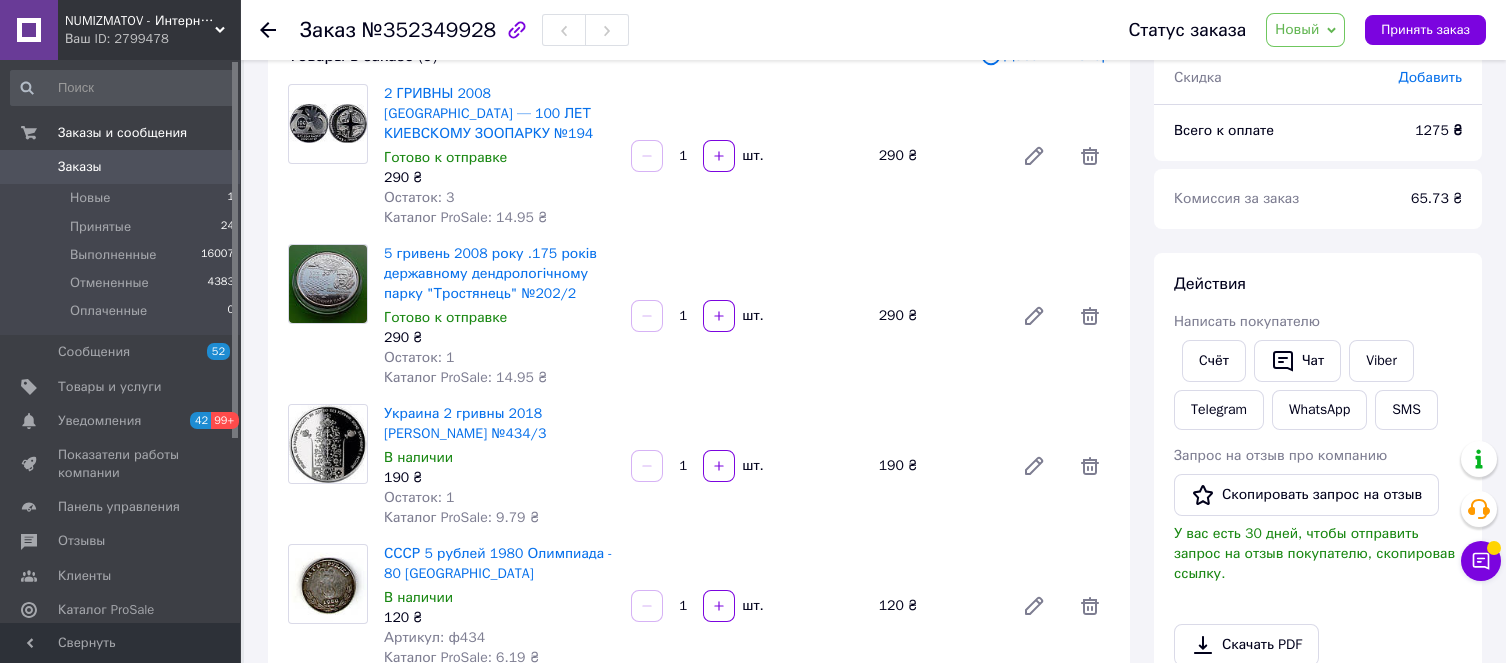 scroll, scrollTop: 0, scrollLeft: 0, axis: both 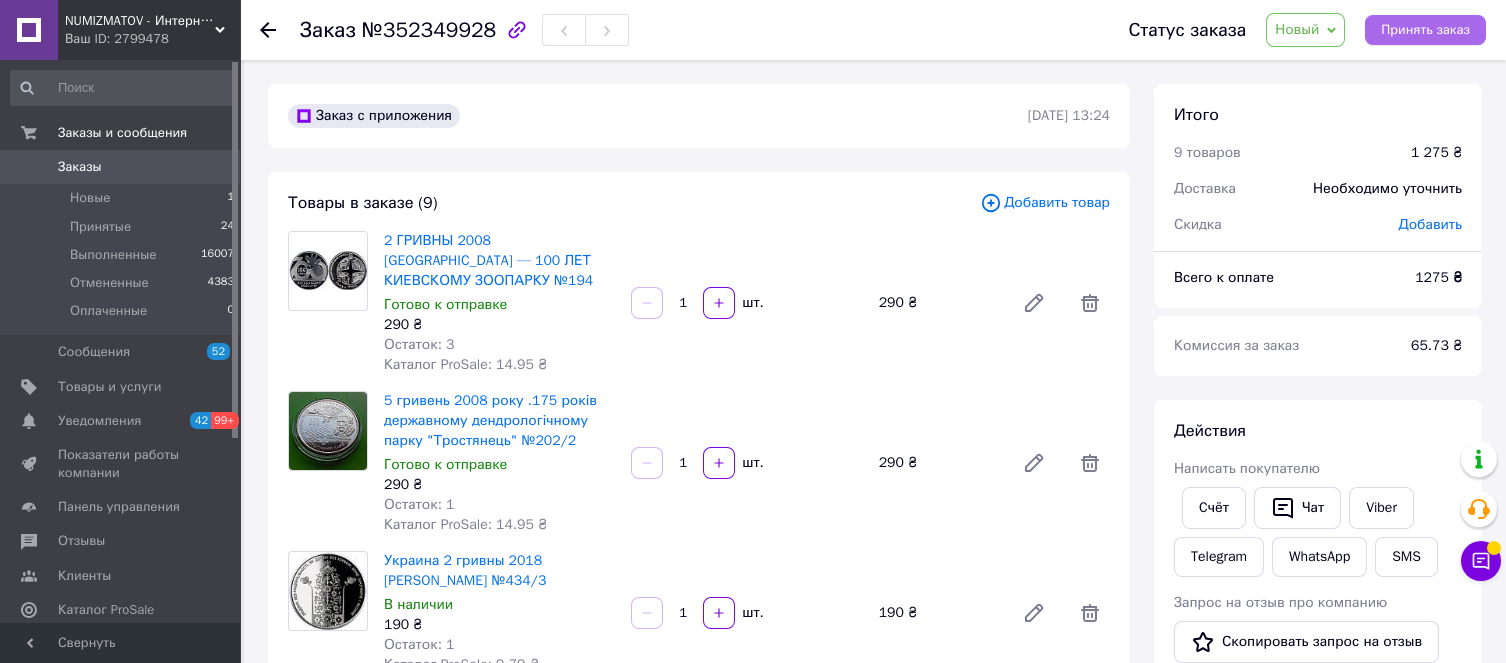 click on "Принять заказ" at bounding box center [1425, 30] 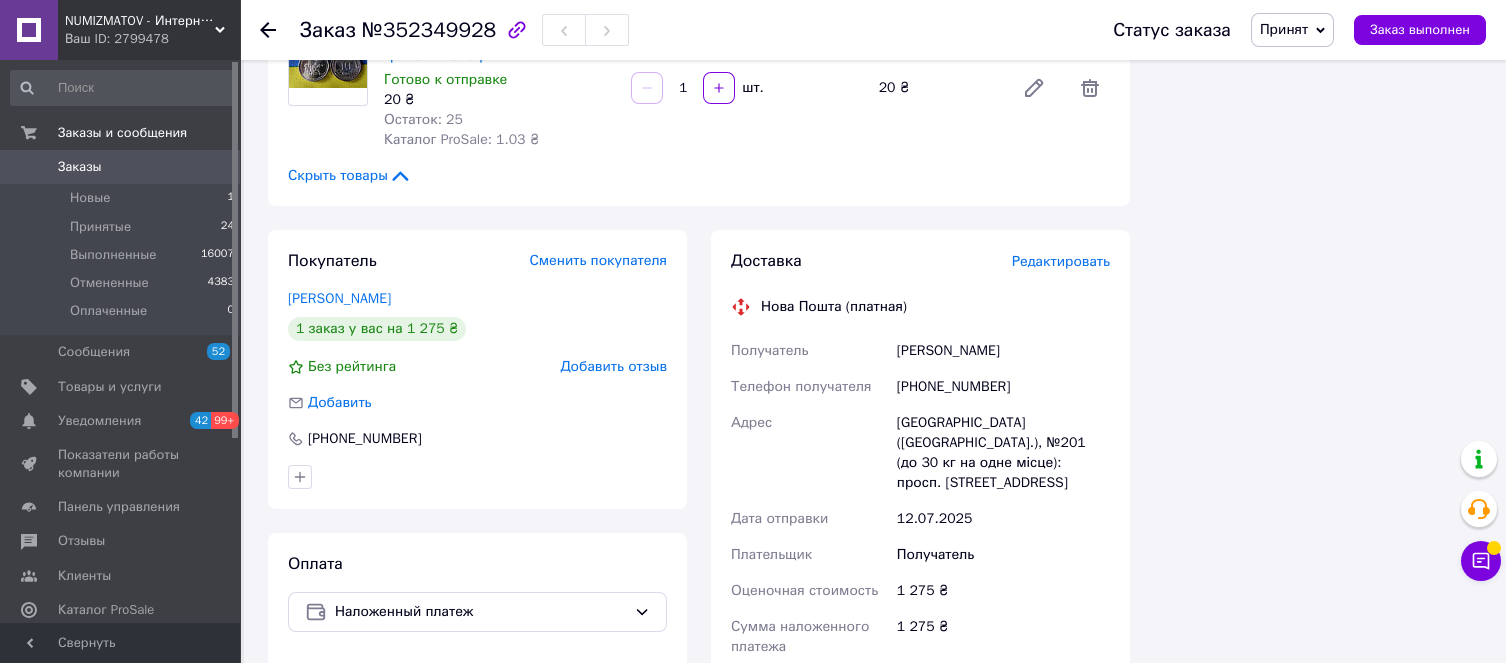 scroll, scrollTop: 1499, scrollLeft: 0, axis: vertical 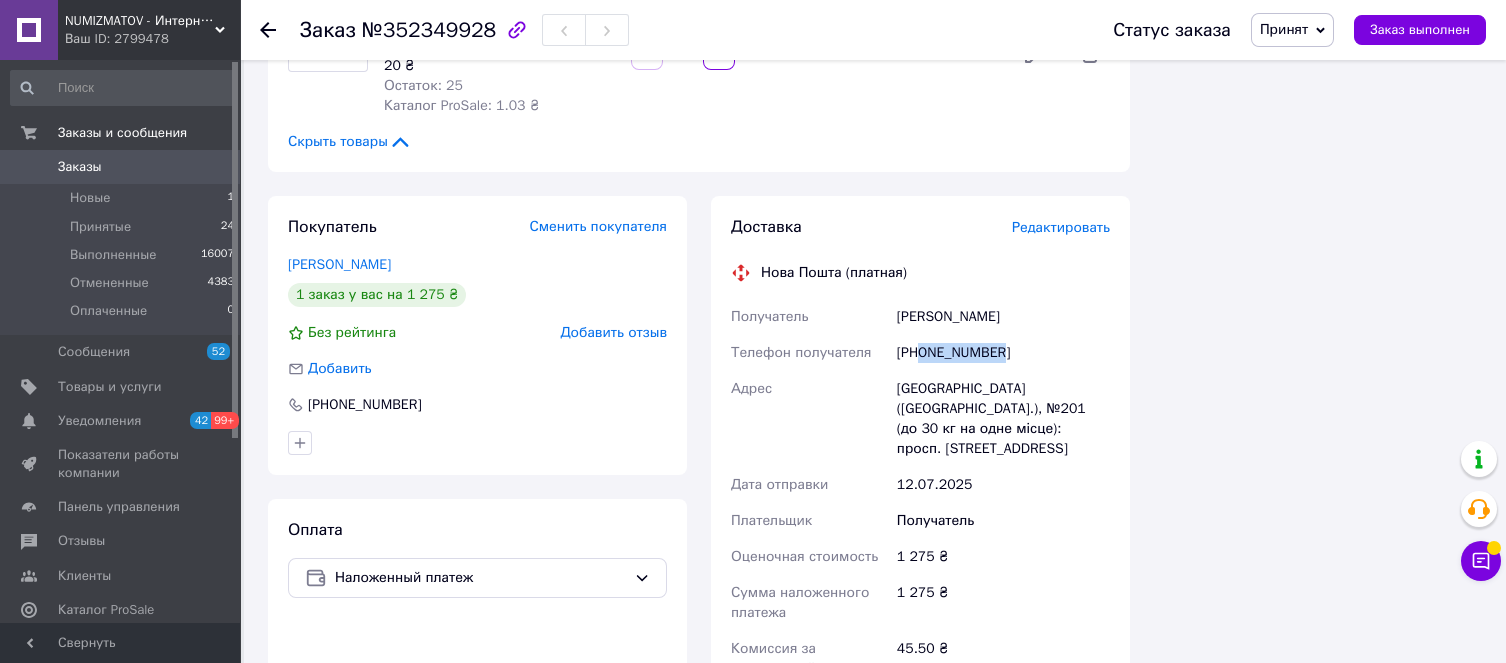 drag, startPoint x: 1009, startPoint y: 308, endPoint x: 917, endPoint y: 310, distance: 92.021736 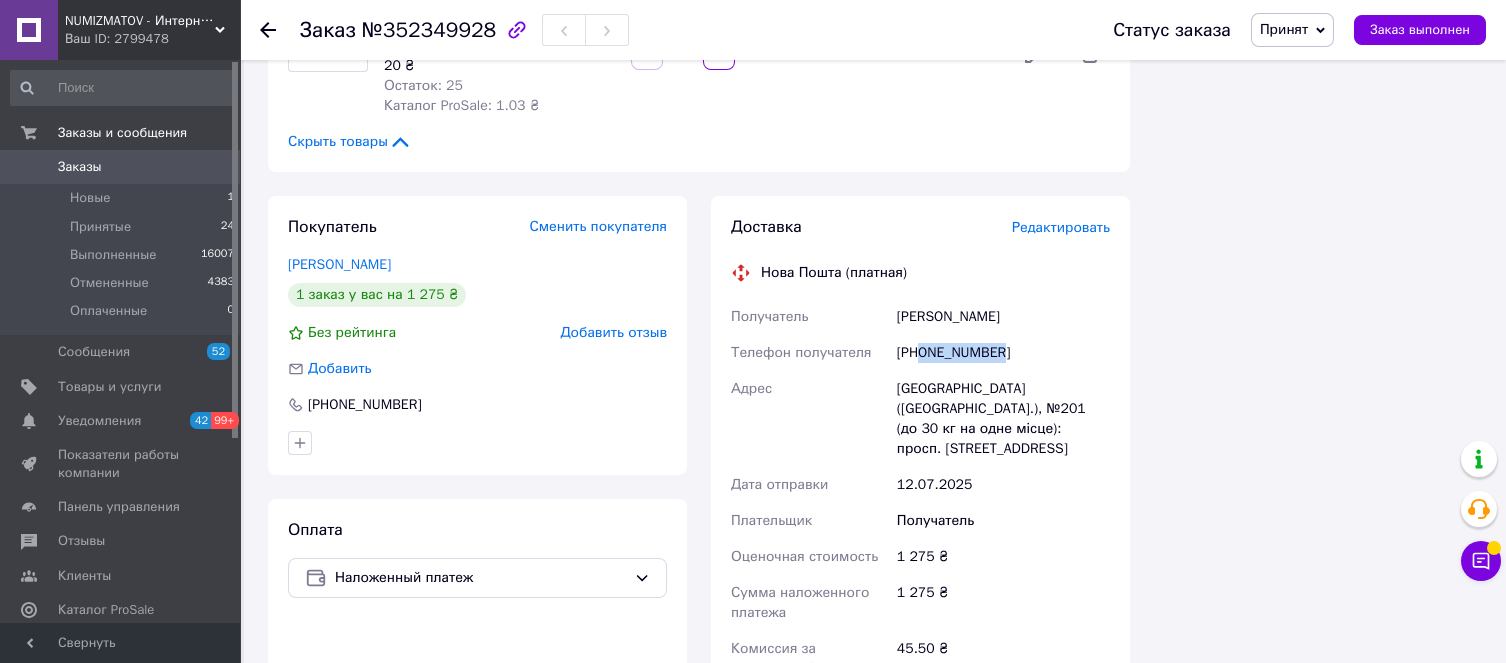 click on "[PHONE_NUMBER]" at bounding box center (1003, 353) 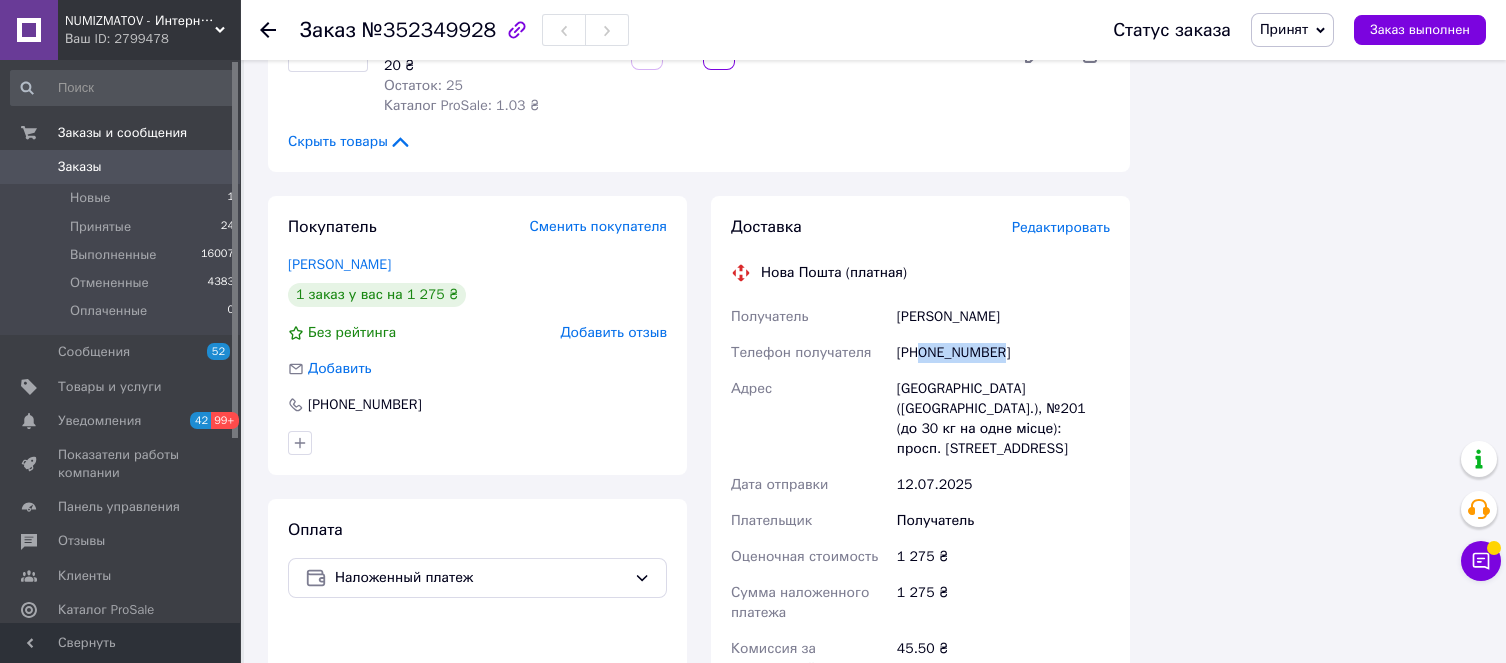 copy on "0671438815" 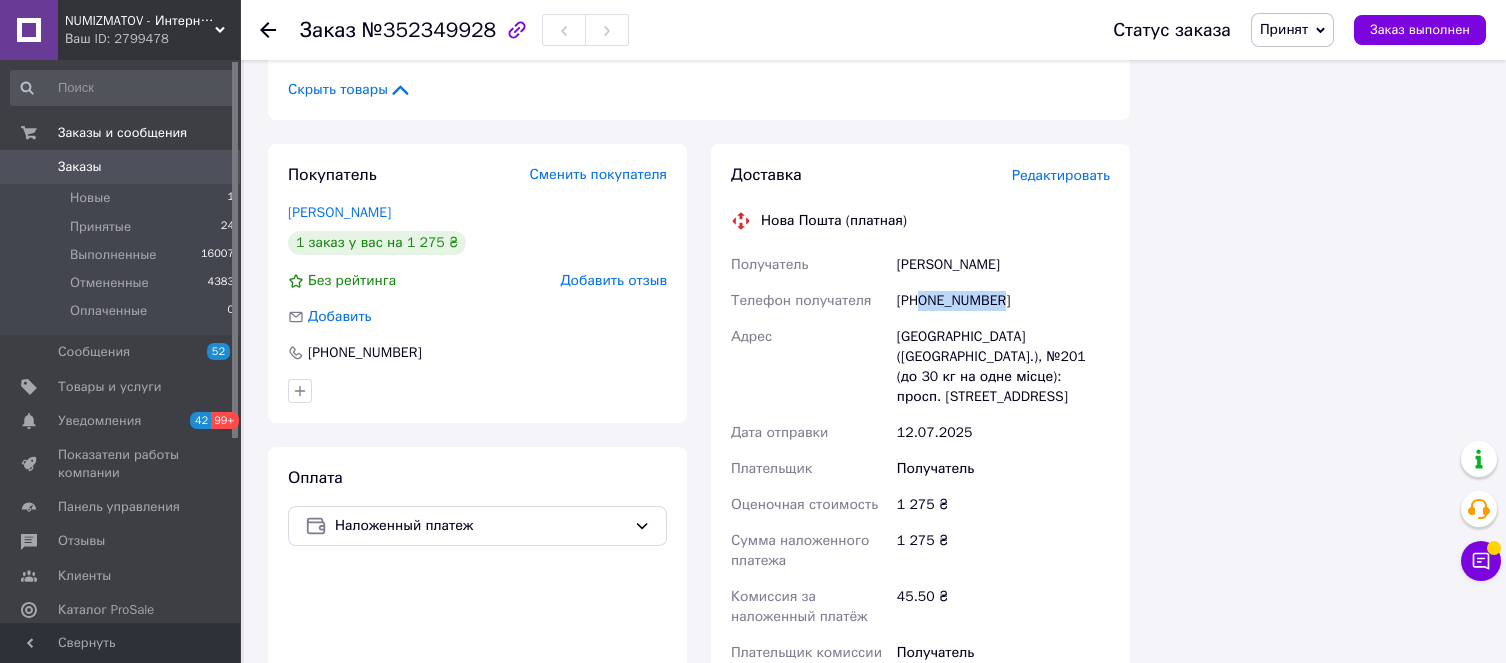 scroll, scrollTop: 1649, scrollLeft: 0, axis: vertical 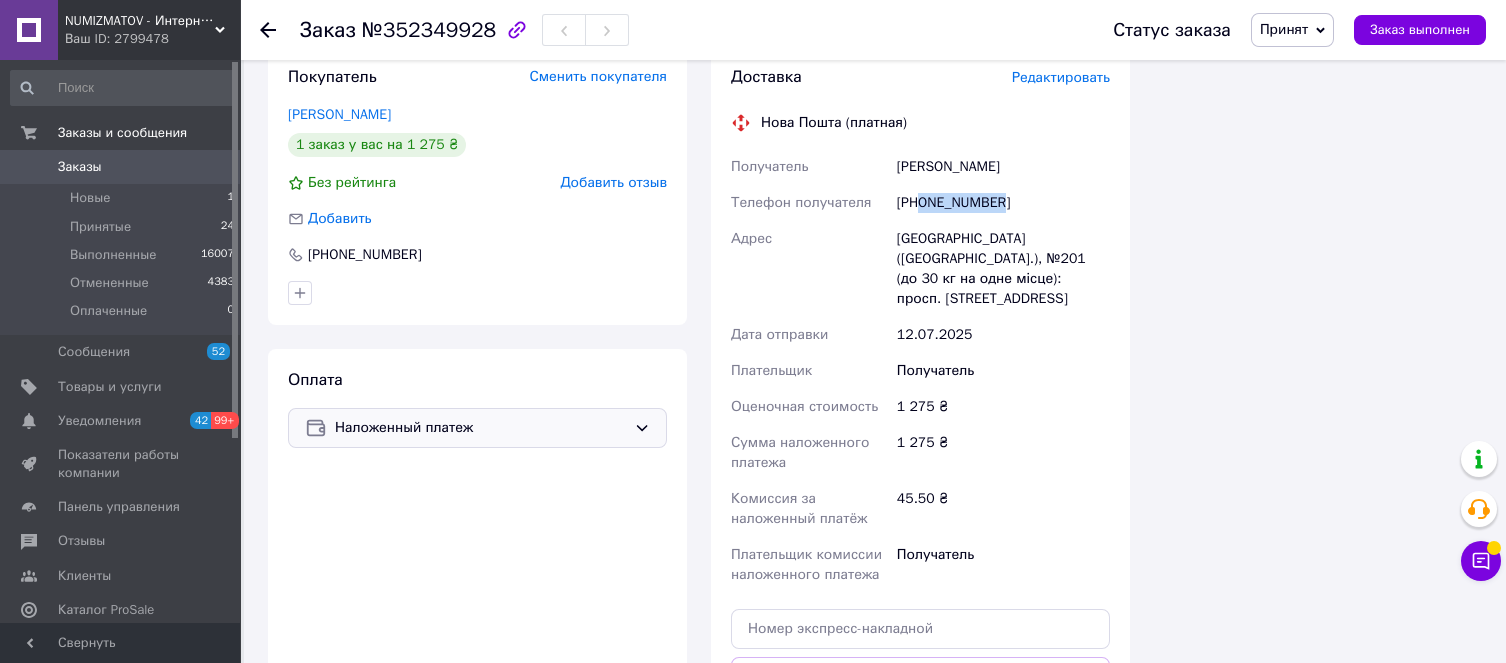 click 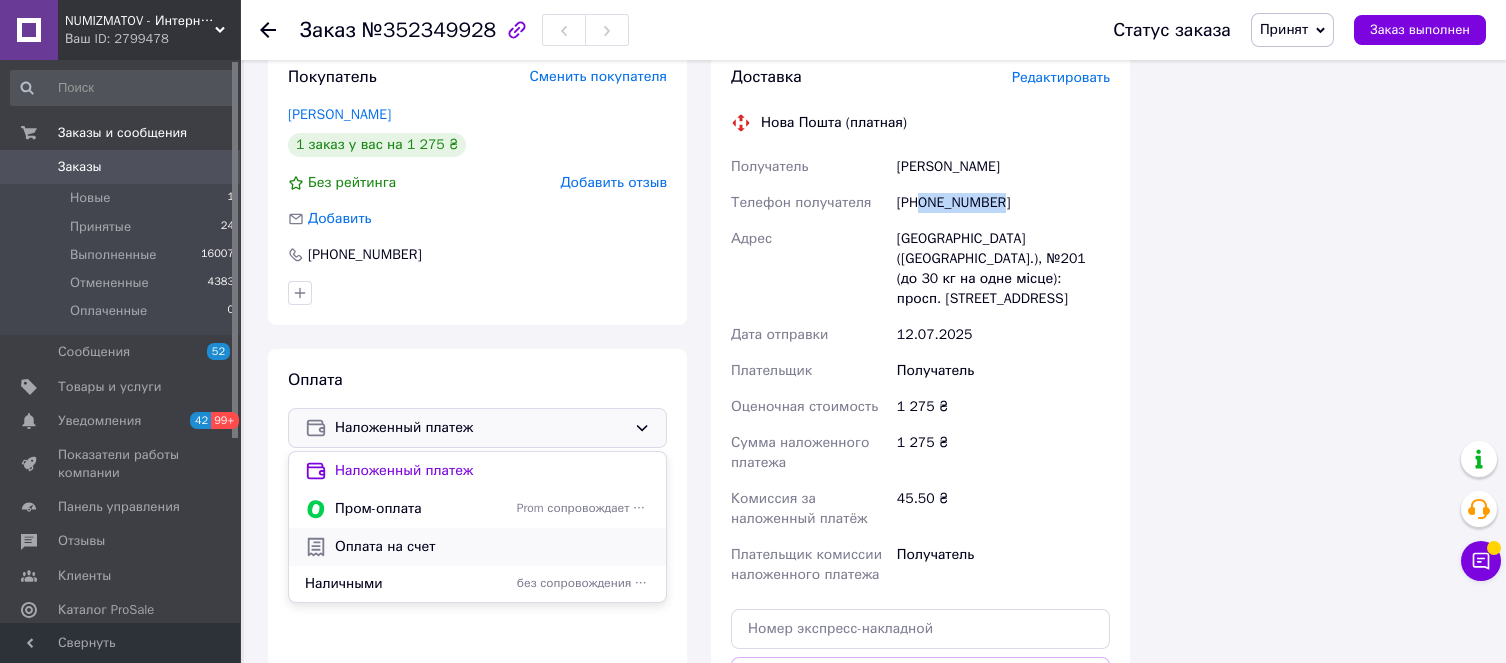 click on "Оплата на счет" at bounding box center (492, 547) 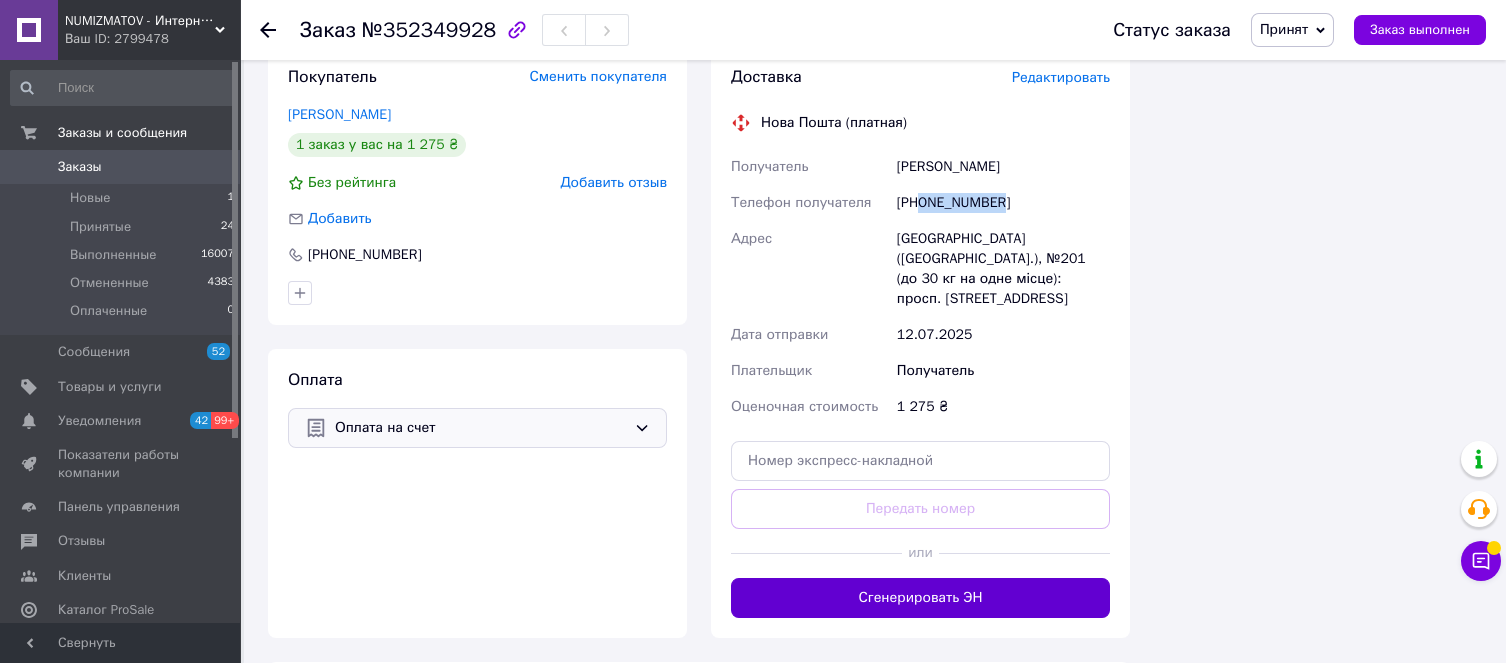 click on "Сгенерировать ЭН" at bounding box center (920, 598) 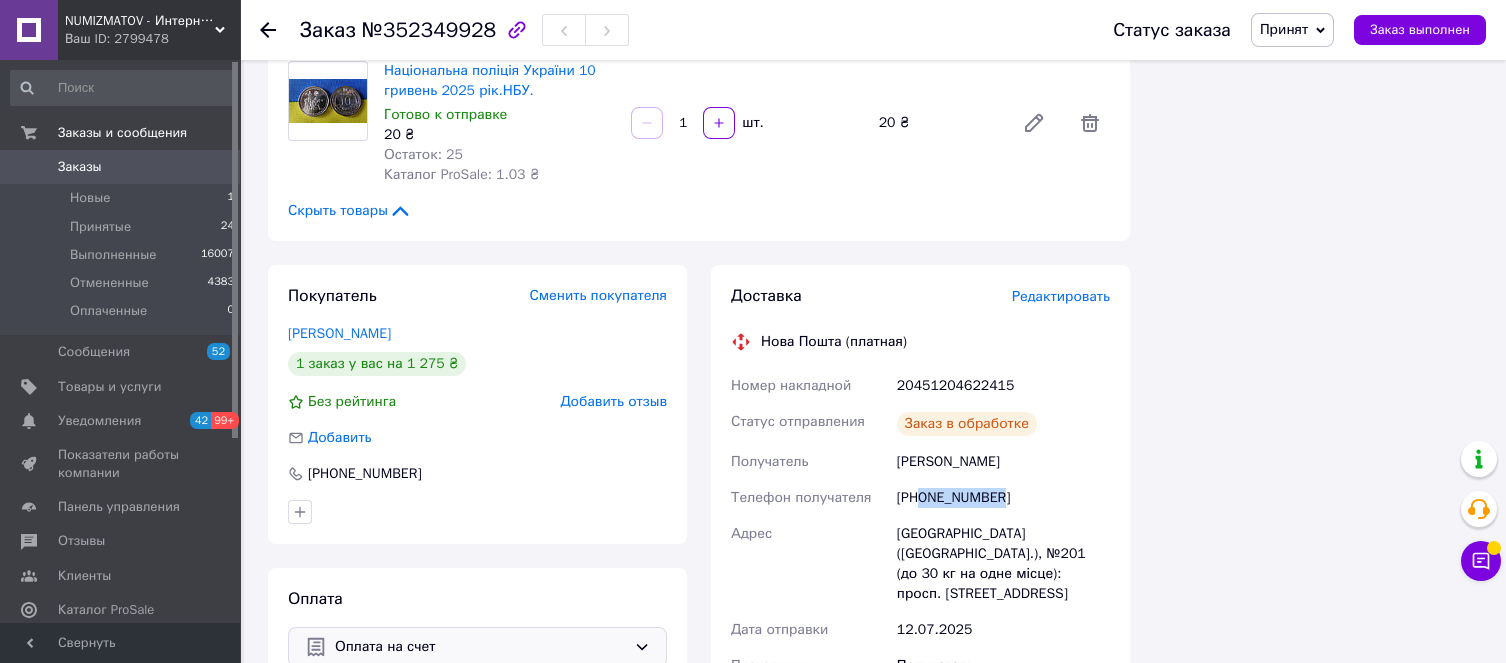 scroll, scrollTop: 1349, scrollLeft: 0, axis: vertical 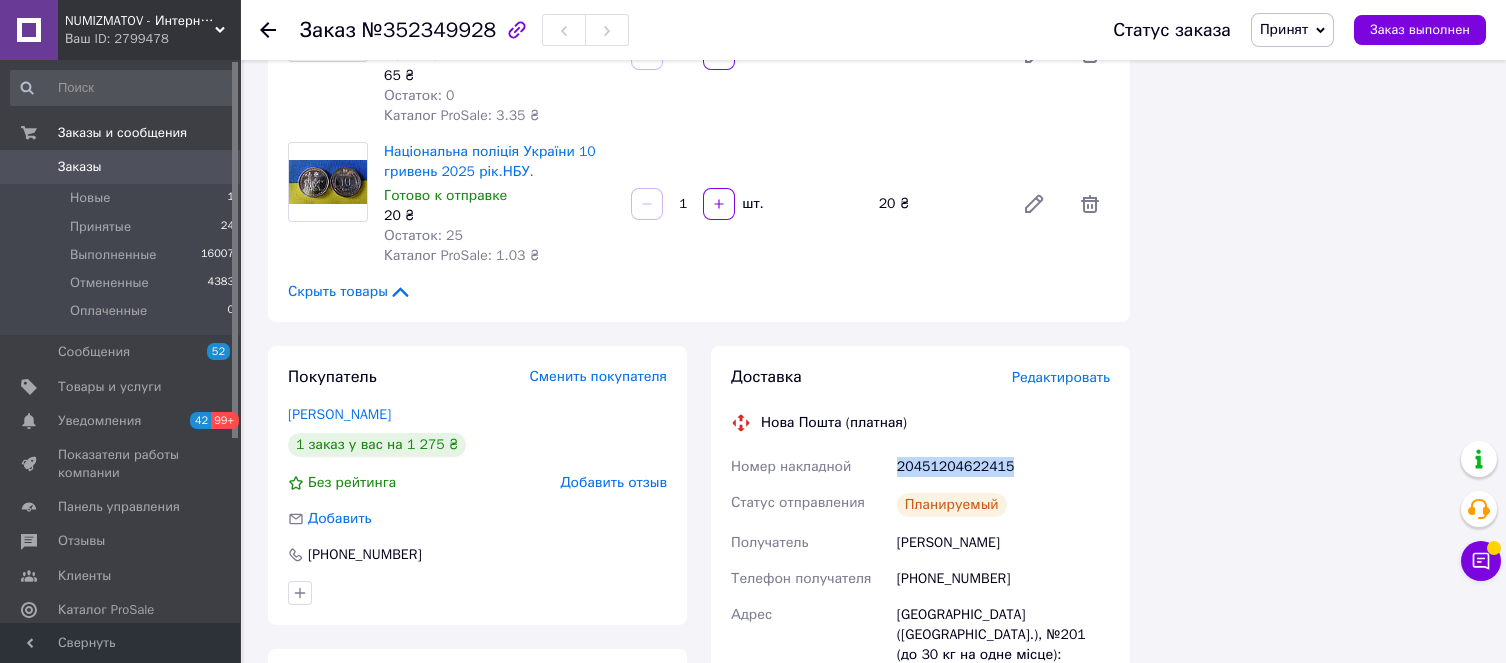 drag, startPoint x: 1009, startPoint y: 424, endPoint x: 890, endPoint y: 433, distance: 119.33985 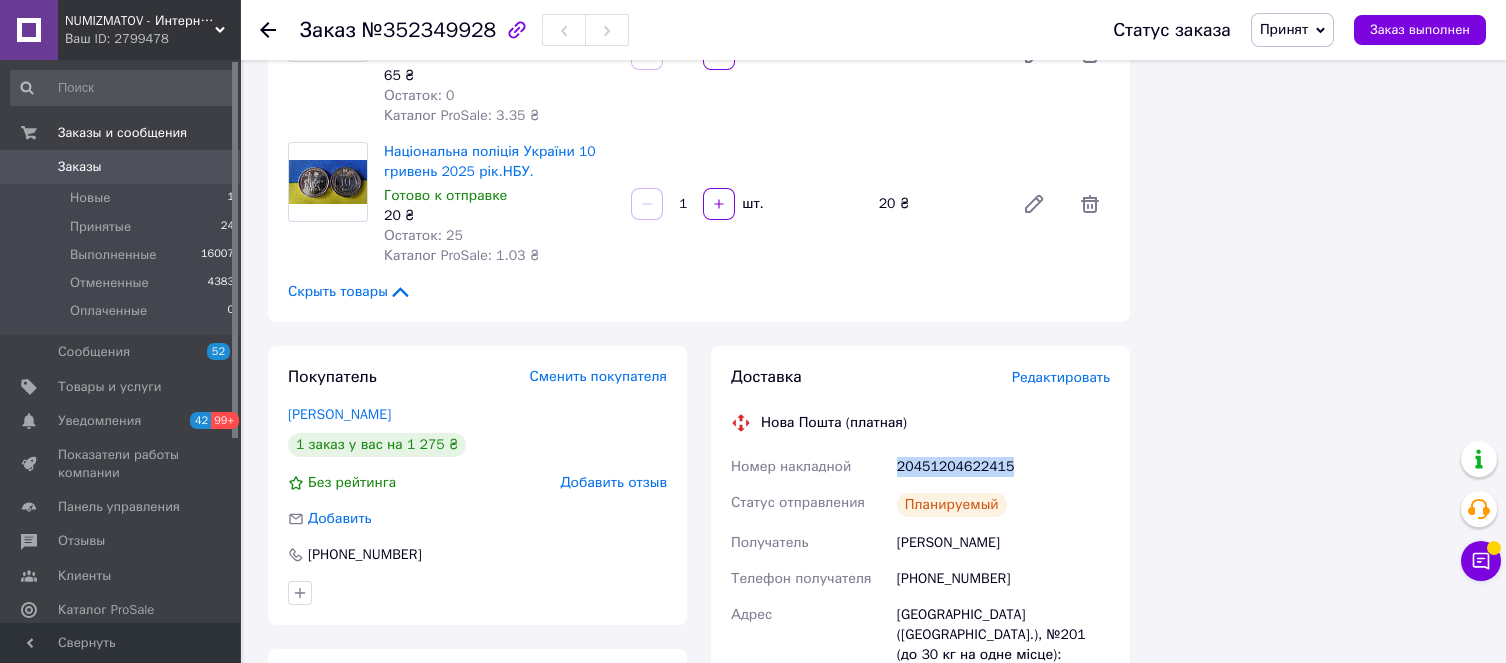 click on "Номер накладной 20451204622415 Статус отправления Планируемый Получатель [PERSON_NAME] Телефон получателя [PHONE_NUMBER] Адрес [GEOGRAPHIC_DATA] ([GEOGRAPHIC_DATA].), №201 (до 30 кг на одне місце): просп. Червоної Калини, 15 Дата отправки [DATE] Плательщик Получатель Оценочная стоимость 1 275 ₴ Стоимость доставки 66.38 ₴" at bounding box center (920, 643) 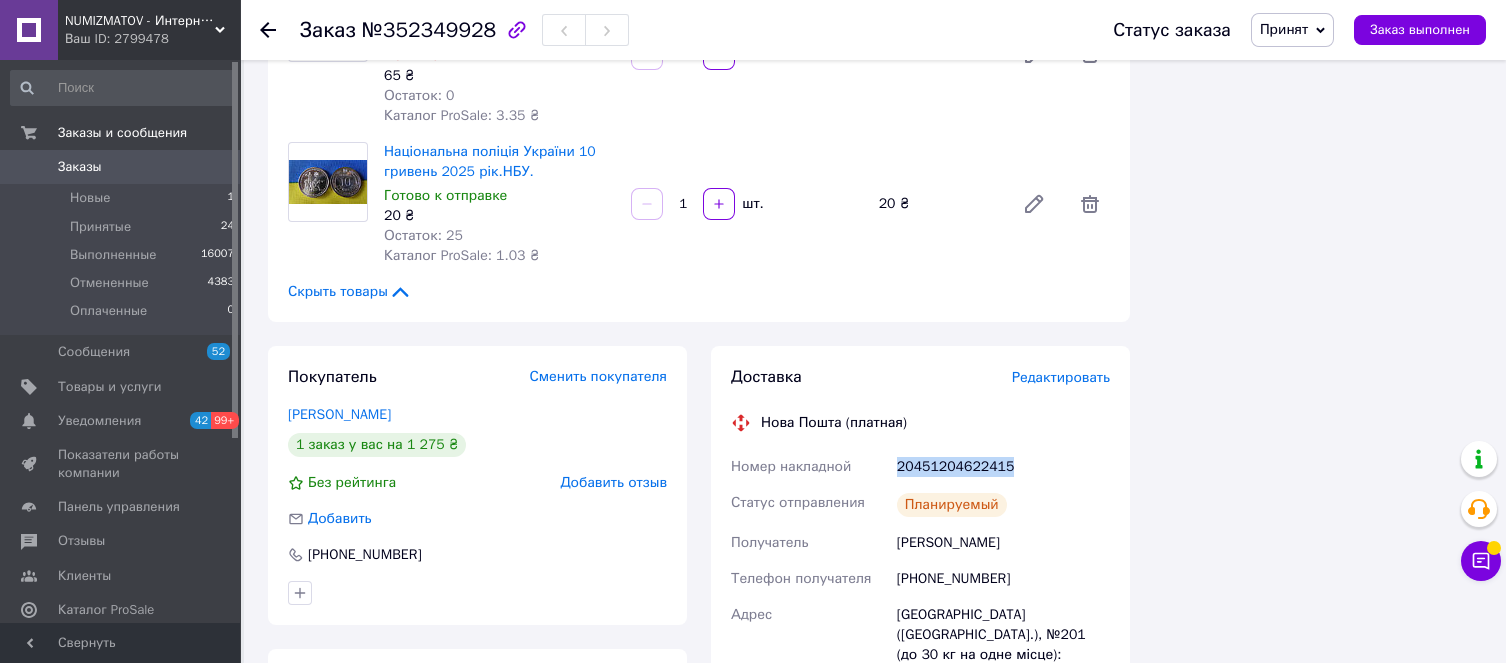 copy on "Номер накладной 20451204622415" 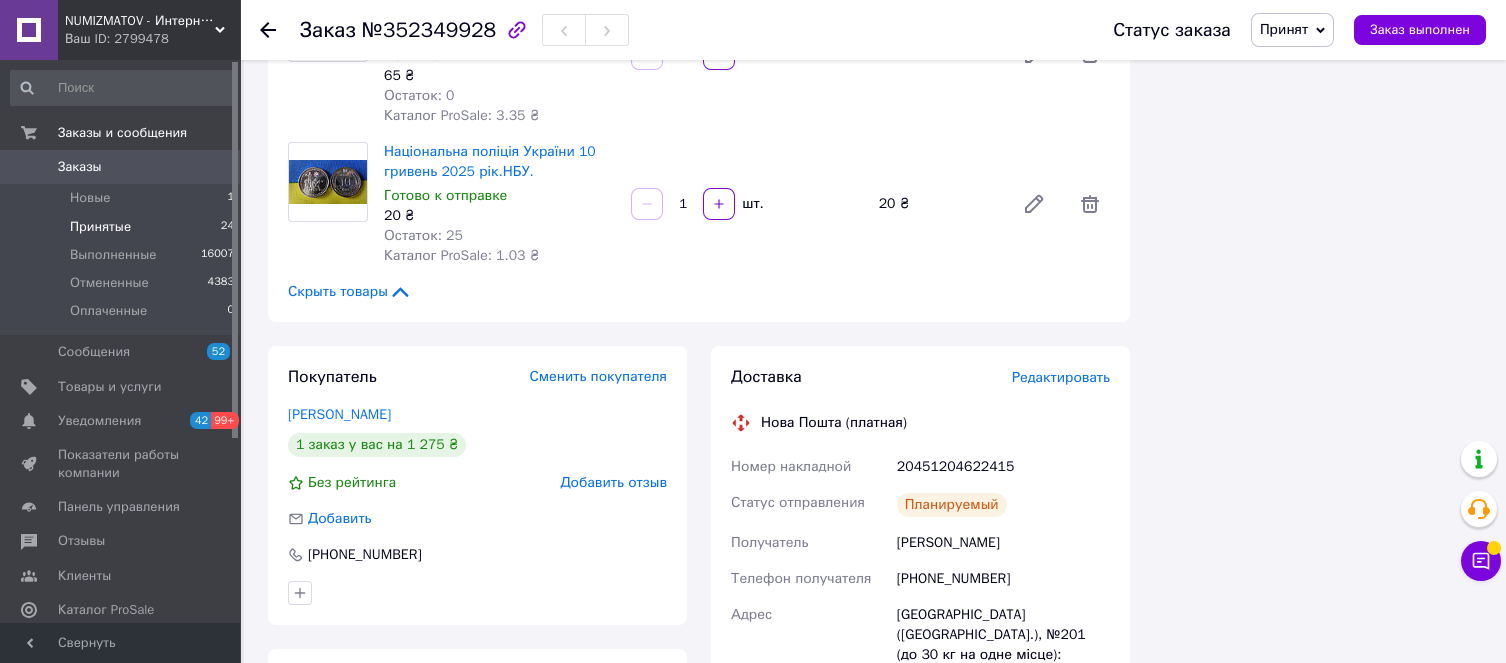 click on "Принятые" at bounding box center (100, 227) 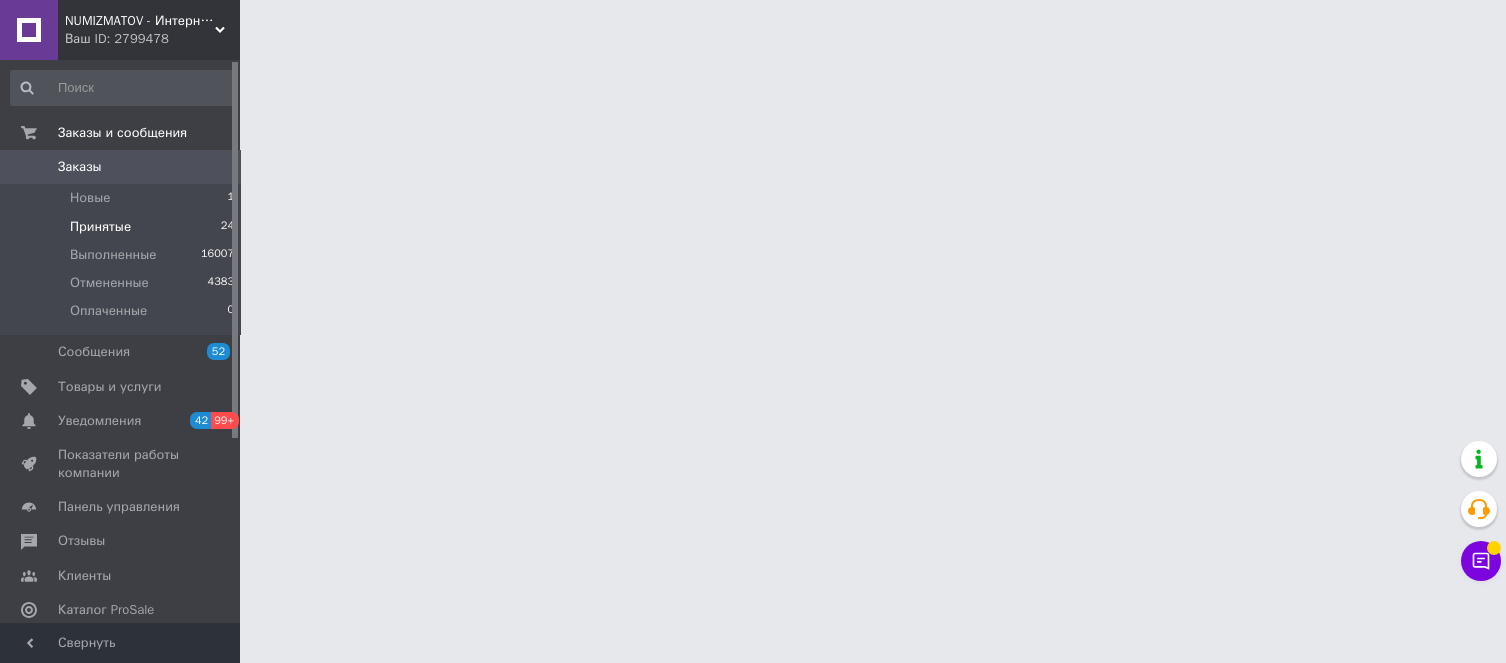 scroll, scrollTop: 0, scrollLeft: 0, axis: both 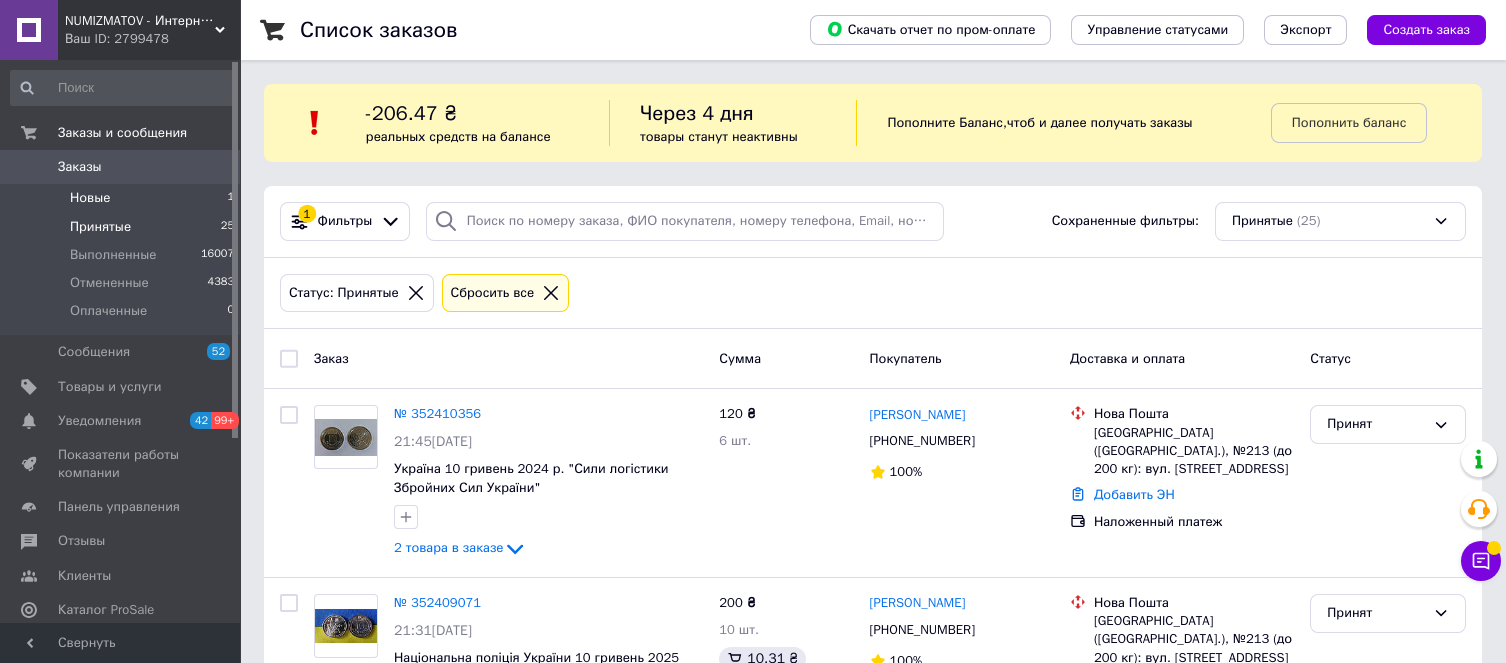 click on "Новые" at bounding box center (90, 198) 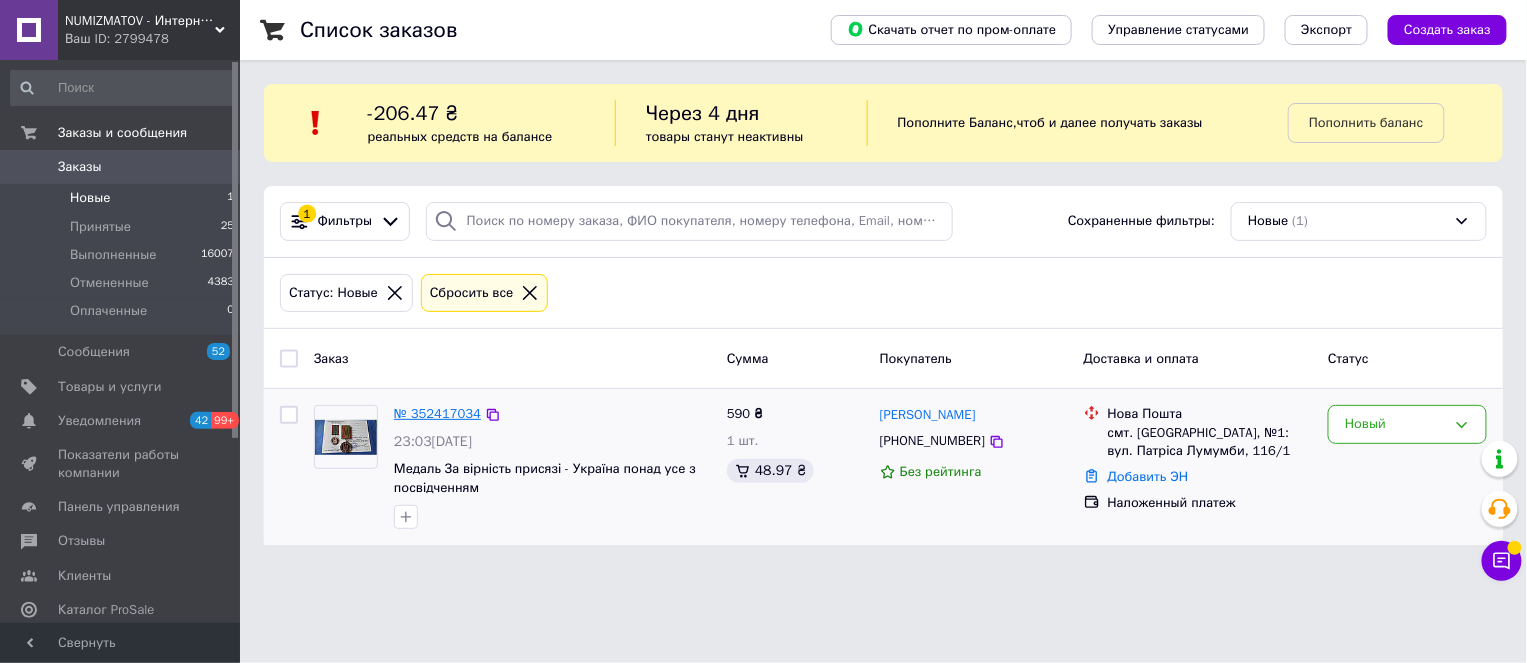 click on "№ 352417034" at bounding box center (437, 413) 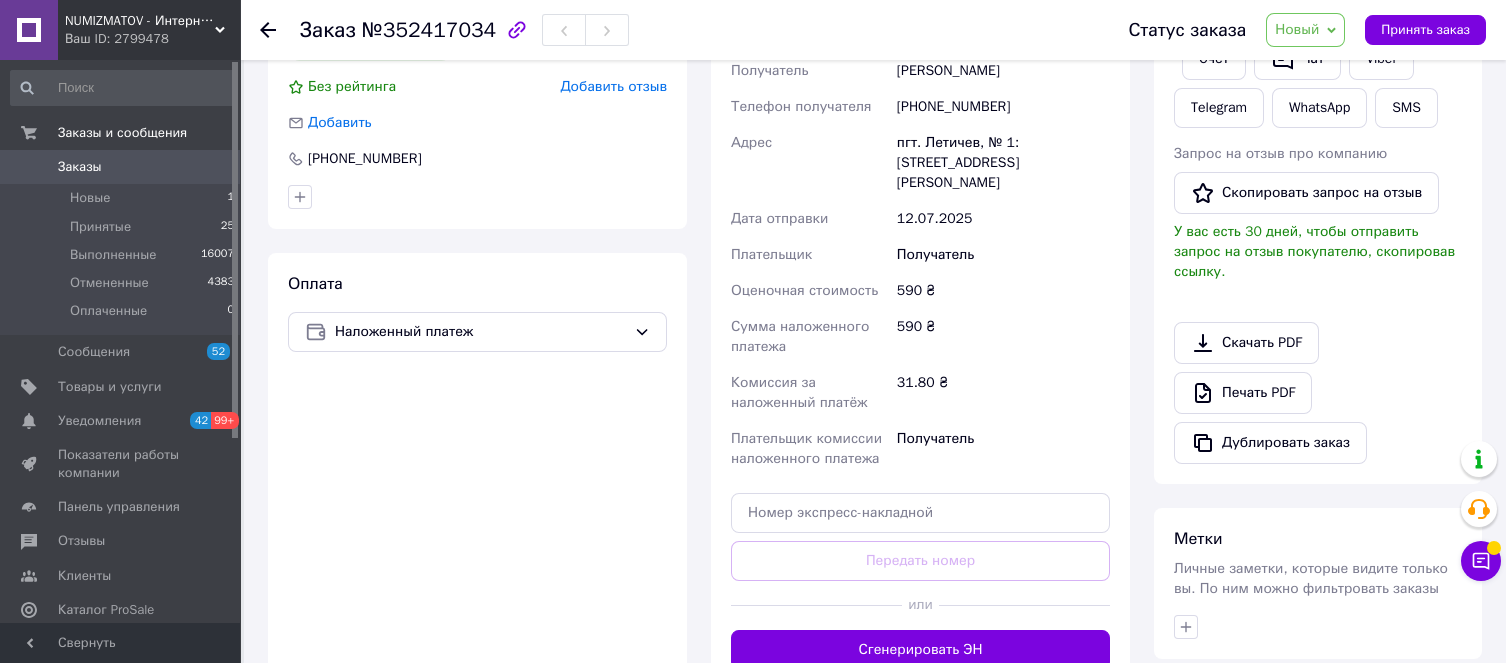 scroll, scrollTop: 300, scrollLeft: 0, axis: vertical 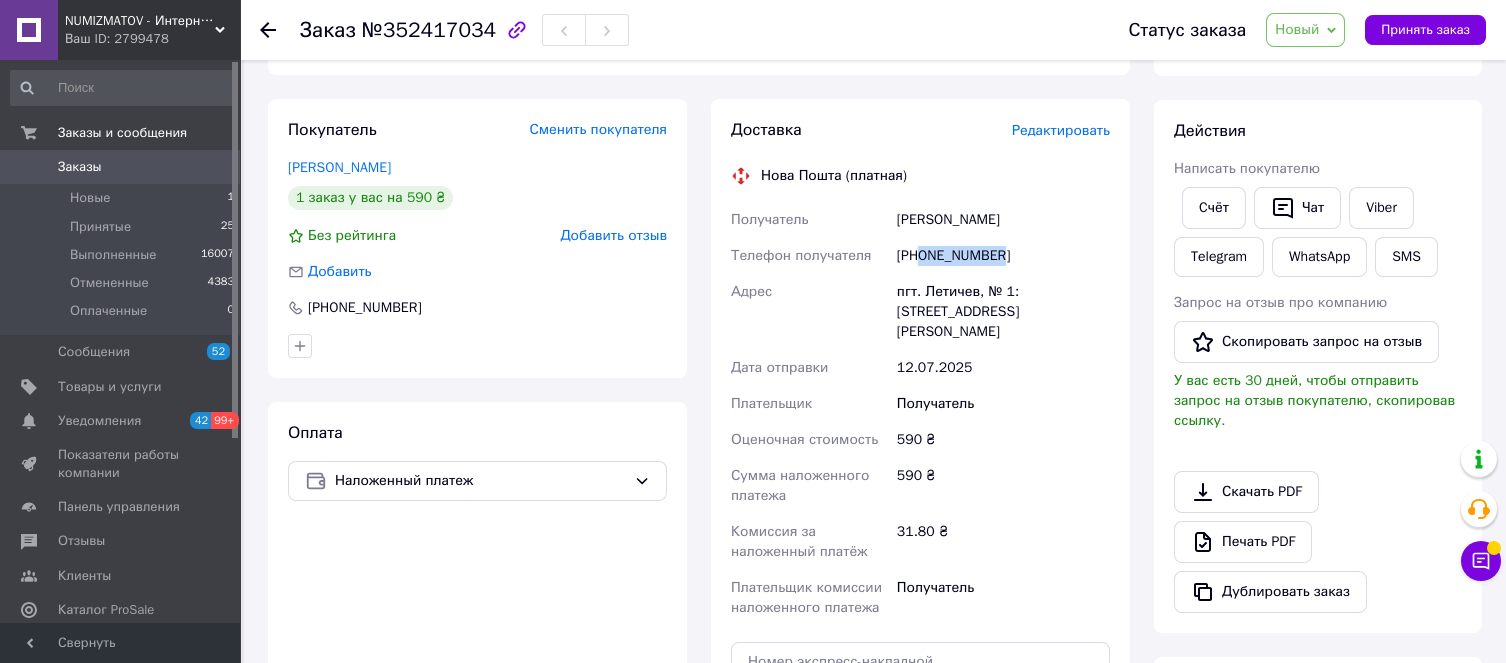 drag, startPoint x: 998, startPoint y: 262, endPoint x: 921, endPoint y: 269, distance: 77.31753 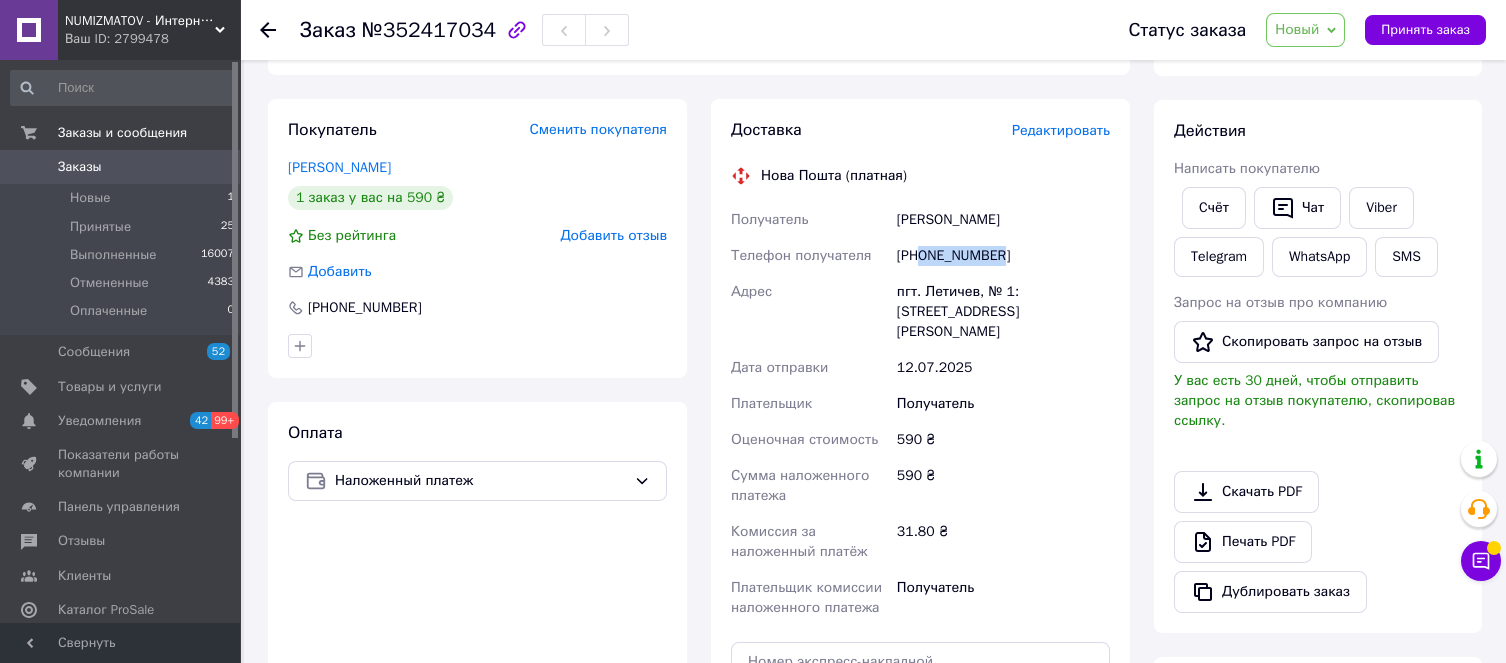 click on "[PHONE_NUMBER]" at bounding box center [1003, 256] 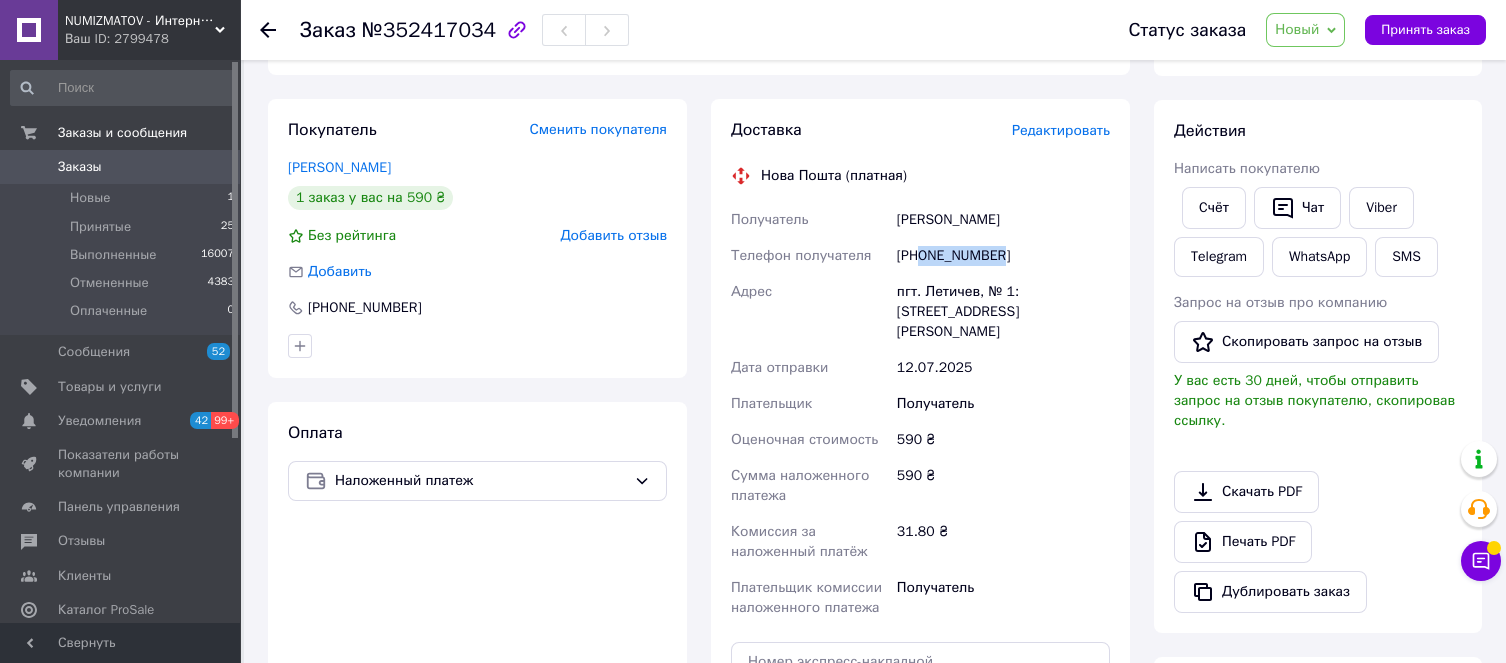 copy on "0974286623" 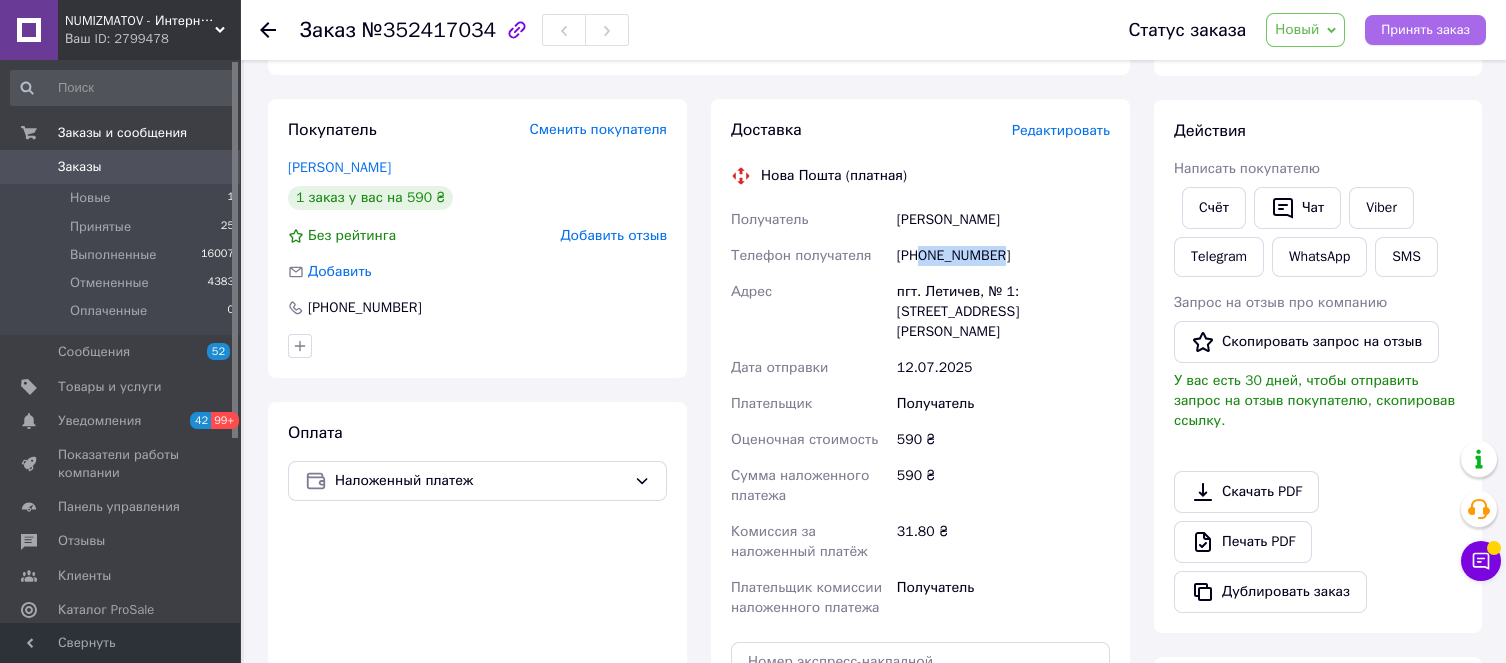 click on "Принять заказ" at bounding box center [1425, 30] 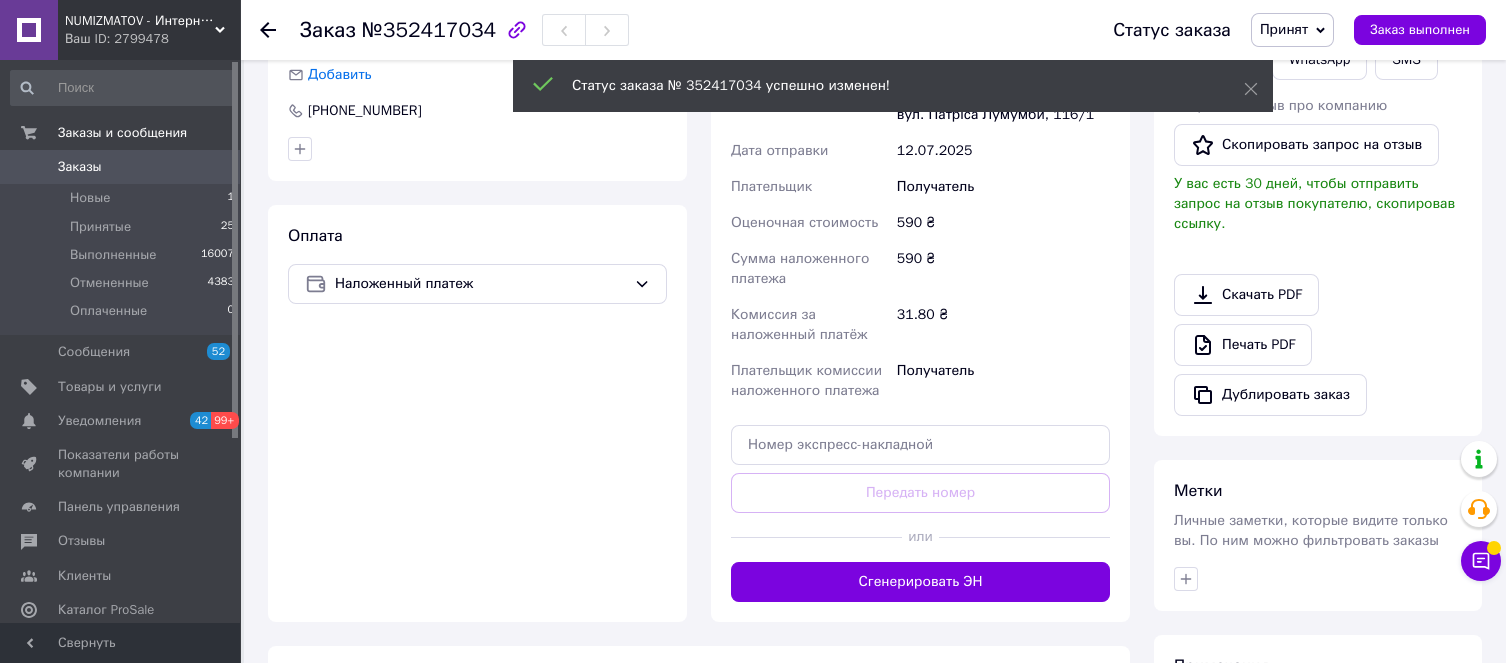scroll, scrollTop: 600, scrollLeft: 0, axis: vertical 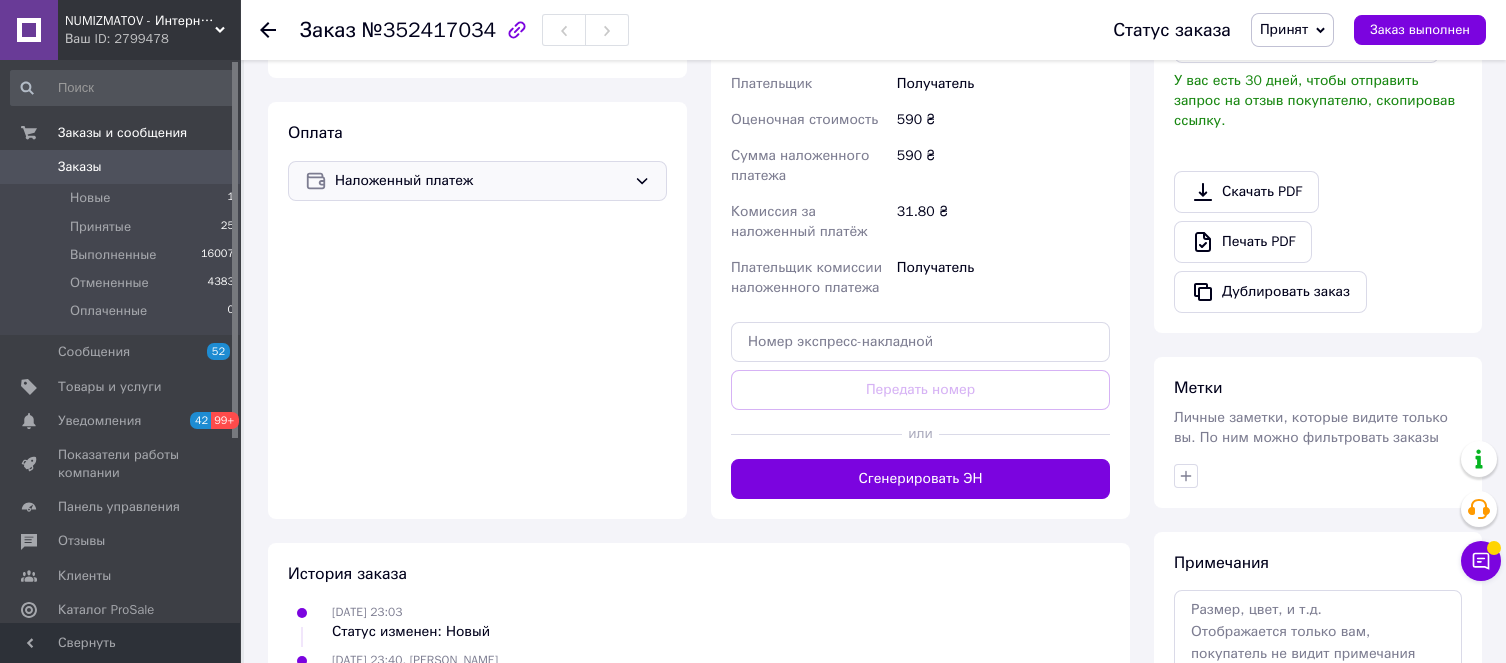 click on "Наложенный платеж" at bounding box center [477, 181] 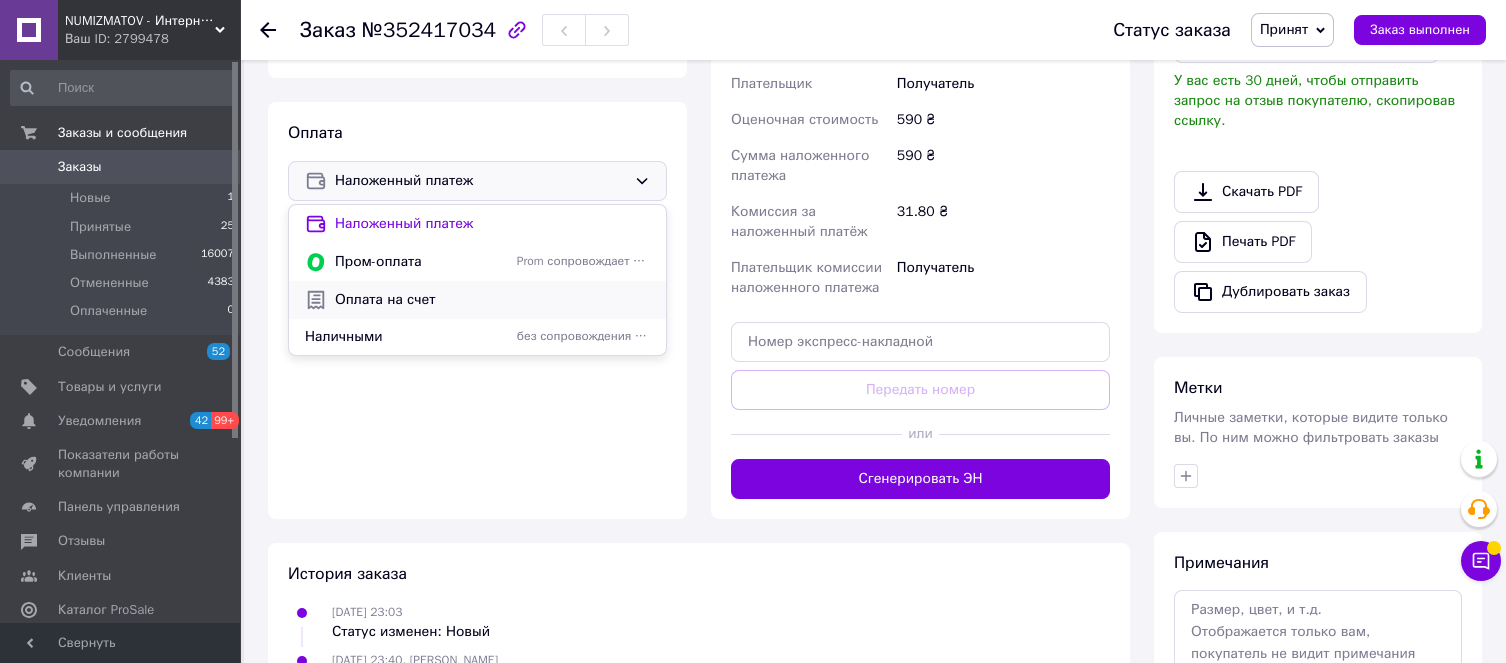 click on "Оплата на счет" at bounding box center (492, 300) 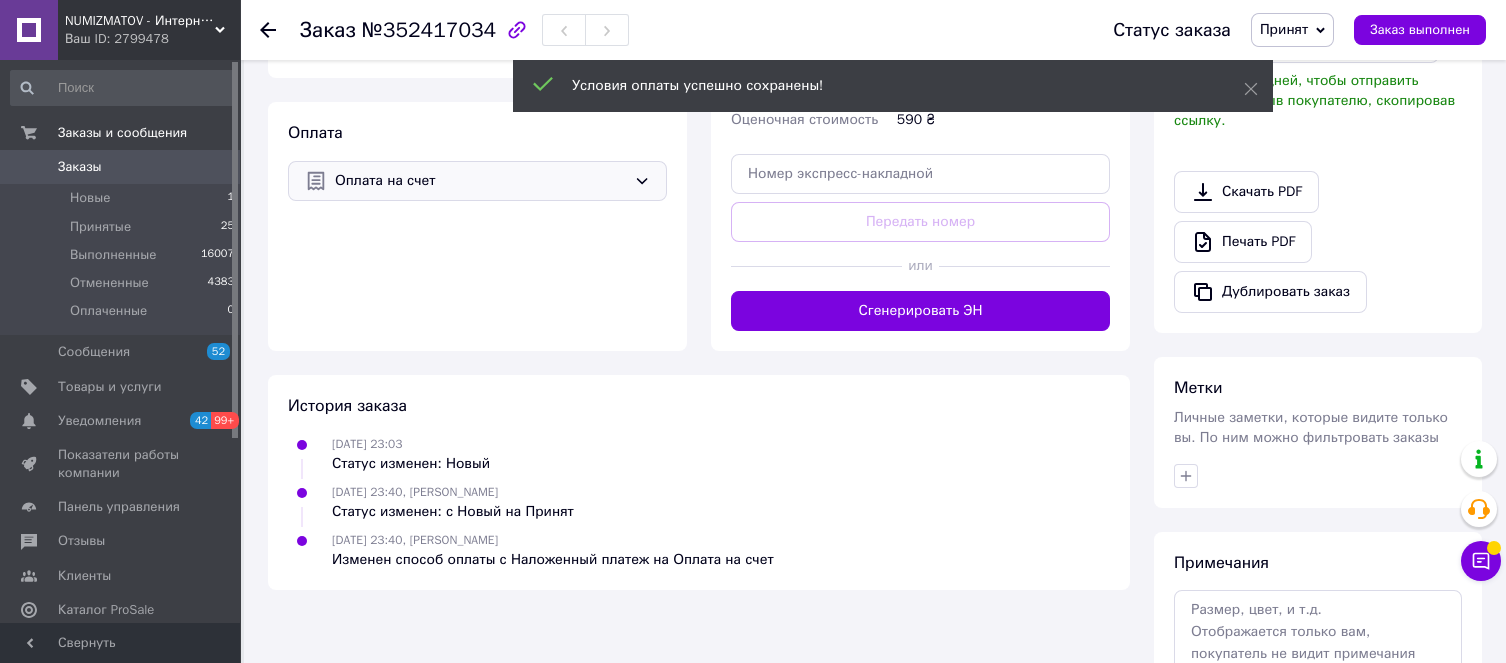 click on "[DATE] 23:40, [PERSON_NAME] изменен: с Новый на Принят" at bounding box center (699, 502) 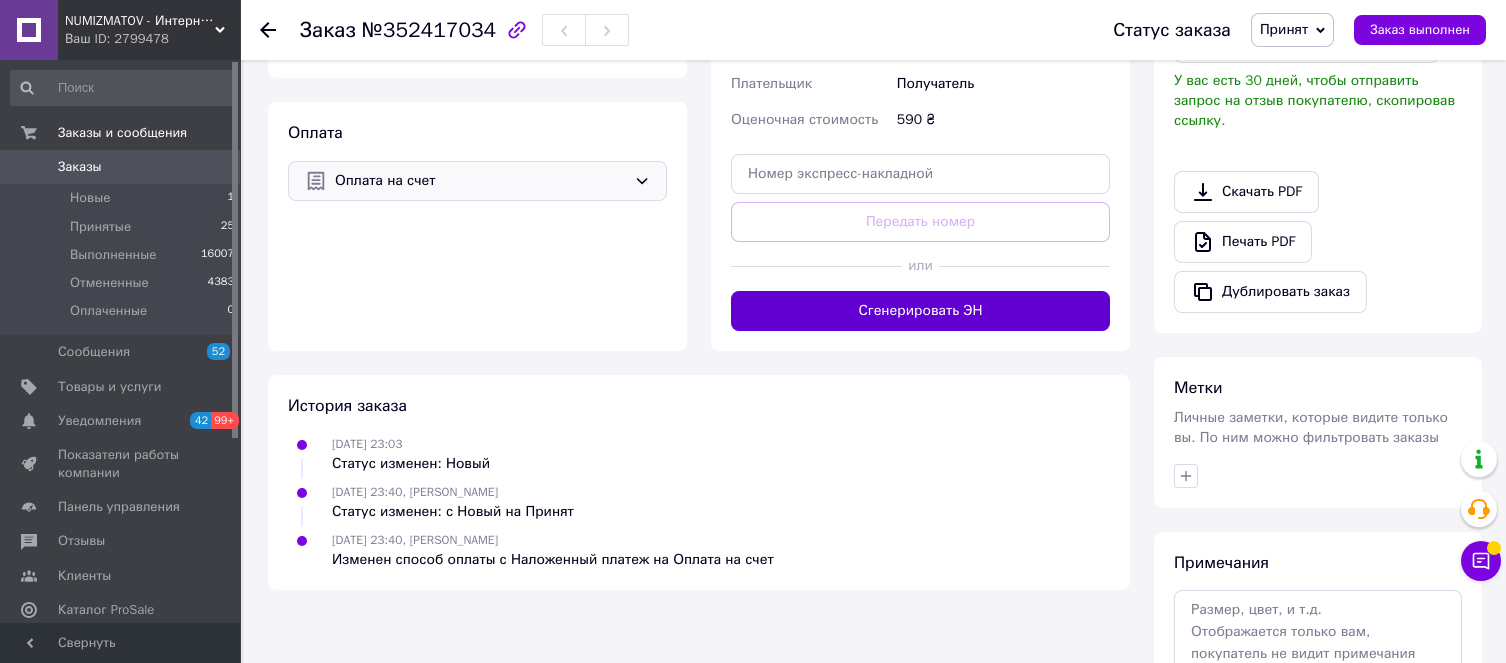 click on "Сгенерировать ЭН" at bounding box center [920, 311] 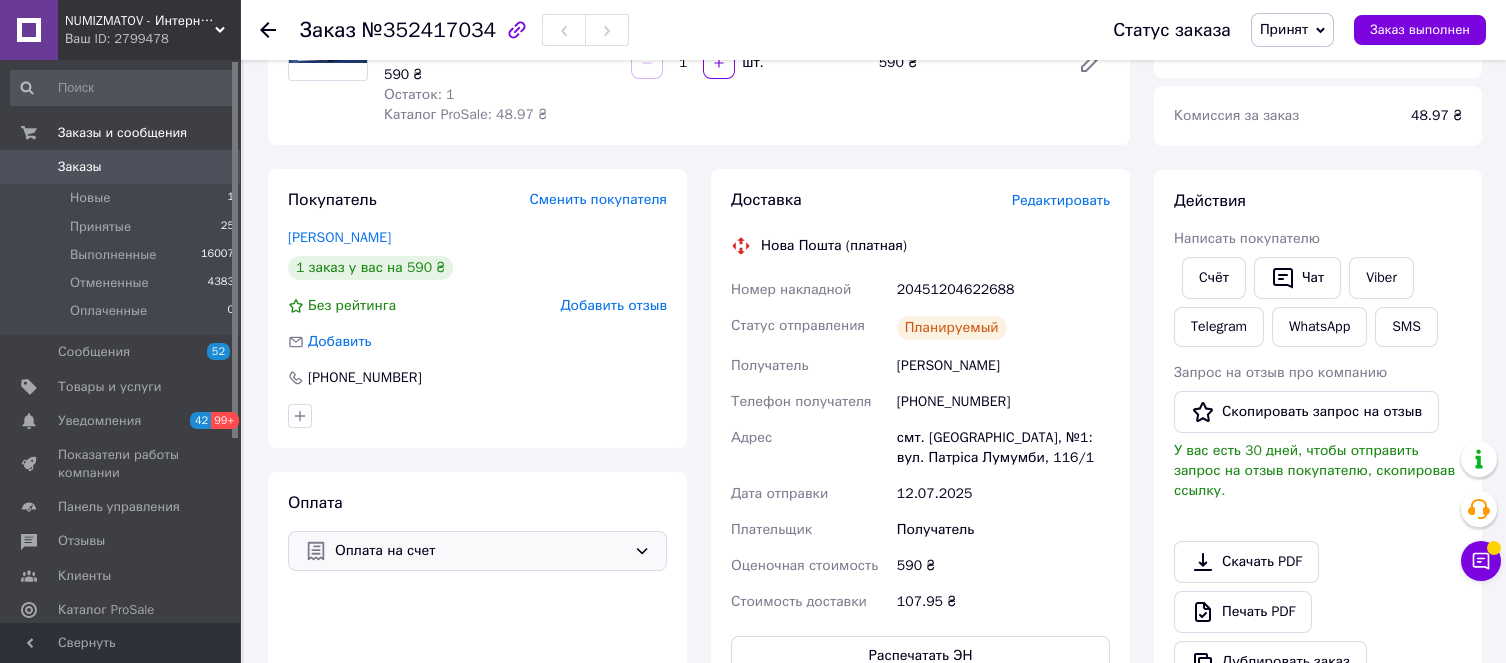 scroll, scrollTop: 150, scrollLeft: 0, axis: vertical 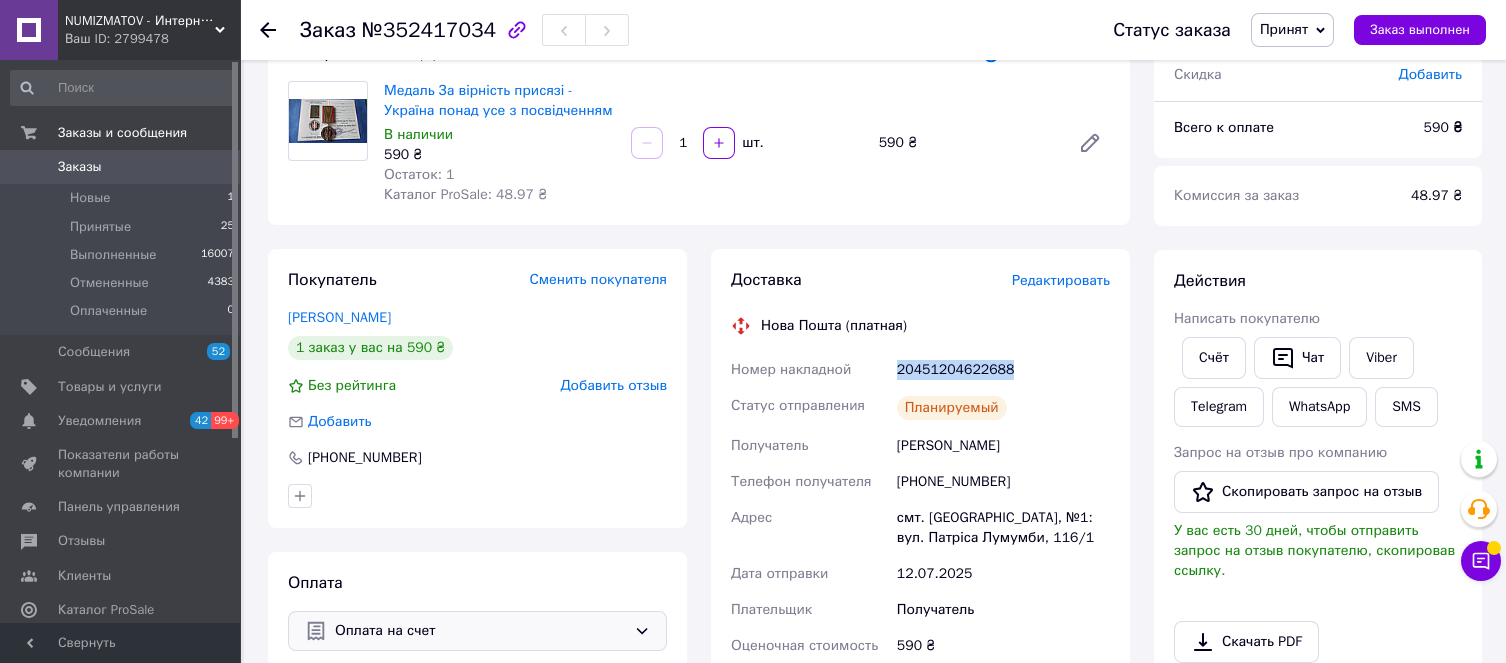 drag, startPoint x: 1009, startPoint y: 371, endPoint x: 895, endPoint y: 383, distance: 114.62984 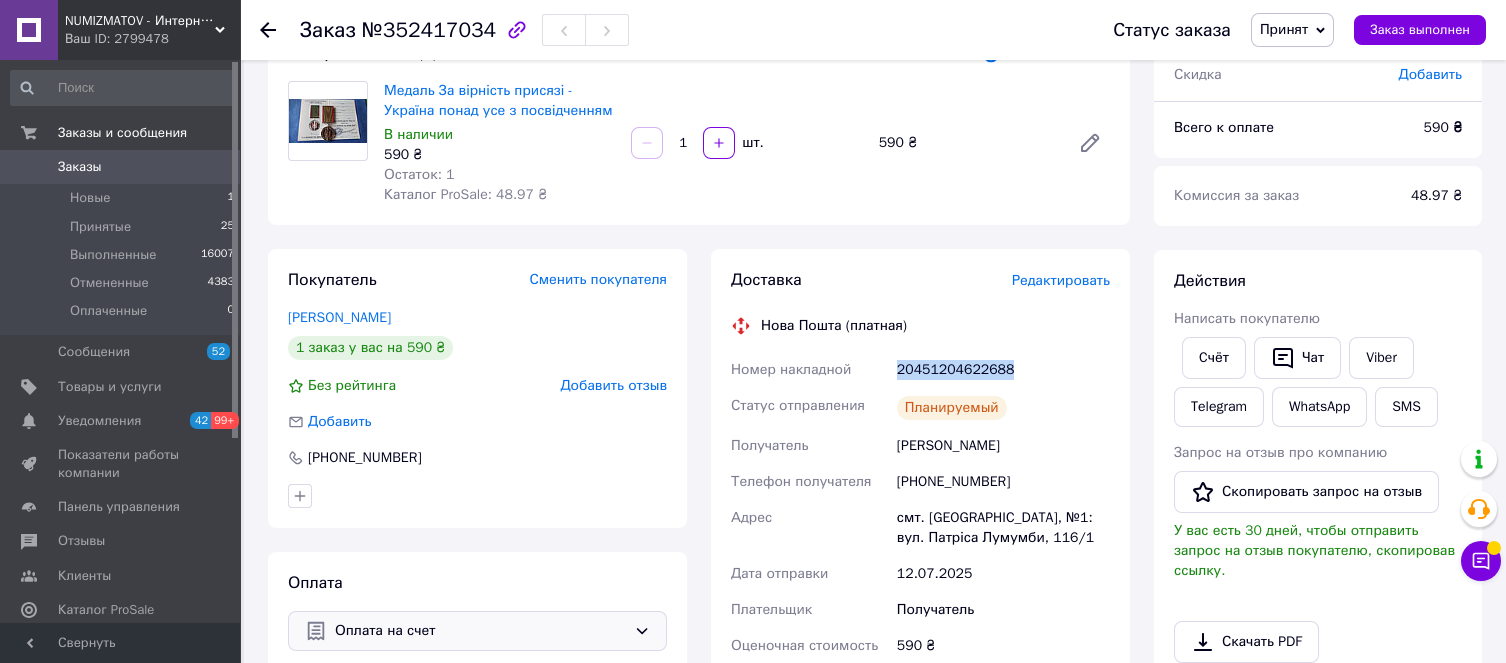 click on "20451204622688" at bounding box center (1003, 370) 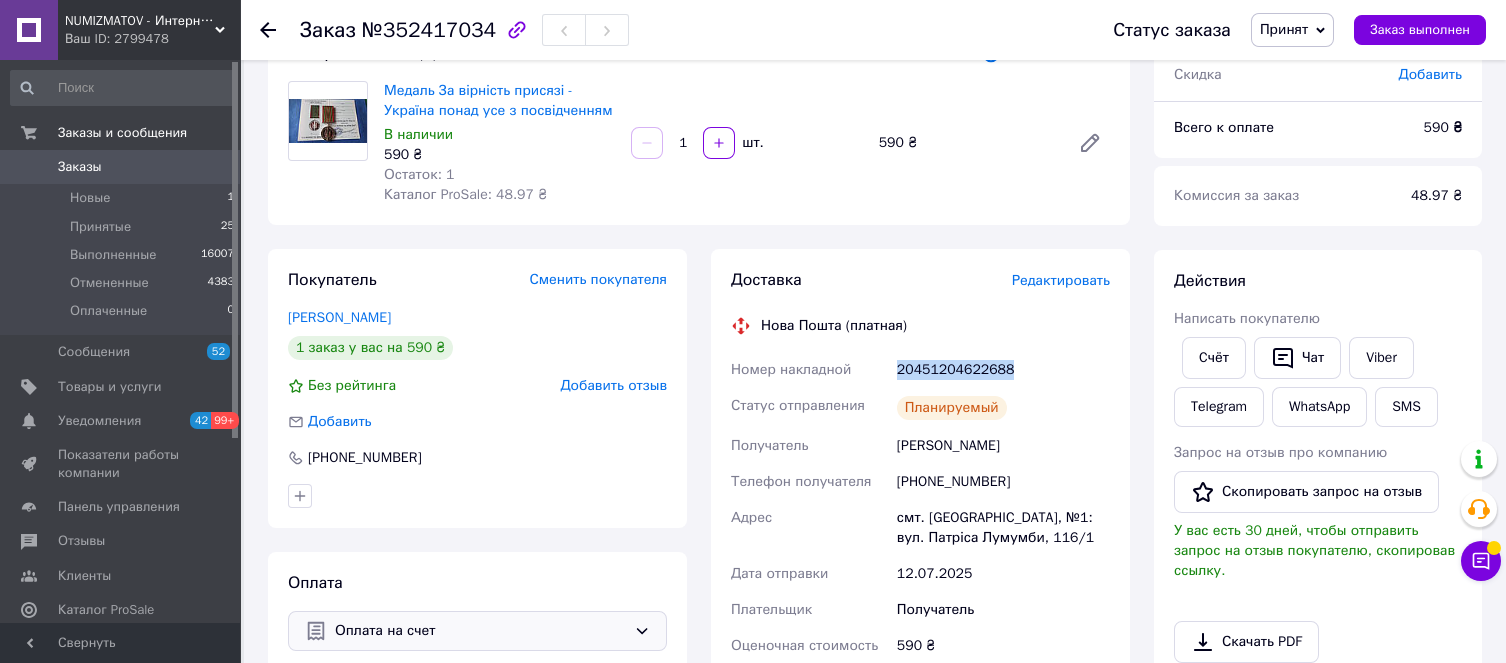 copy on "20451204622688" 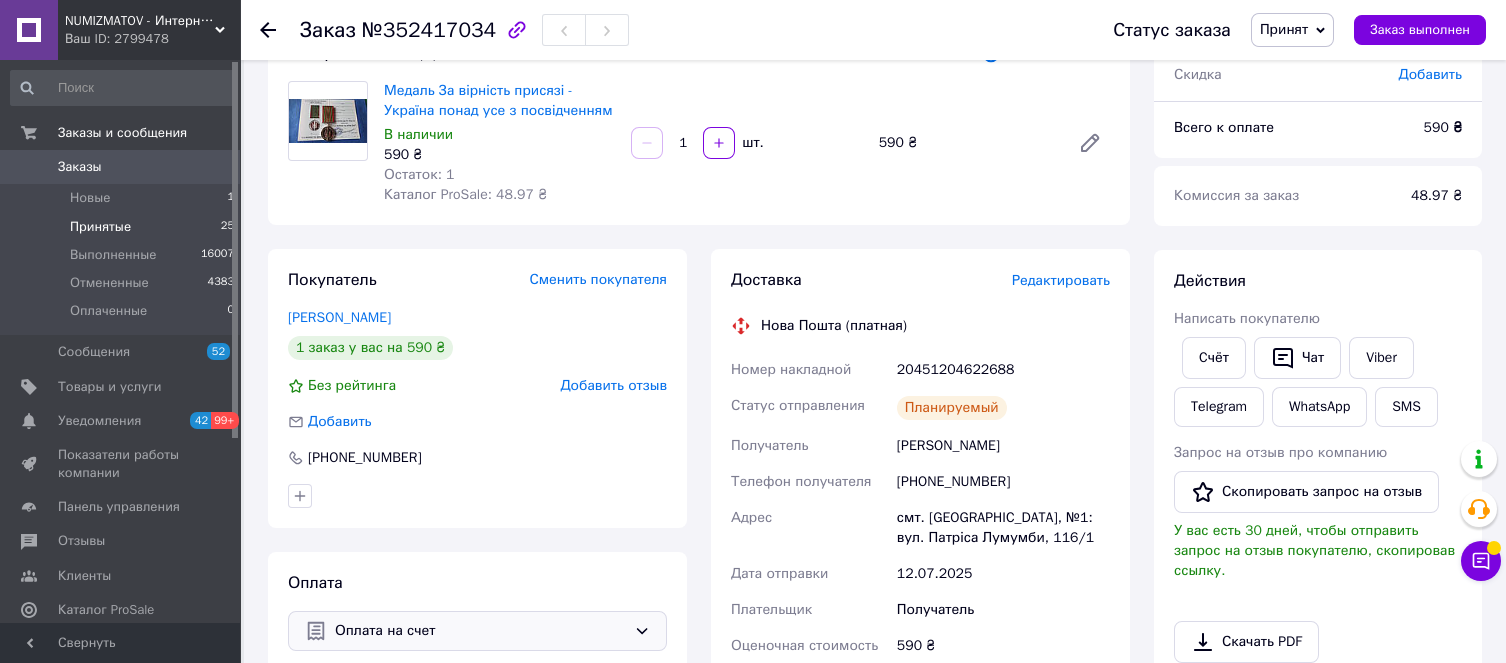 click on "Принятые" at bounding box center [100, 227] 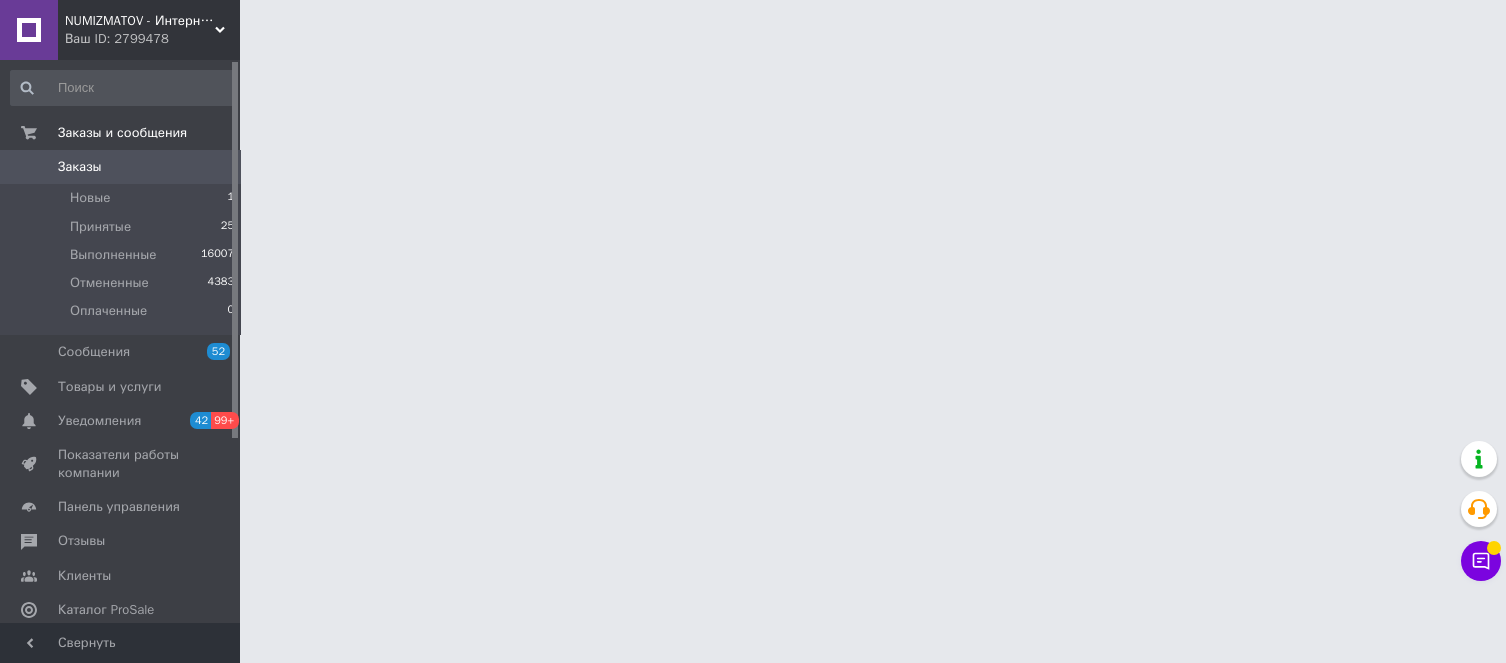 scroll, scrollTop: 0, scrollLeft: 0, axis: both 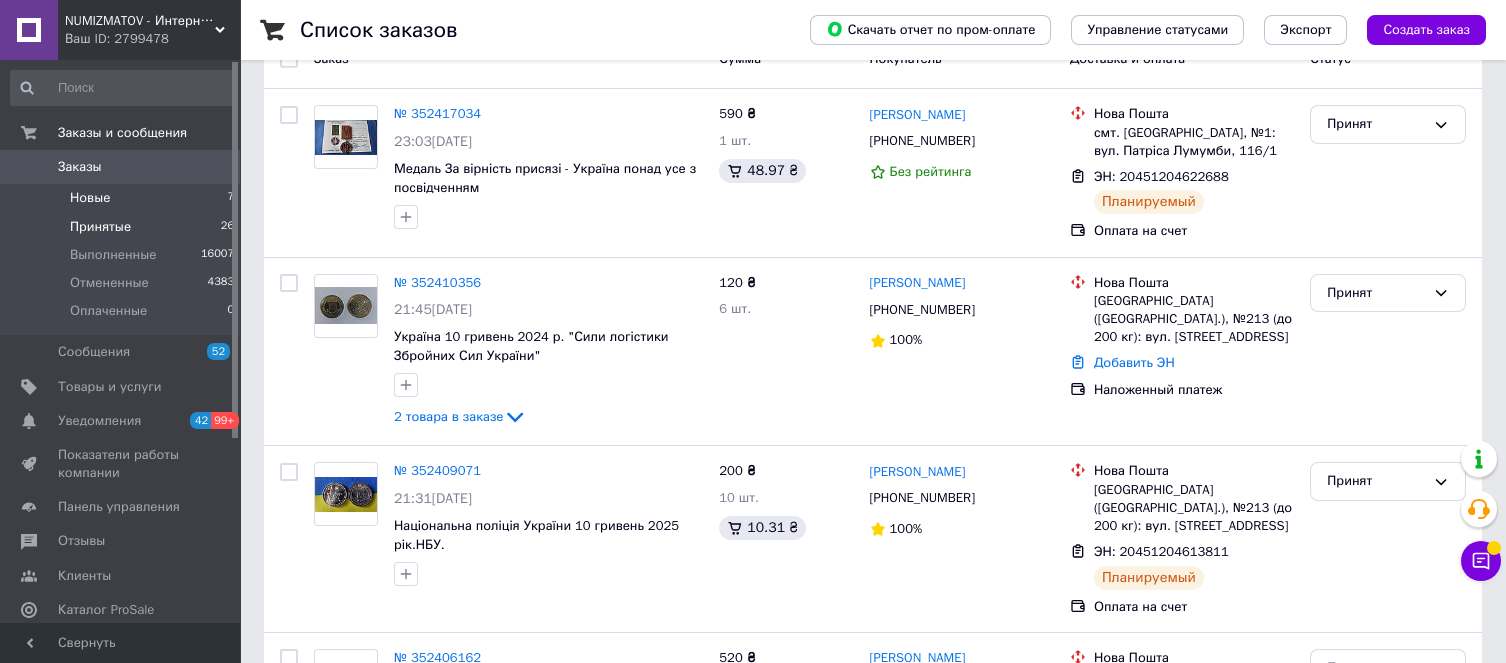 click on "Новые" at bounding box center [90, 198] 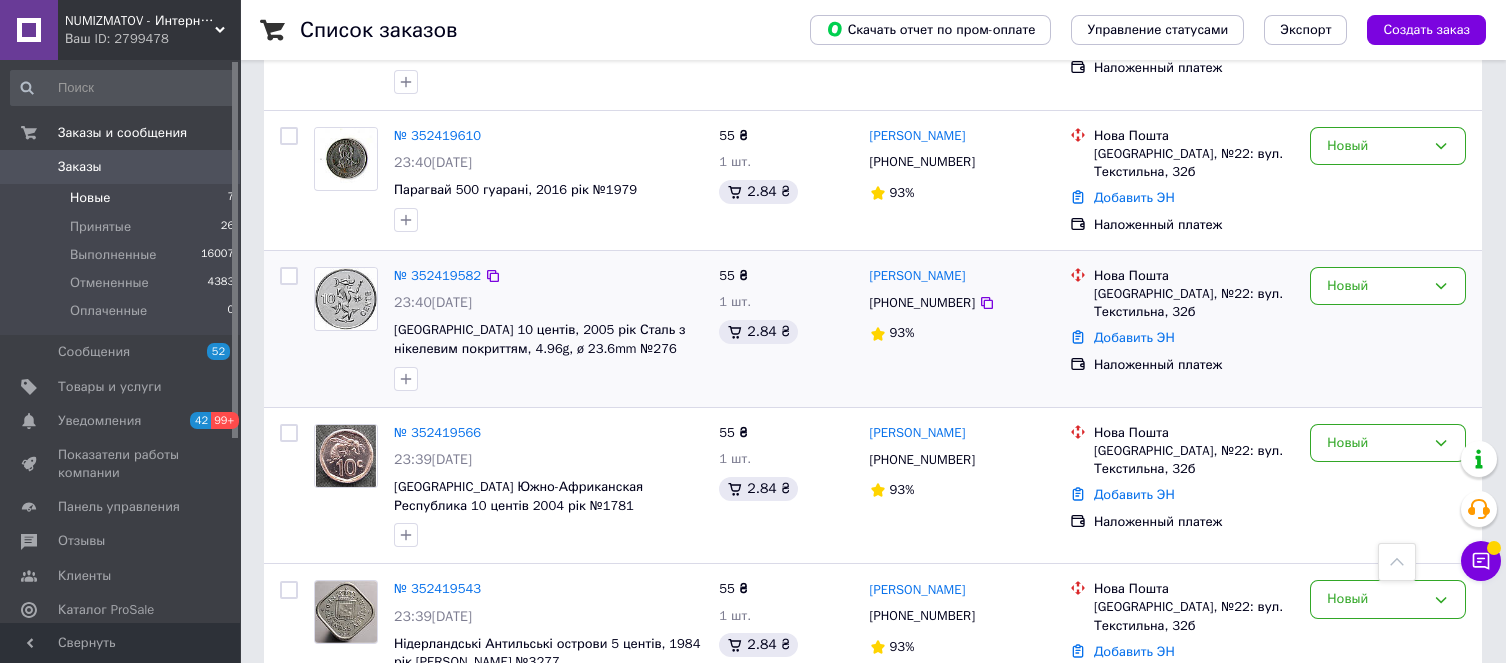 scroll, scrollTop: 831, scrollLeft: 0, axis: vertical 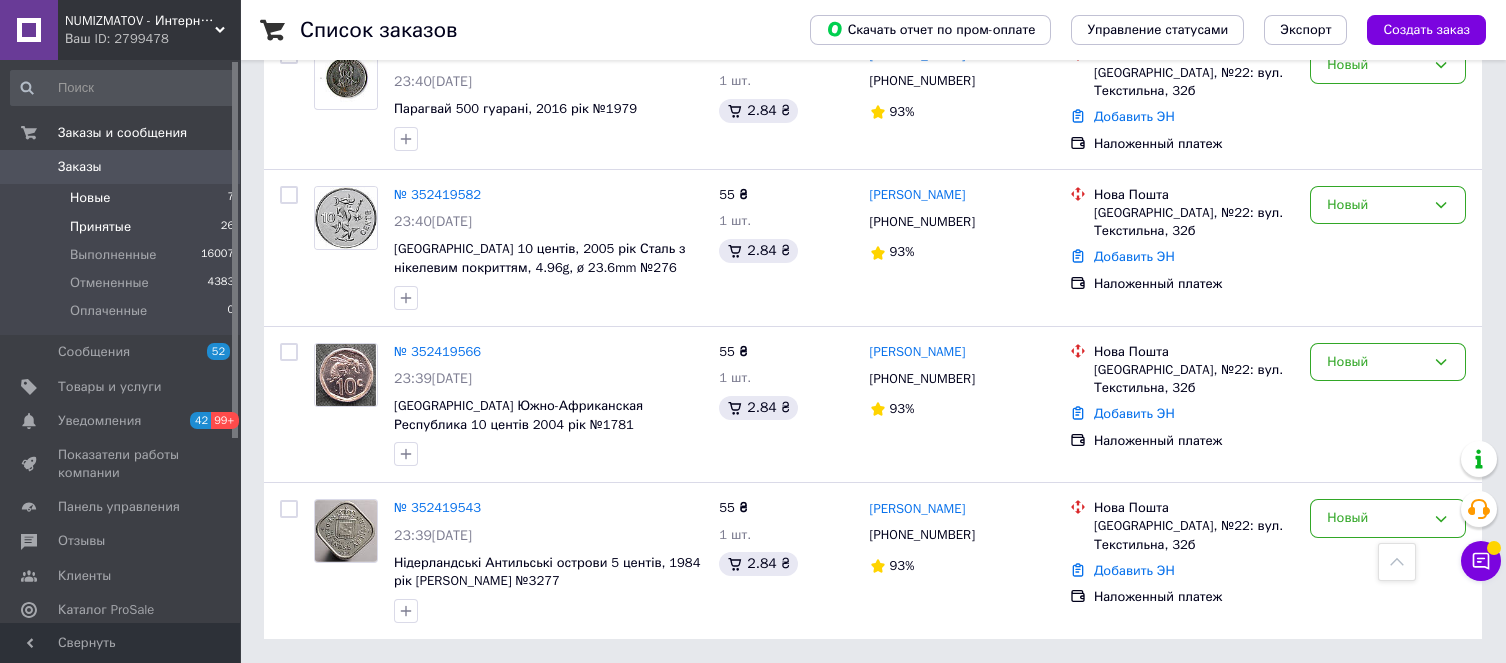 click on "Принятые" at bounding box center [100, 227] 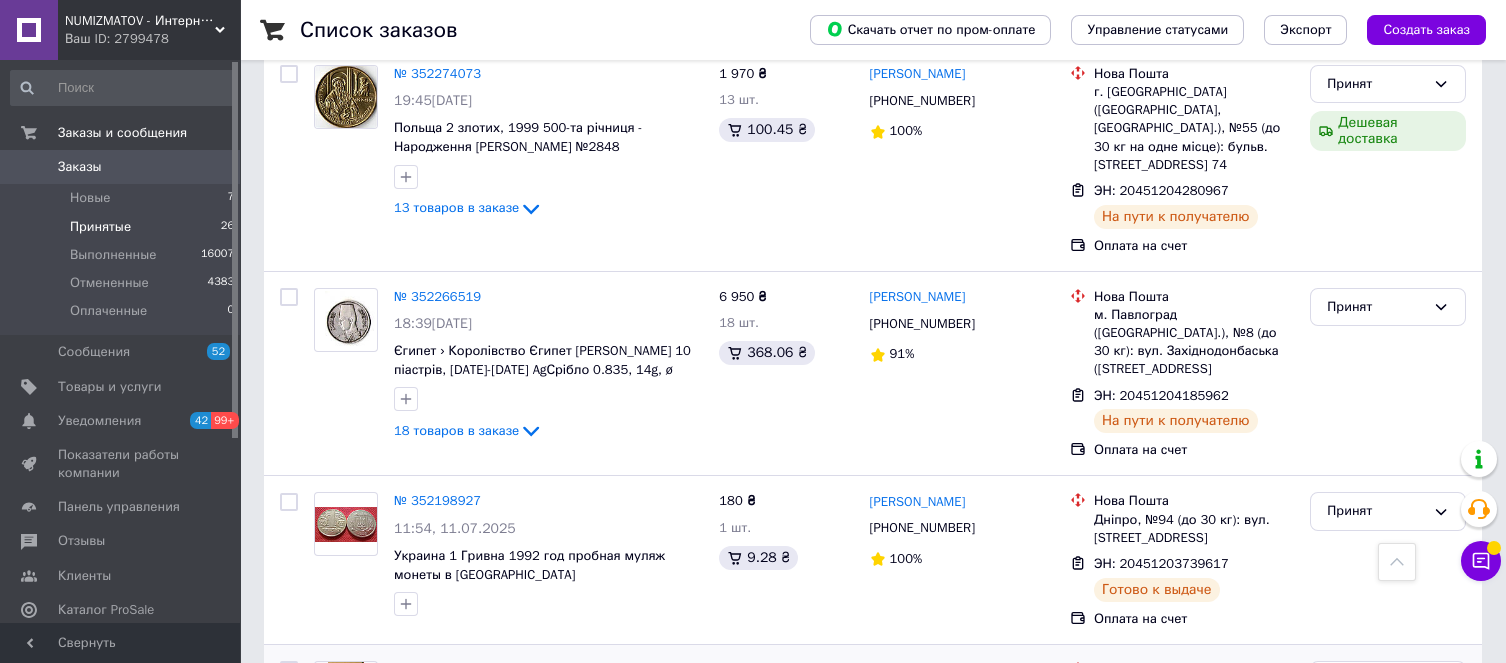 scroll, scrollTop: 2849, scrollLeft: 0, axis: vertical 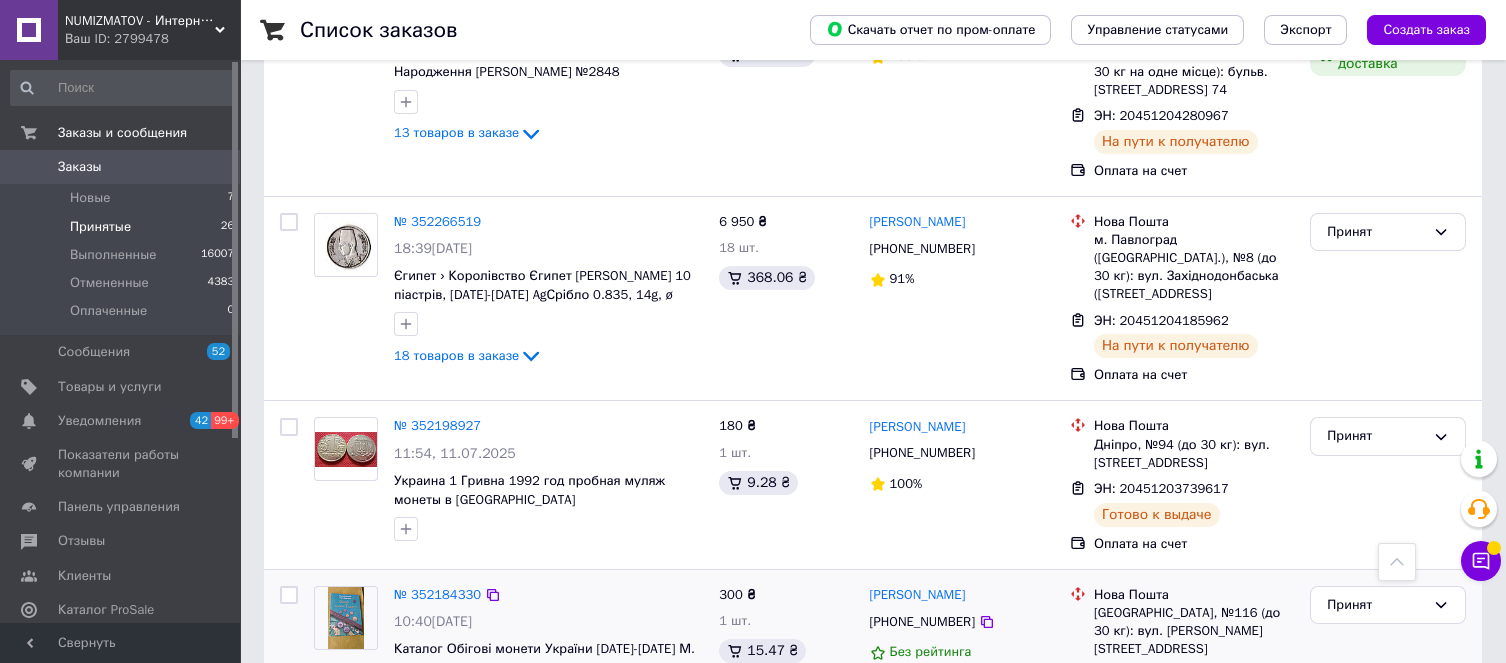 click on "№ 352184330 10:40[DATE] Каталог Обігові монети України [DATE]-[DATE] М. [GEOGRAPHIC_DATA][PERSON_NAME] [PERSON_NAME] 2025 Новинка!" at bounding box center [548, 648] 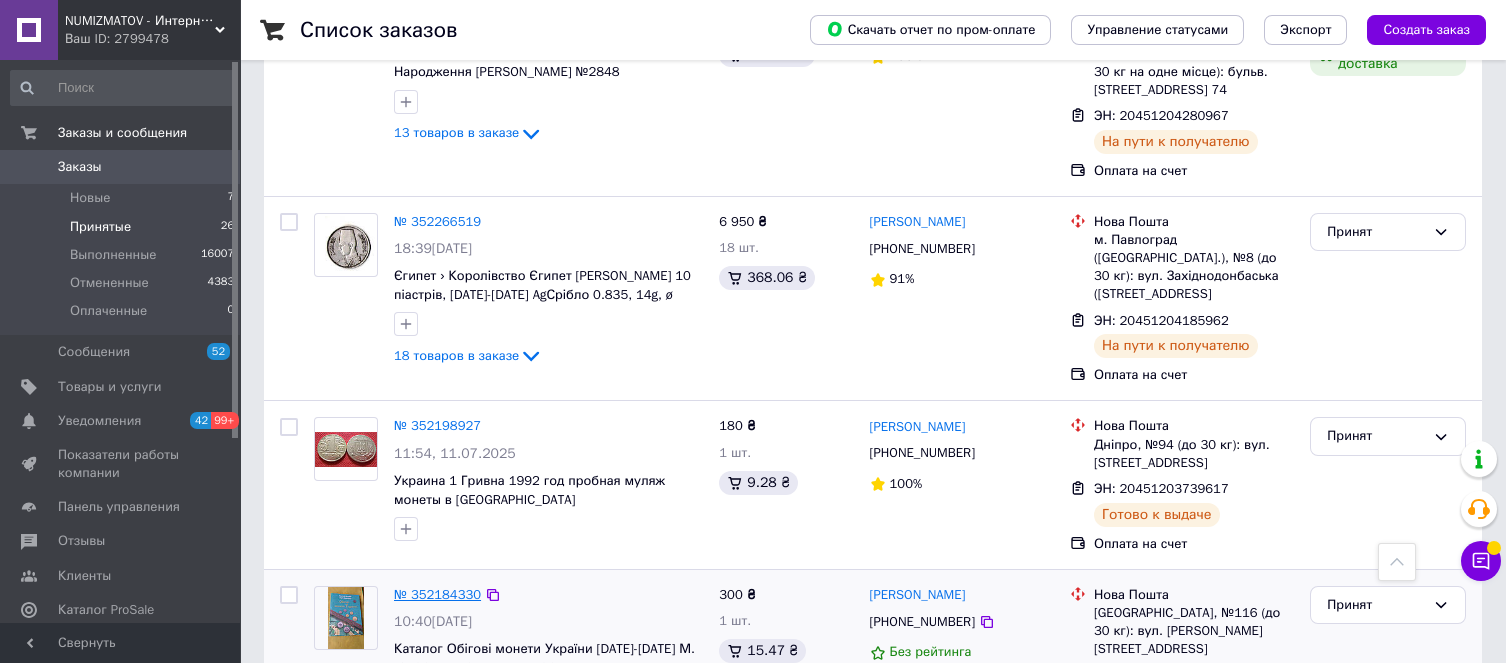 click on "№ 352184330" at bounding box center (437, 594) 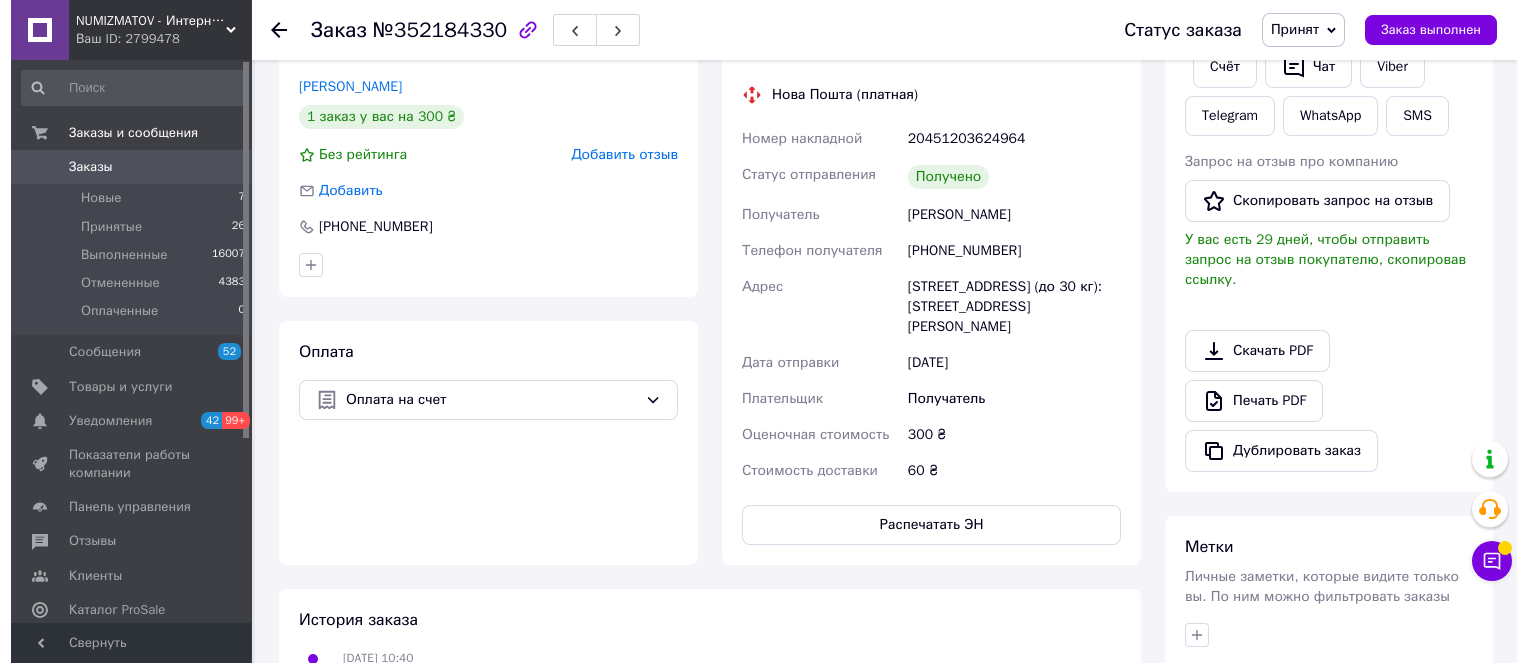 scroll, scrollTop: 439, scrollLeft: 0, axis: vertical 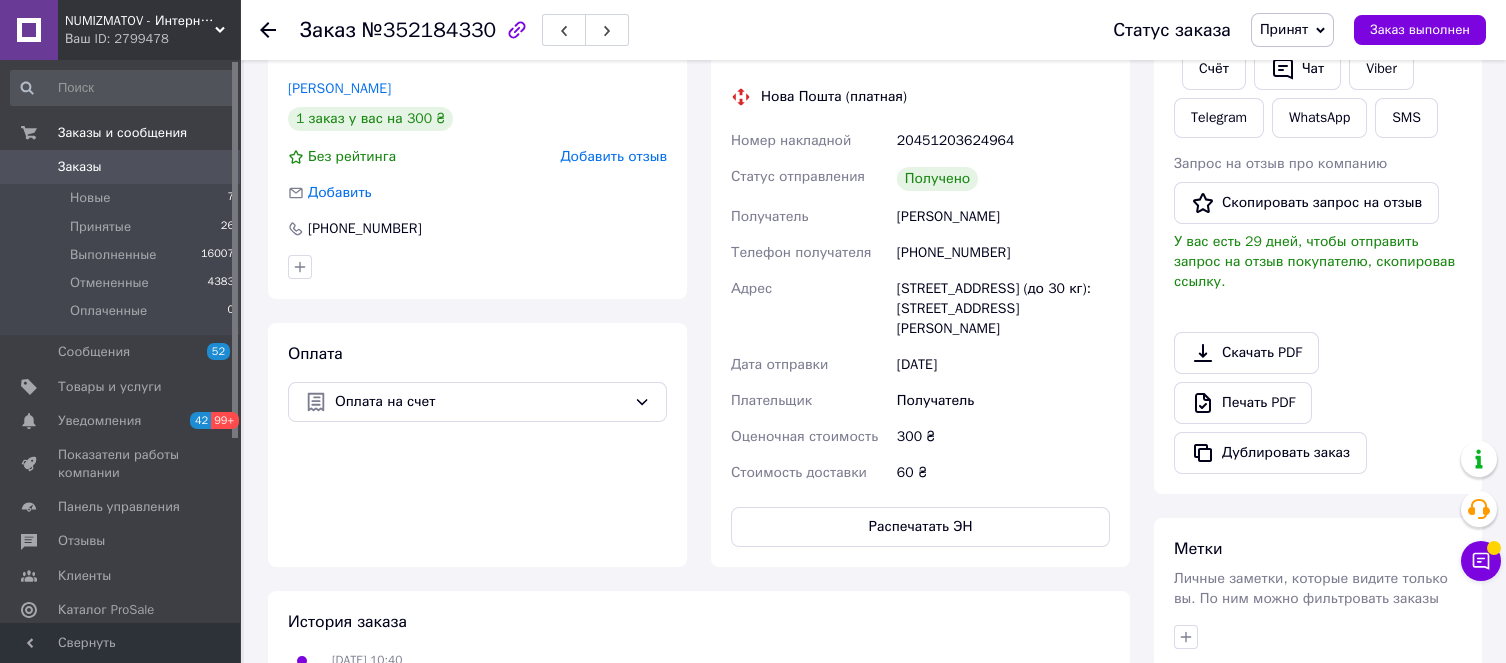 click on "Добавить отзыв" at bounding box center [613, 156] 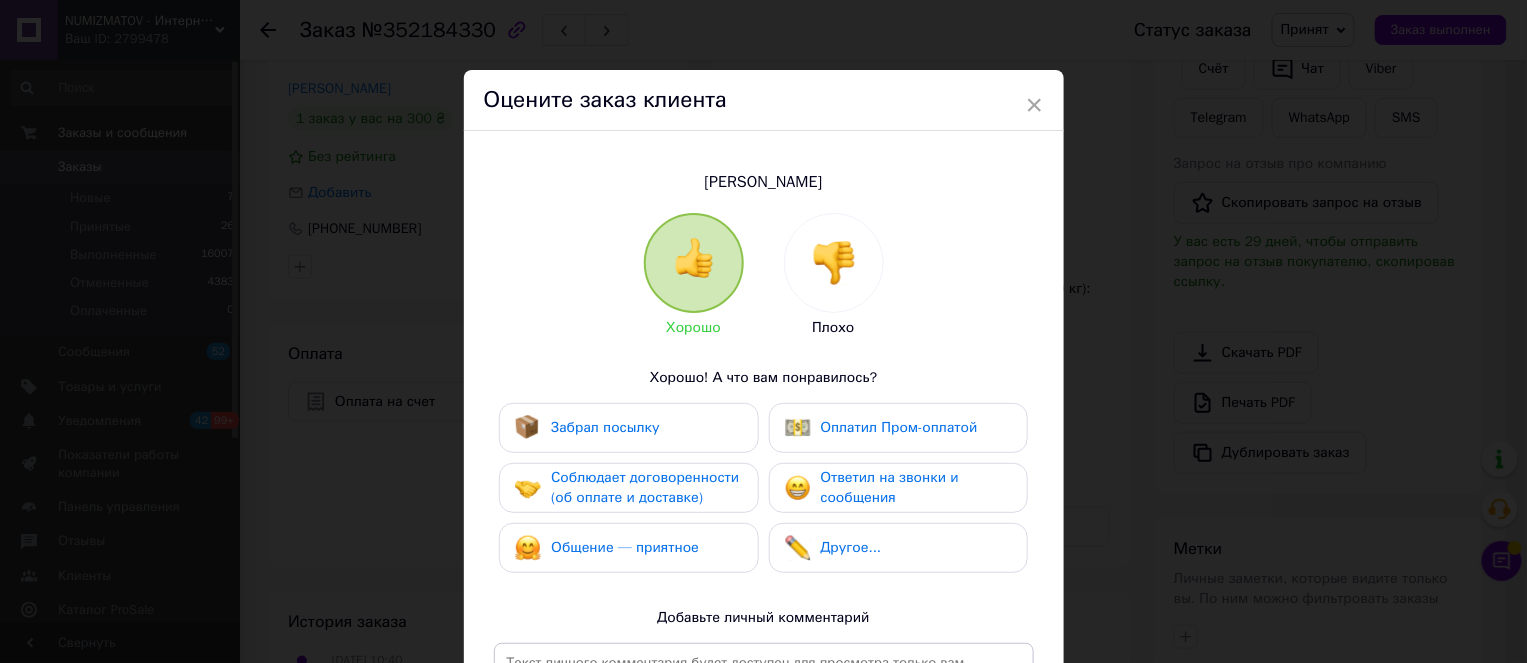 click on "Забрал посылку" at bounding box center (587, 428) 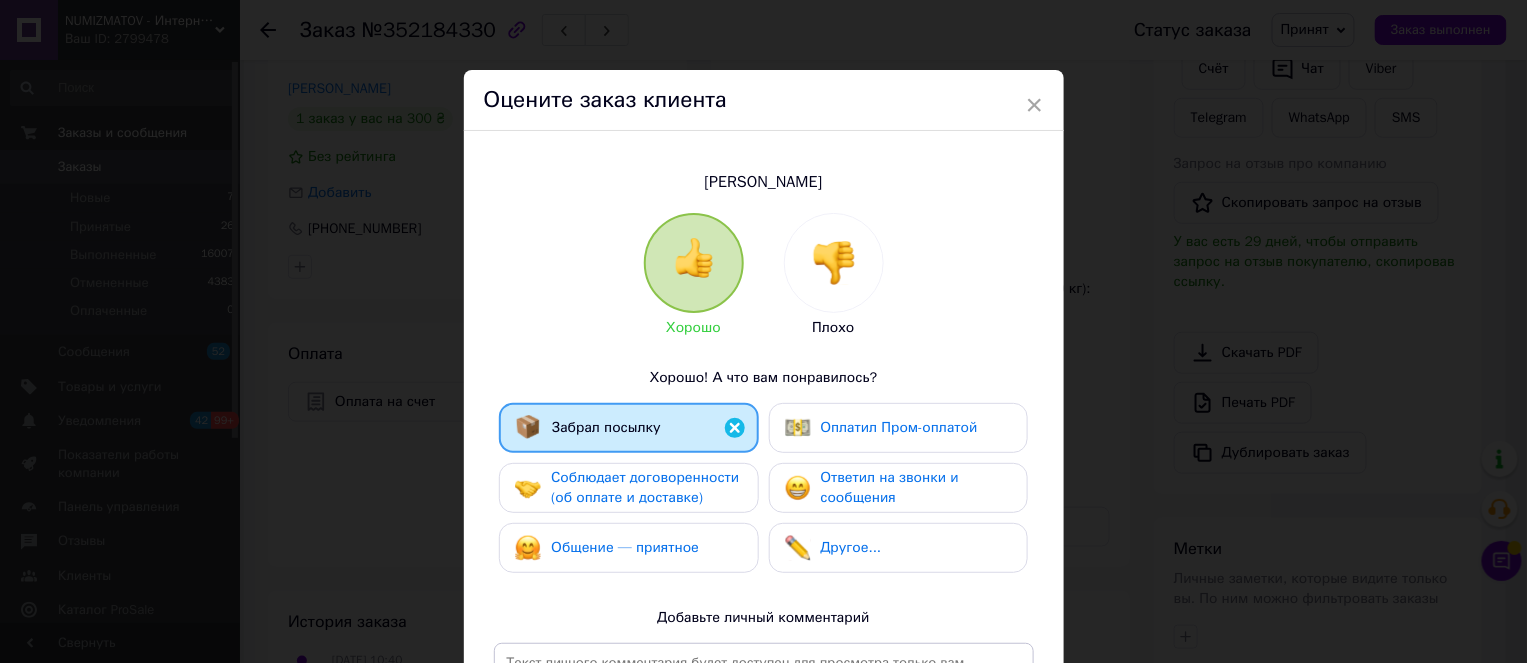 click on "Соблюдает договоренности (об оплате и доставке)" at bounding box center [645, 487] 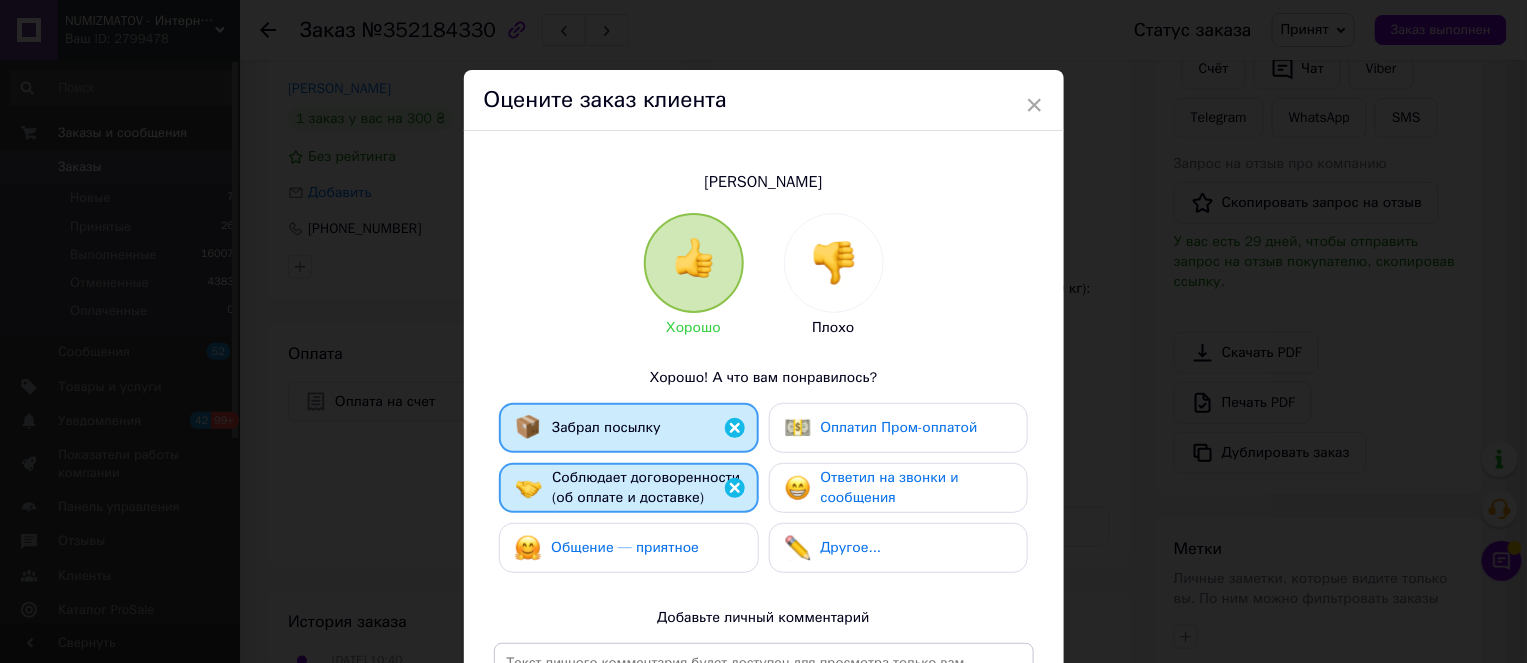click on "Общение — приятное" at bounding box center [625, 547] 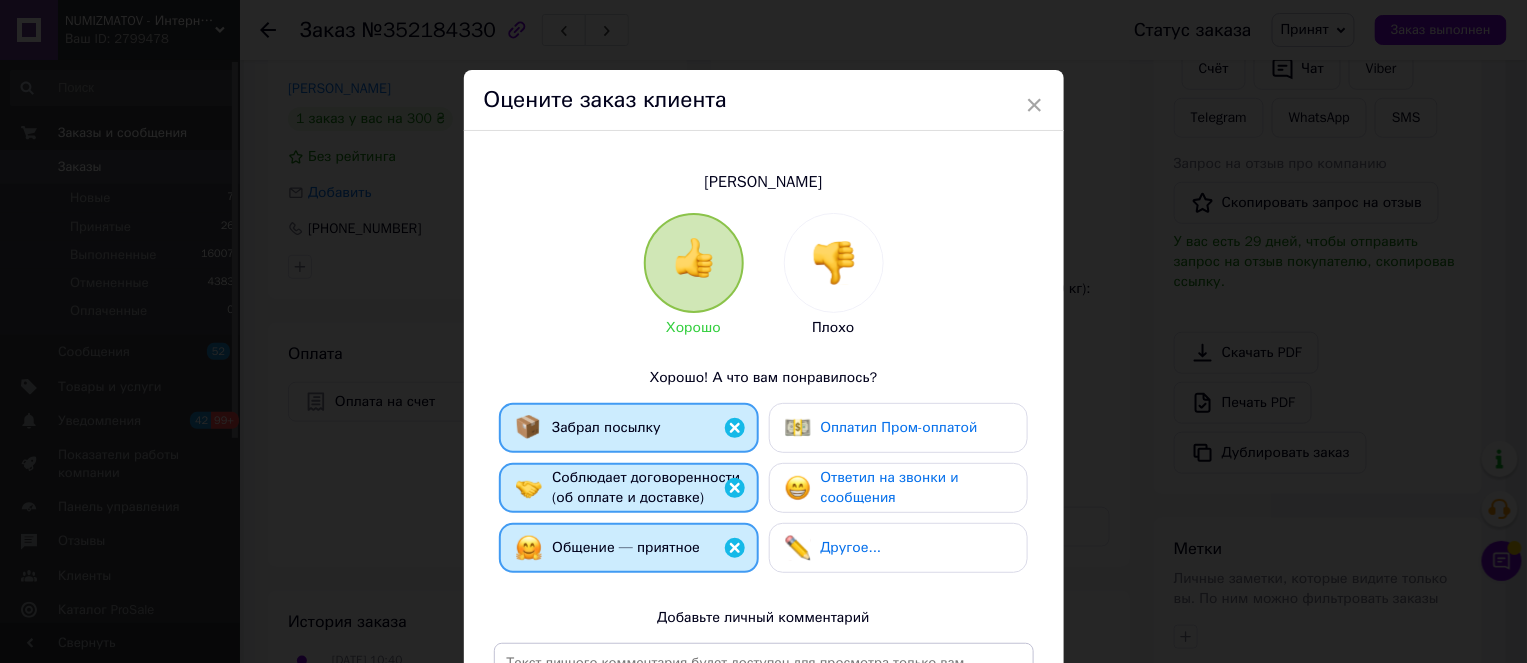 click on "Ответил на звонки и сообщения" at bounding box center (890, 487) 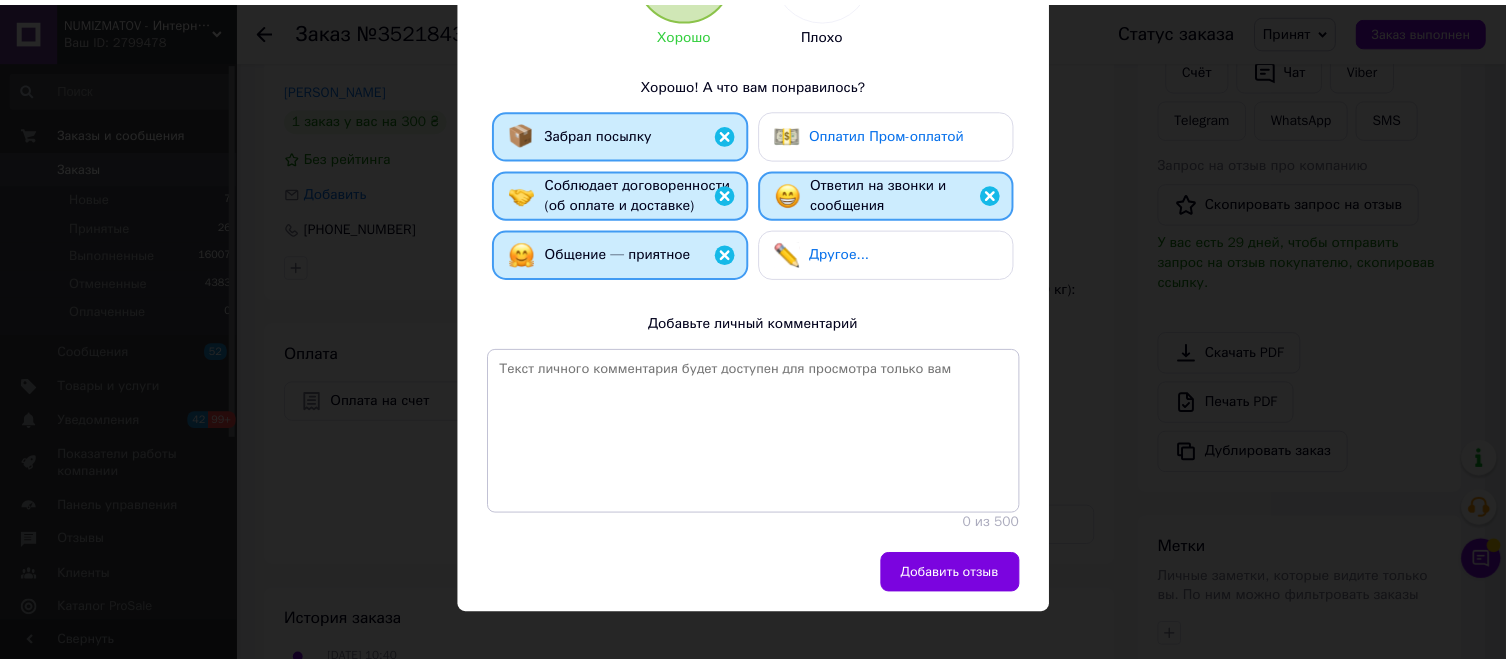 scroll, scrollTop: 315, scrollLeft: 0, axis: vertical 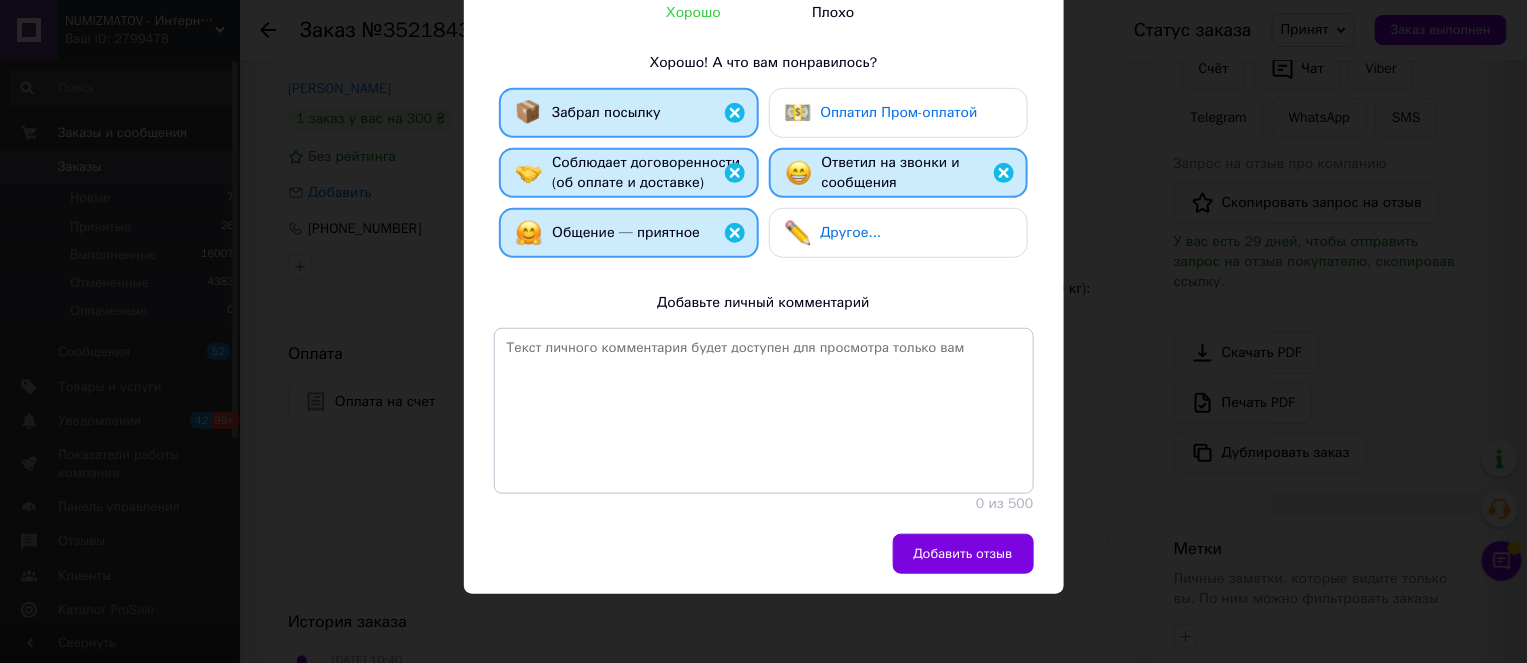 click on "Добавить отзыв" at bounding box center (963, 554) 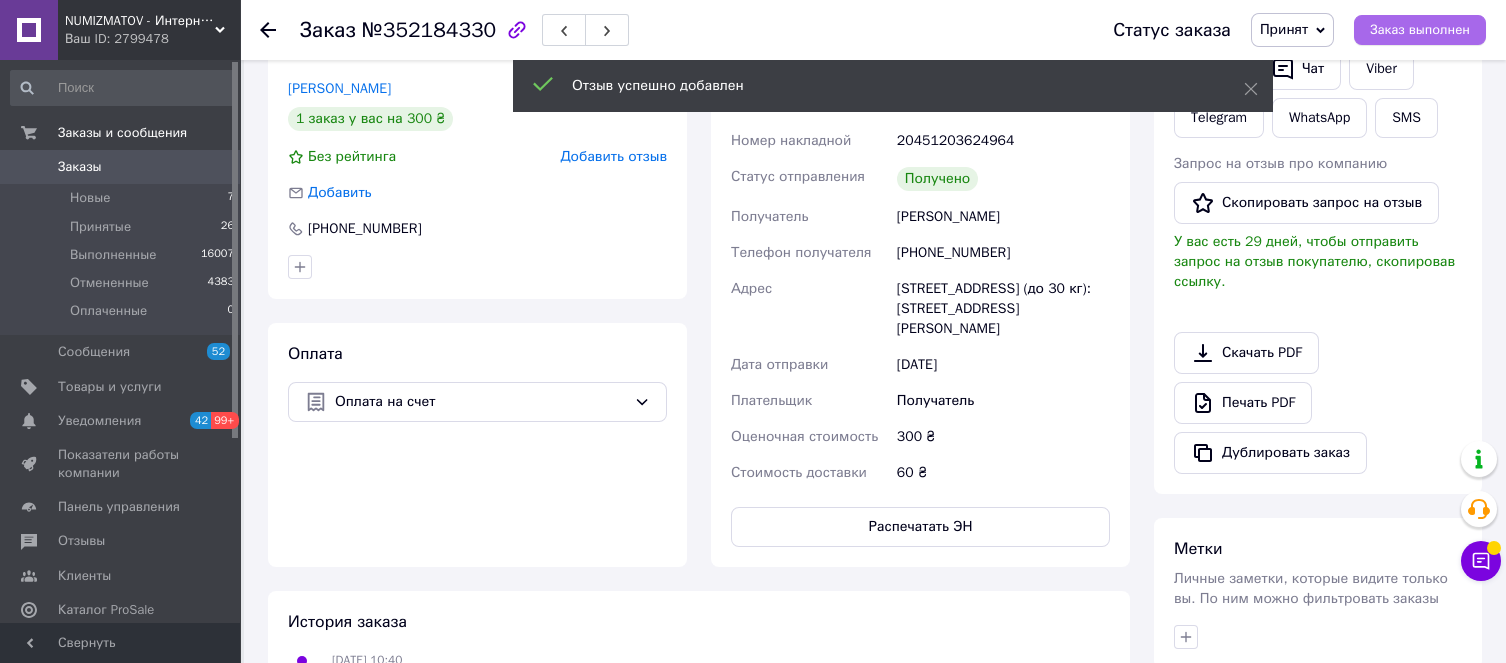 click on "Заказ выполнен" at bounding box center [1420, 30] 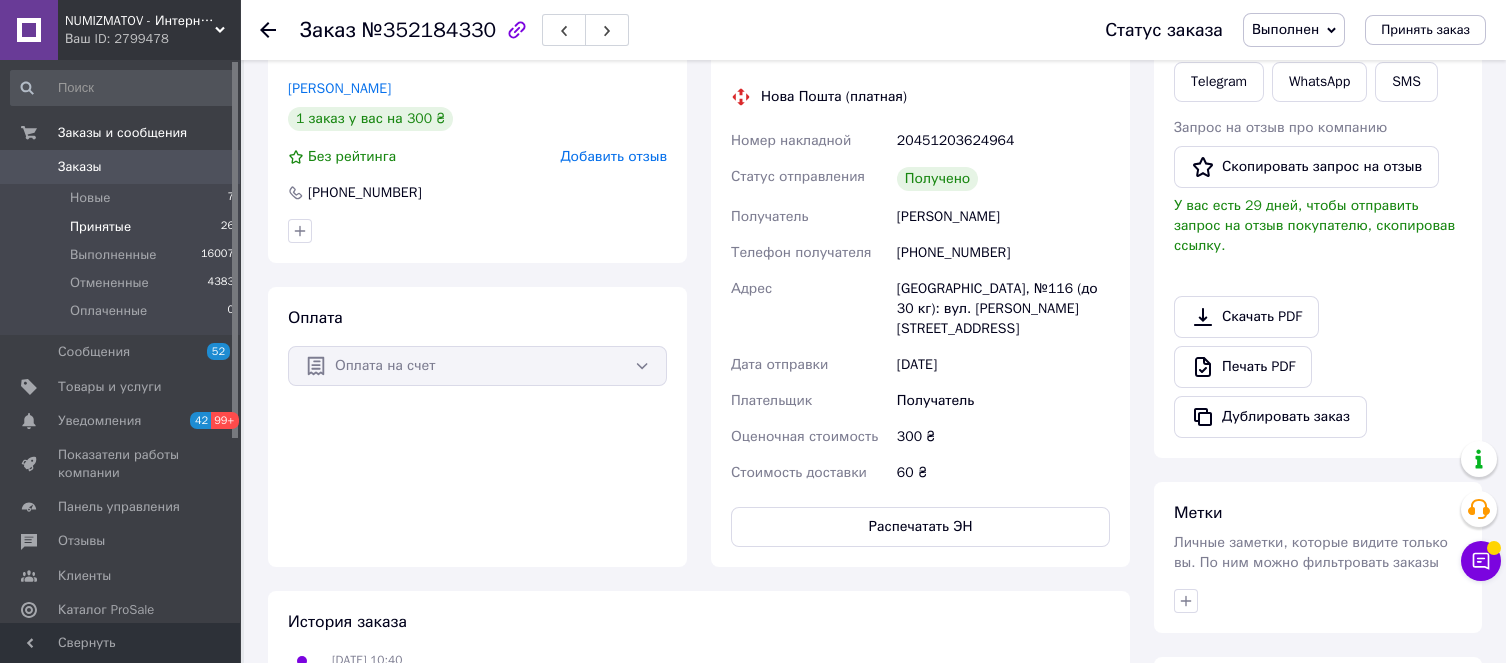 click on "Принятые" at bounding box center [100, 227] 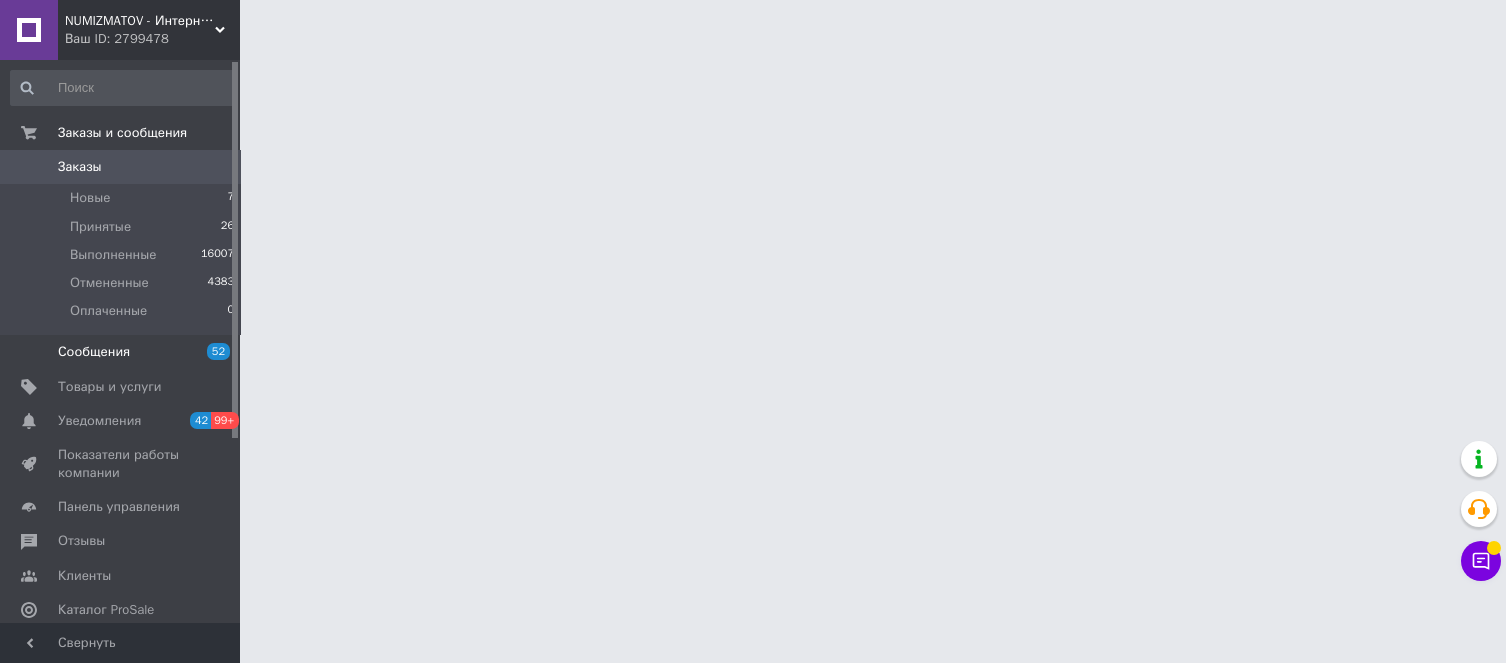 scroll, scrollTop: 0, scrollLeft: 0, axis: both 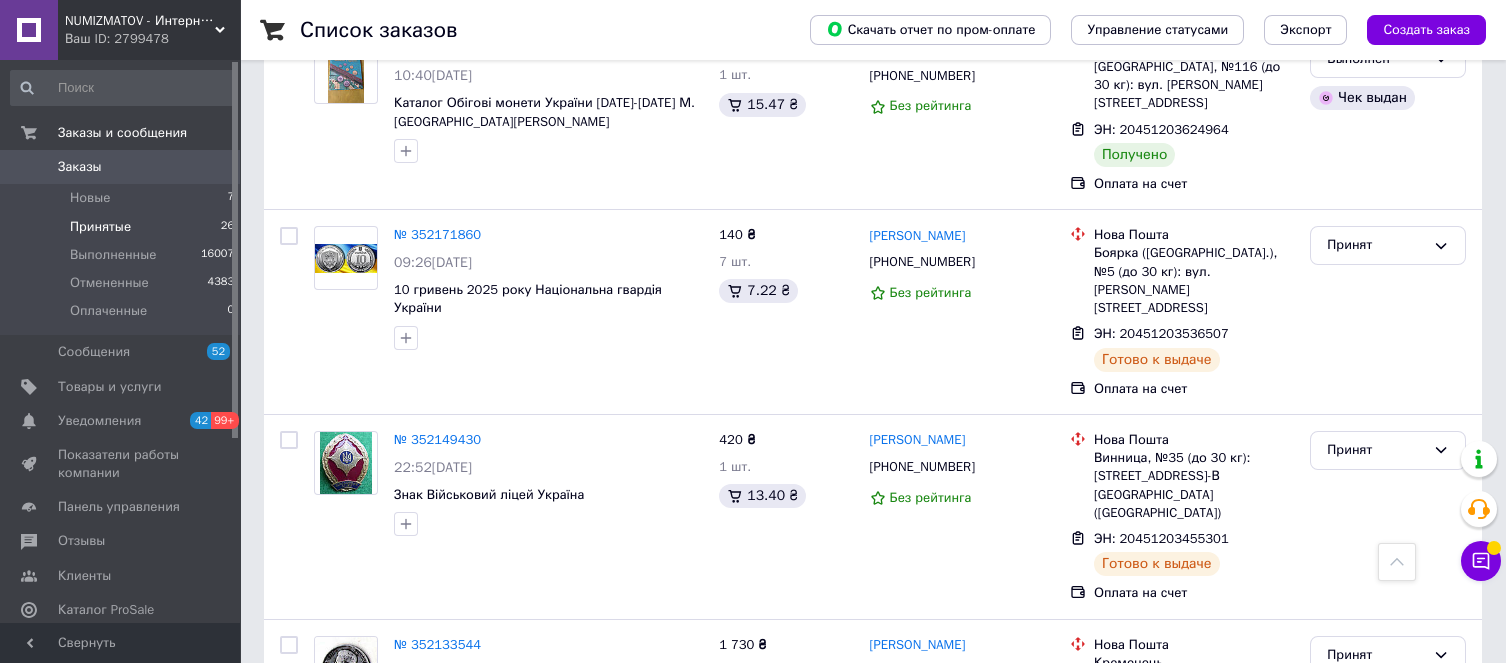 click on "2" at bounding box center [327, 852] 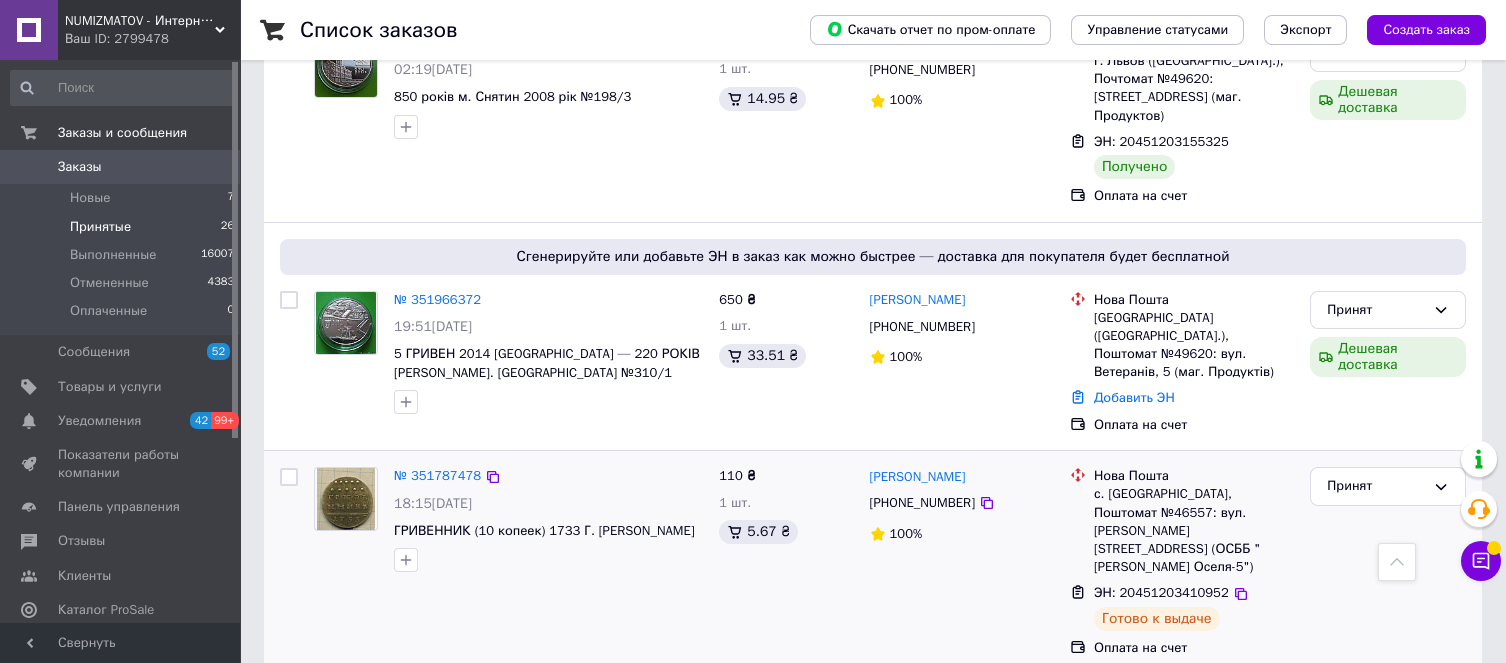 scroll, scrollTop: 749, scrollLeft: 0, axis: vertical 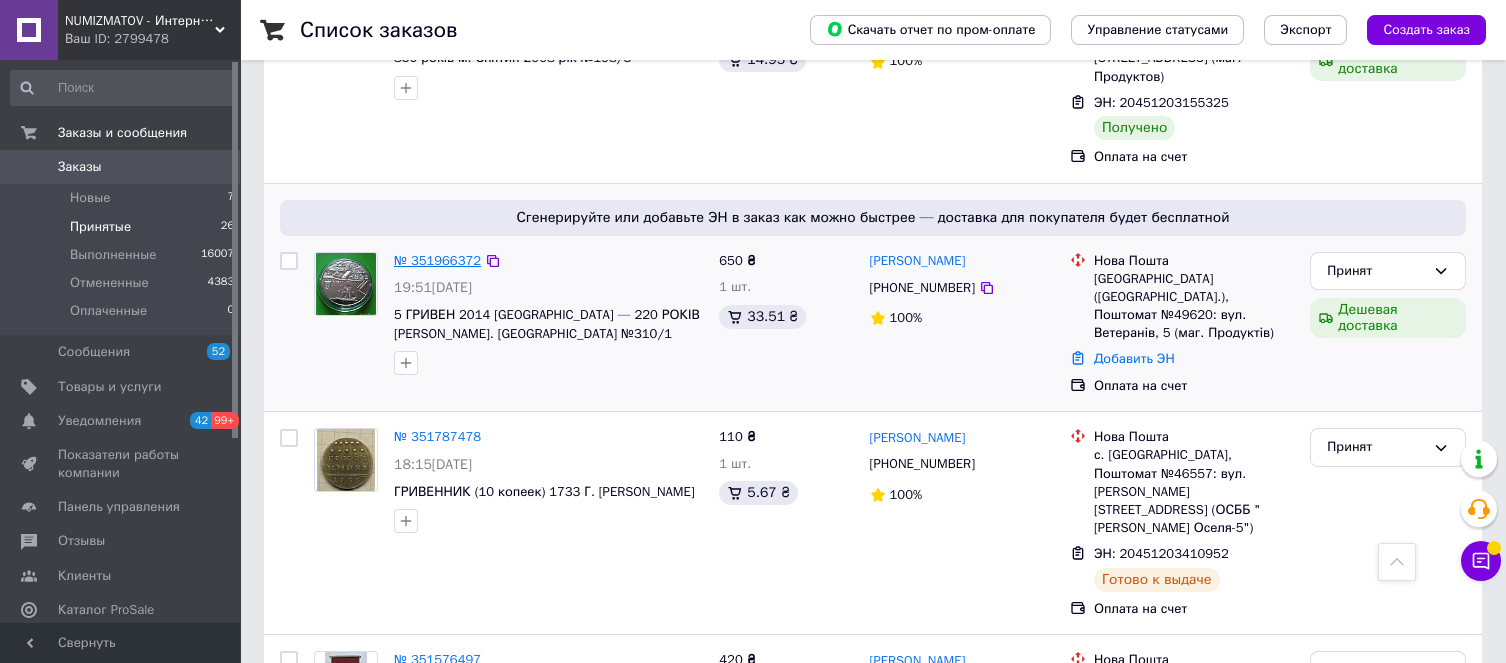 click on "№ 351966372" at bounding box center [437, 260] 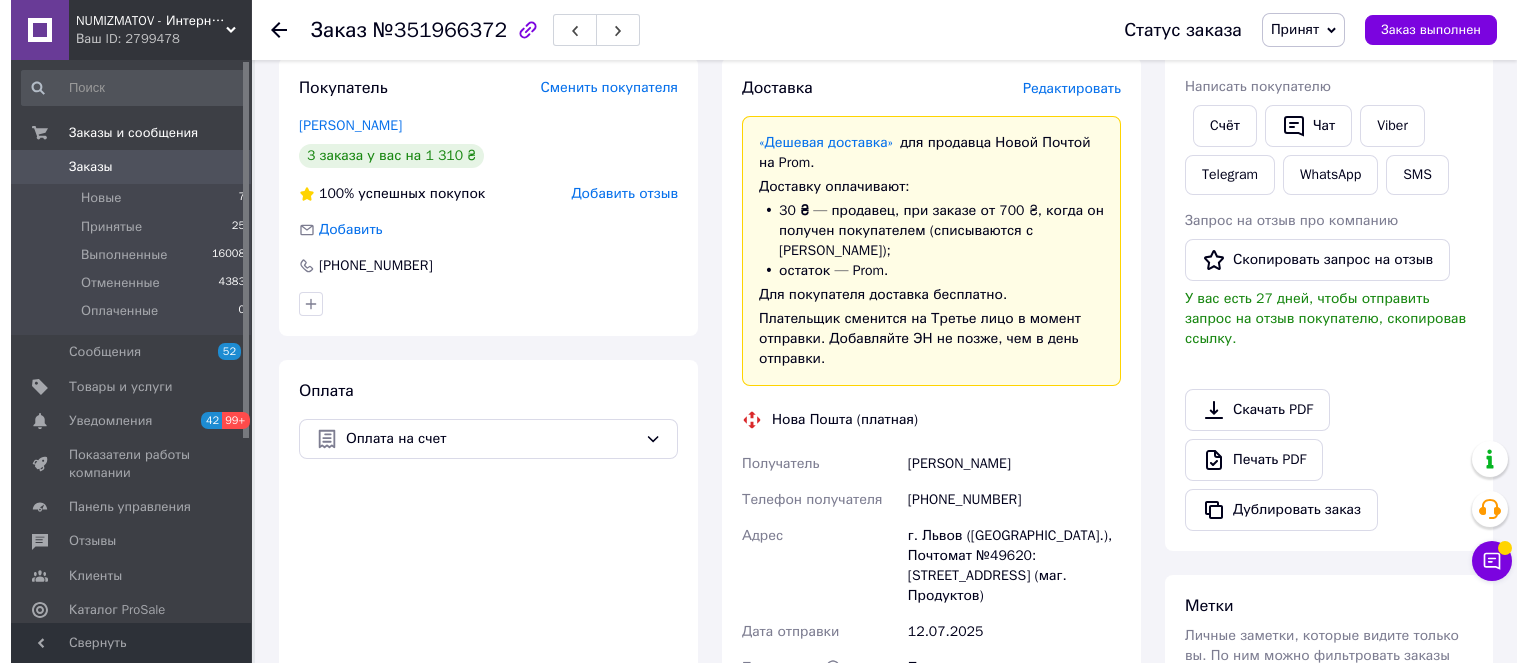 scroll, scrollTop: 300, scrollLeft: 0, axis: vertical 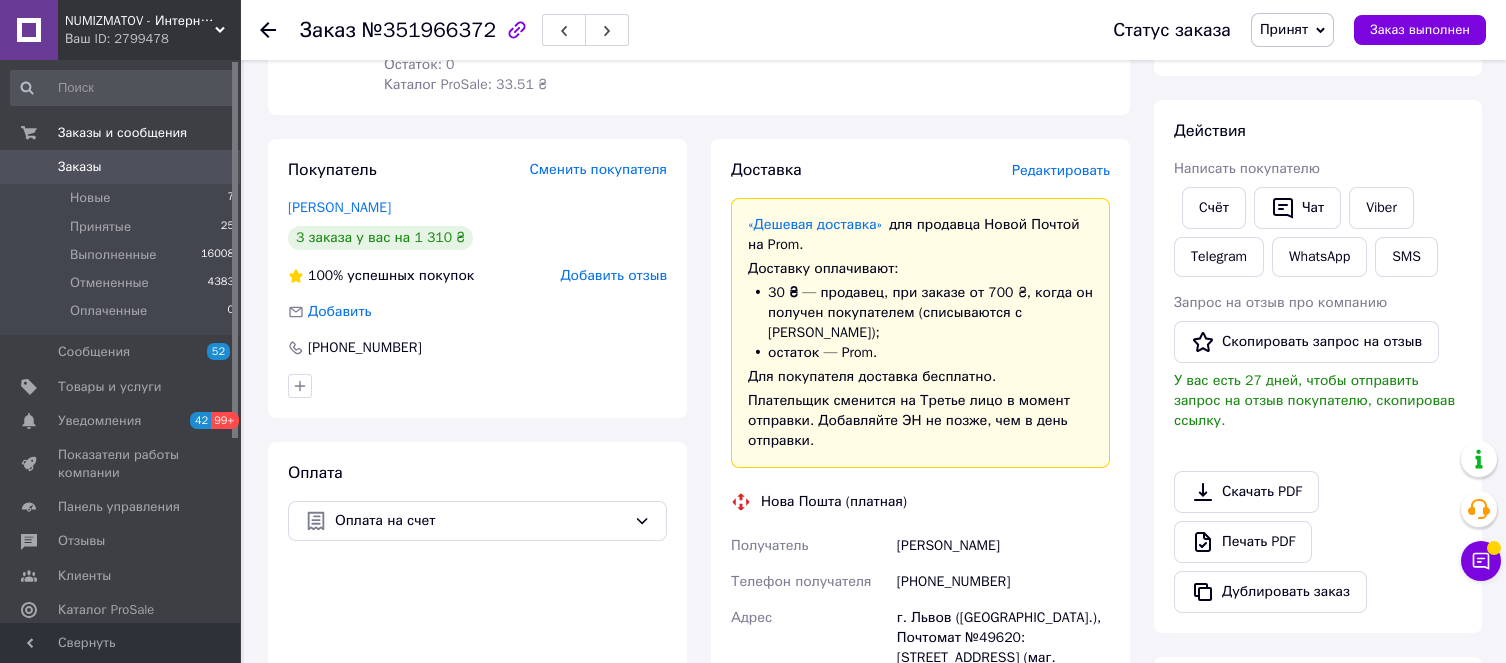 click on "Добавить отзыв" at bounding box center [613, 275] 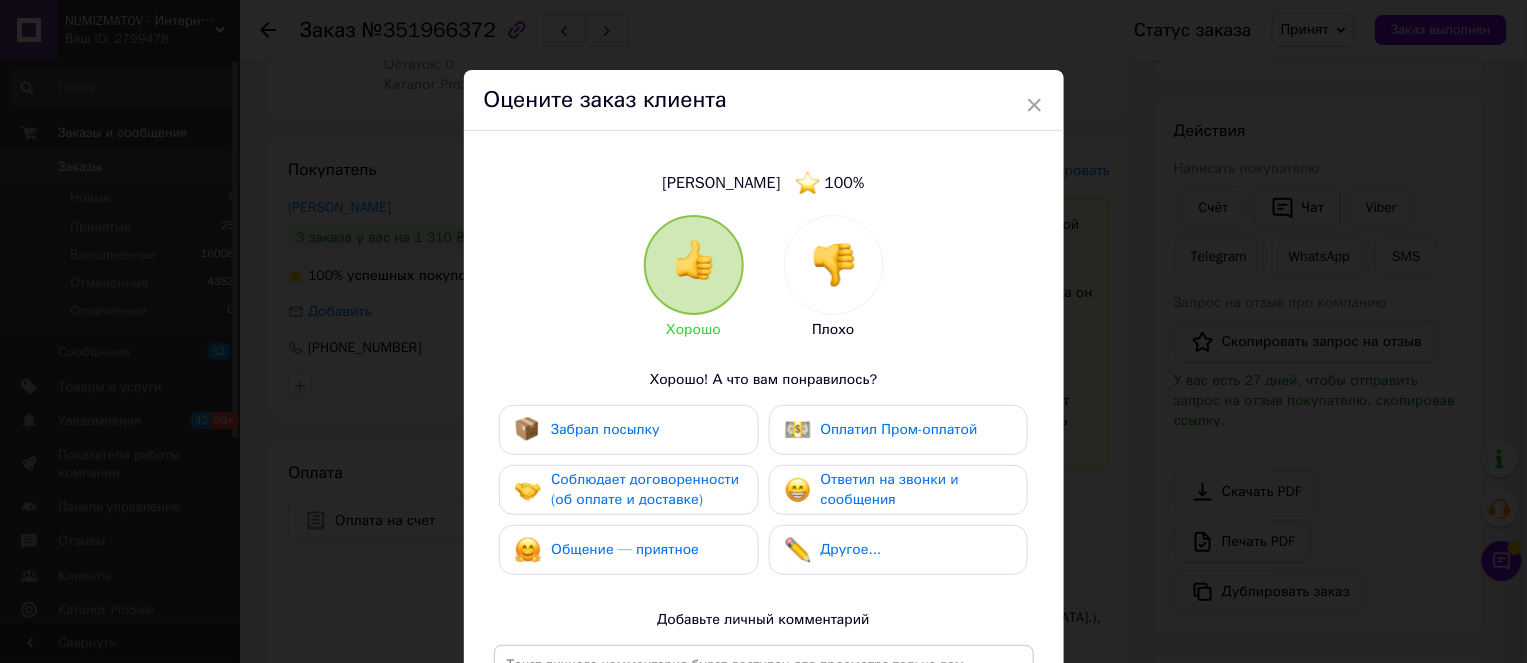drag, startPoint x: 613, startPoint y: 492, endPoint x: 597, endPoint y: 466, distance: 30.528675 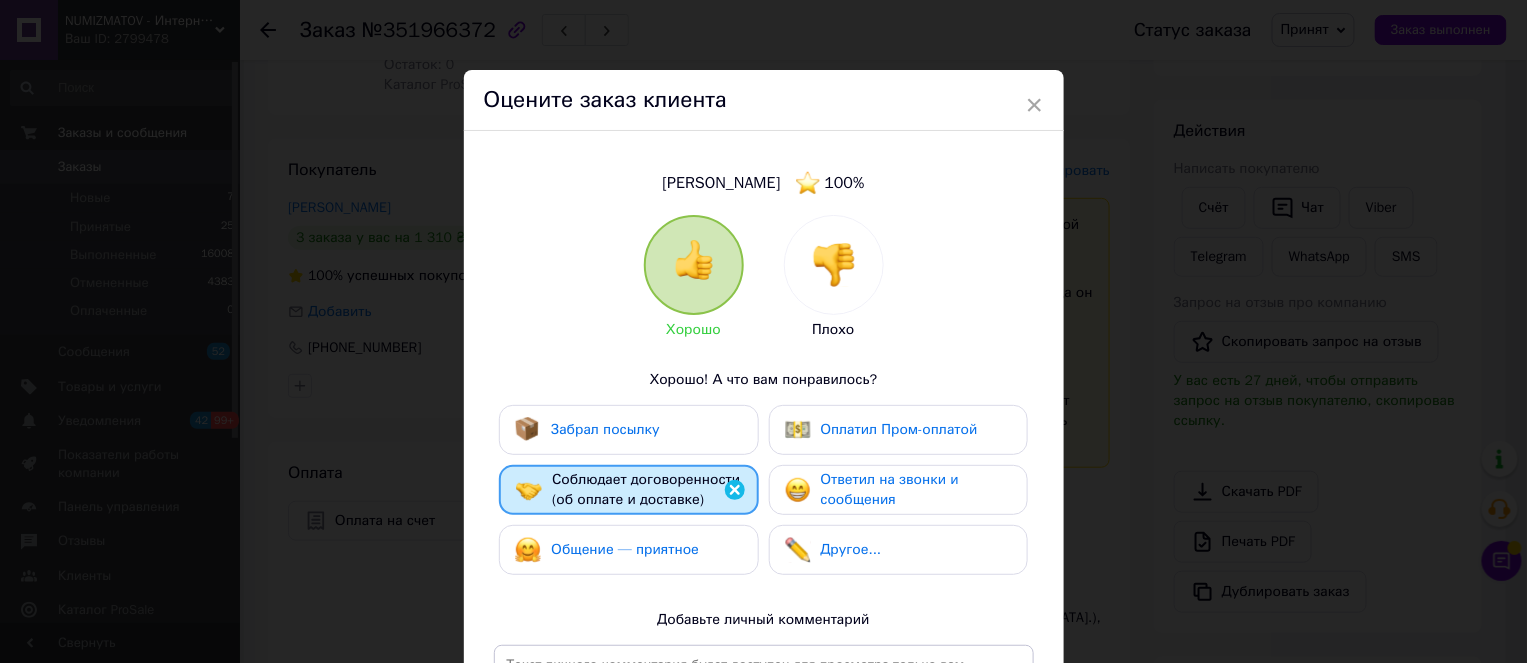 click on "Забрал посылку" at bounding box center [605, 429] 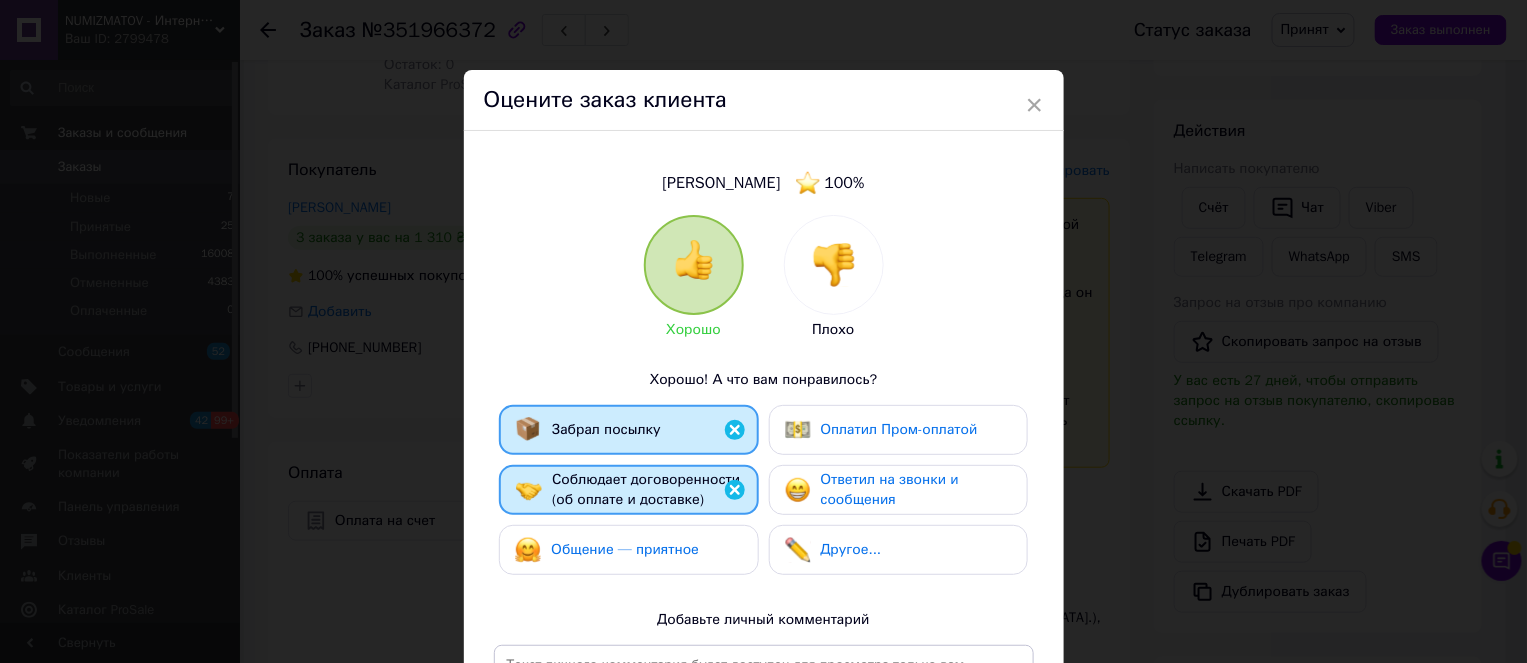 click on "Забрал посылку Оплатил Пром-оплатой Соблюдает договоренности (об оплате и доставке) Ответил на звонки и сообщения Общение — приятное Другое..." at bounding box center (764, 495) 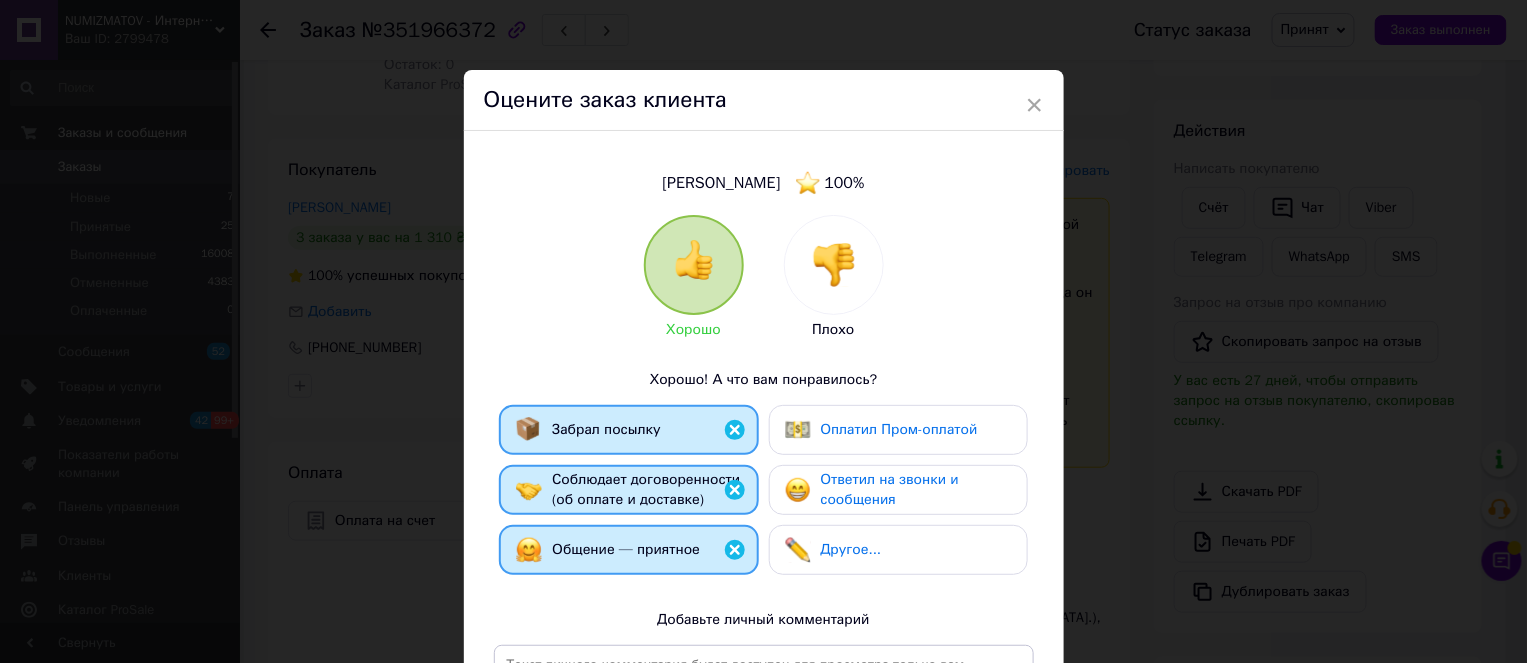 click on "Ответил на звонки и сообщения" at bounding box center (890, 489) 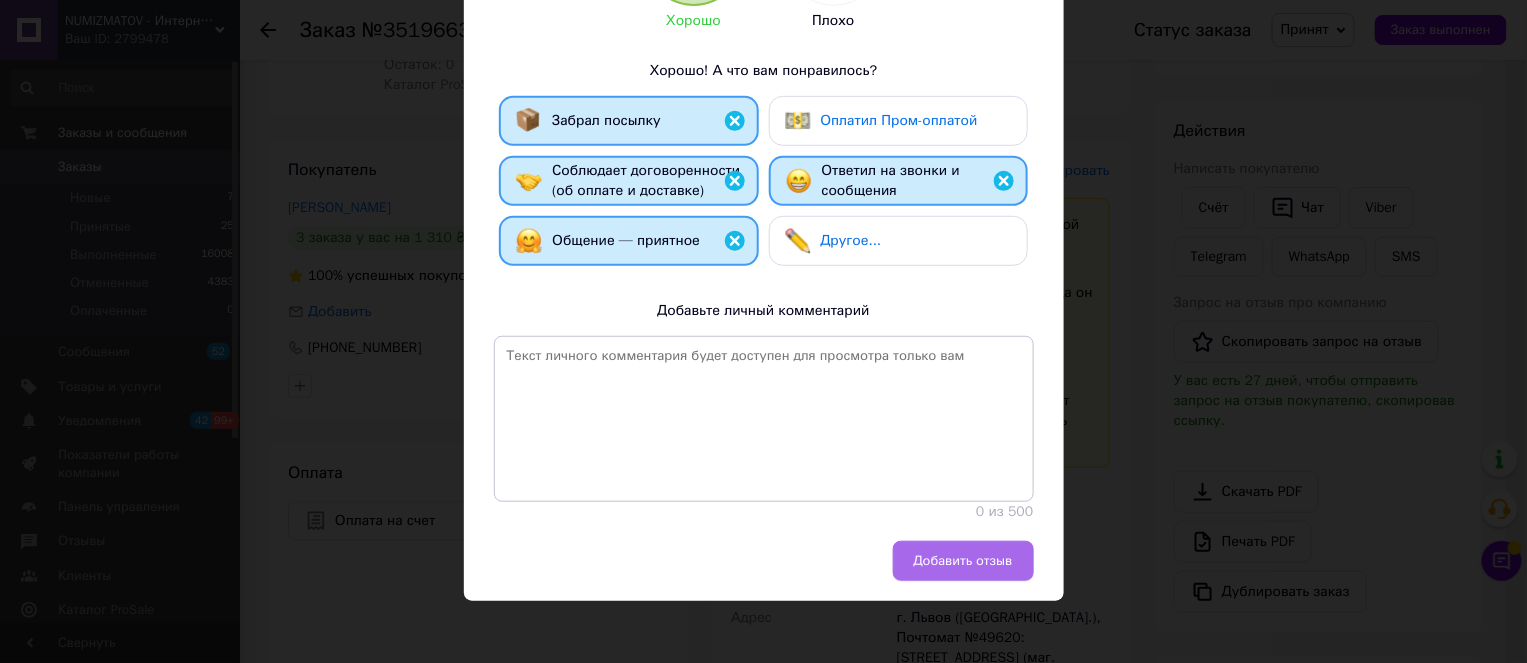 scroll, scrollTop: 316, scrollLeft: 0, axis: vertical 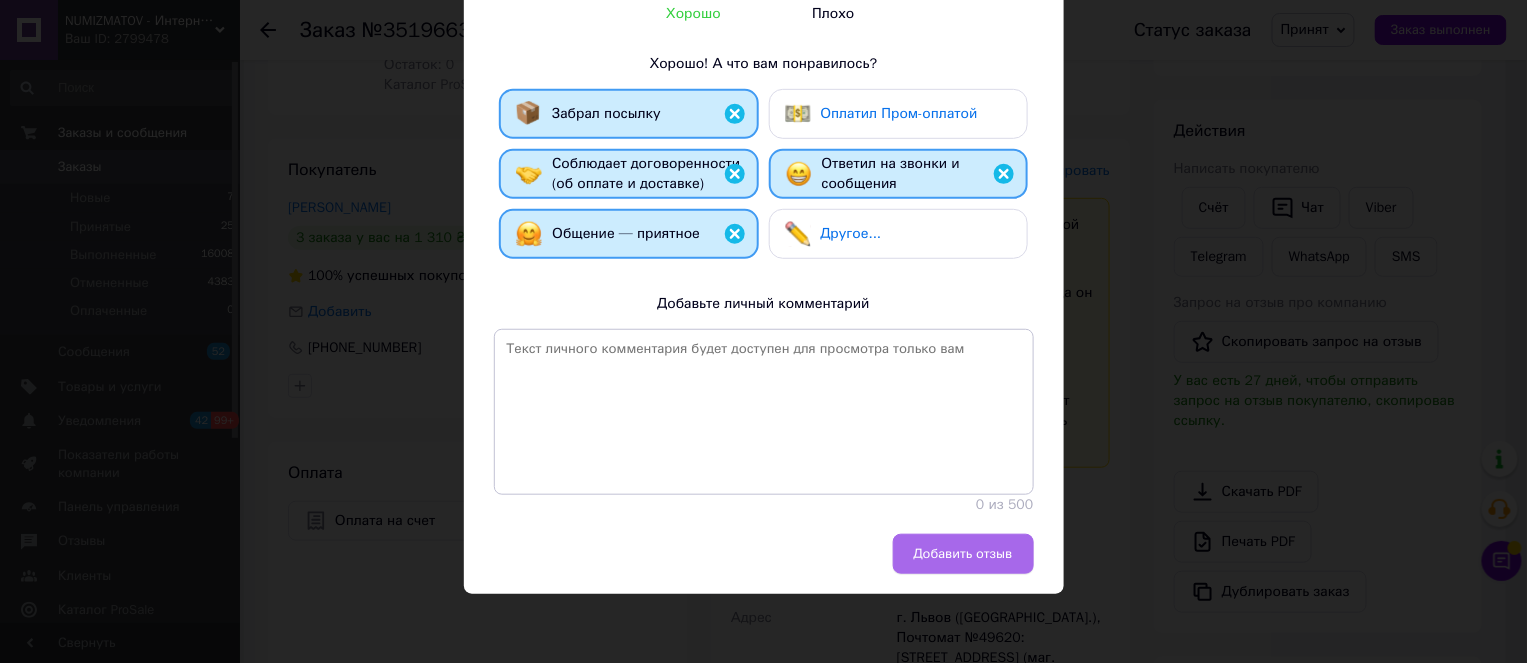 click on "Добавить отзыв" at bounding box center (963, 554) 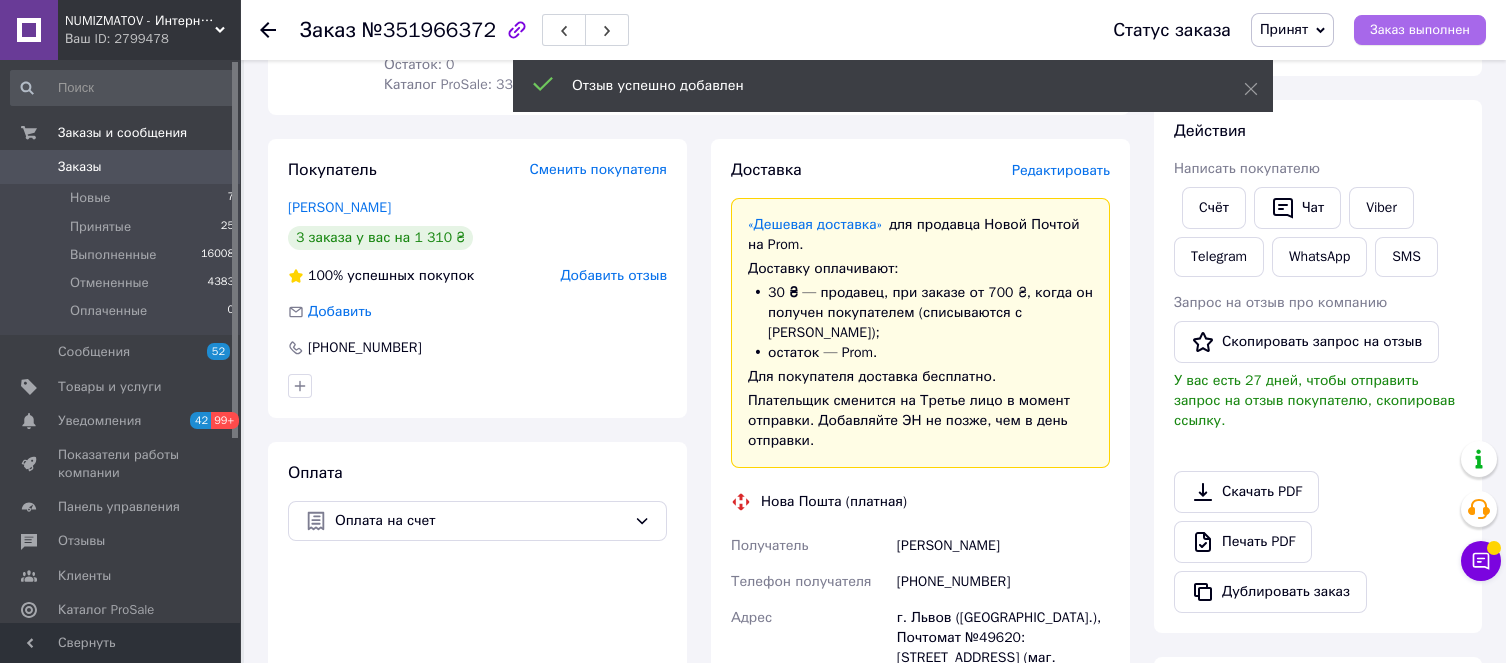 click on "Заказ выполнен" at bounding box center (1420, 30) 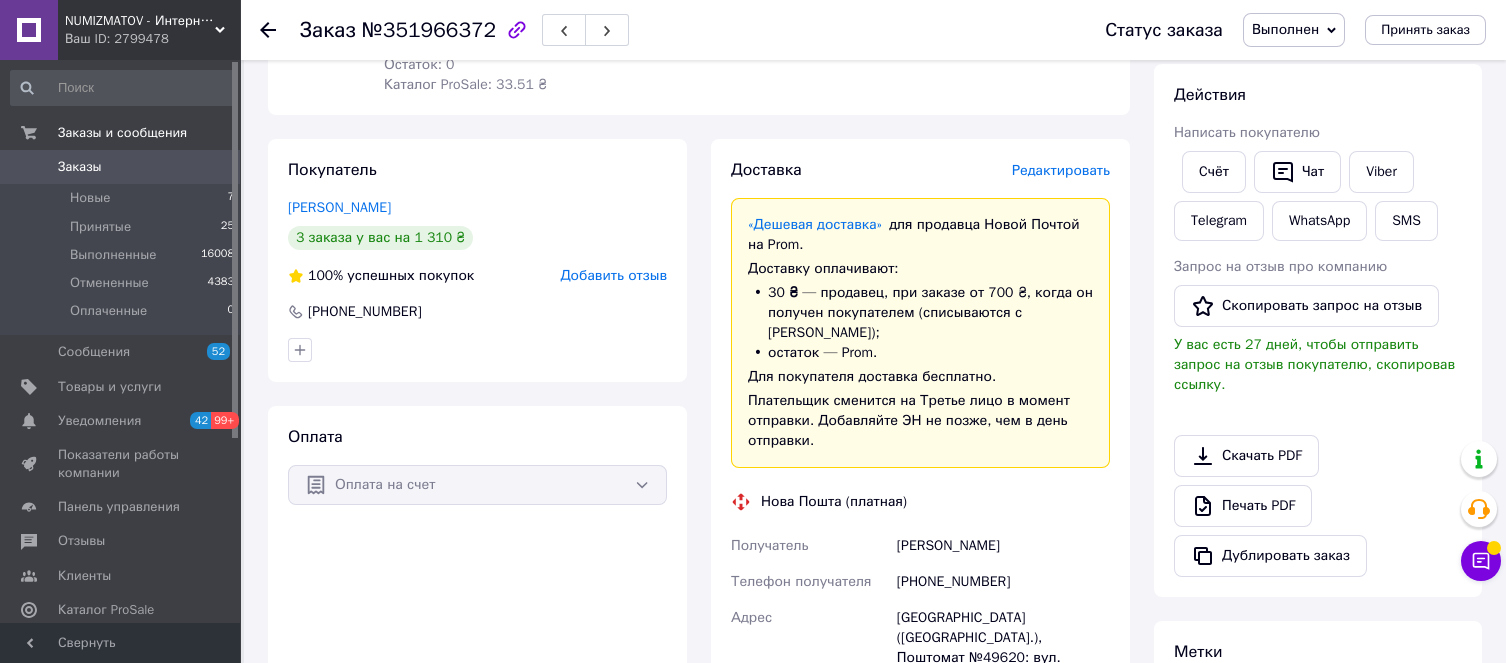 click on "Добавить отзыв" at bounding box center [613, 275] 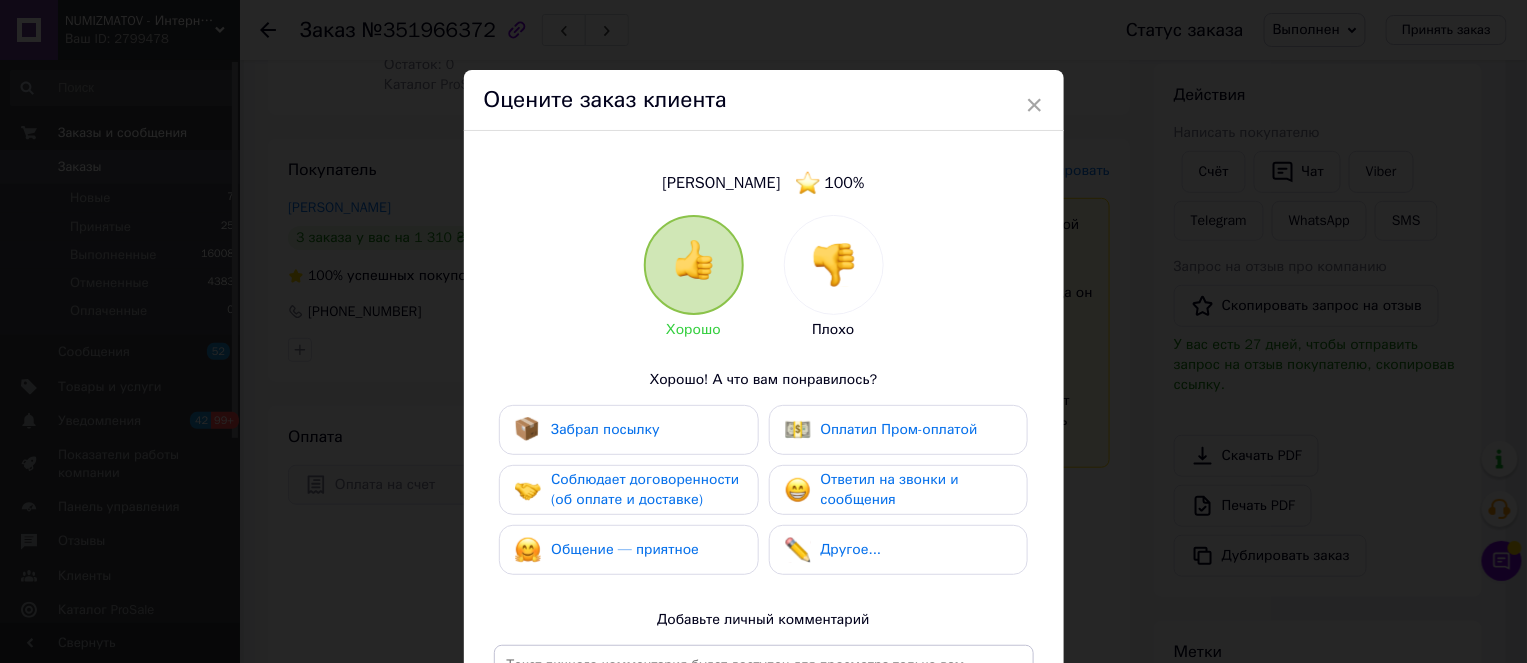 click on "Соблюдает договоренности (об оплате и доставке)" at bounding box center (645, 489) 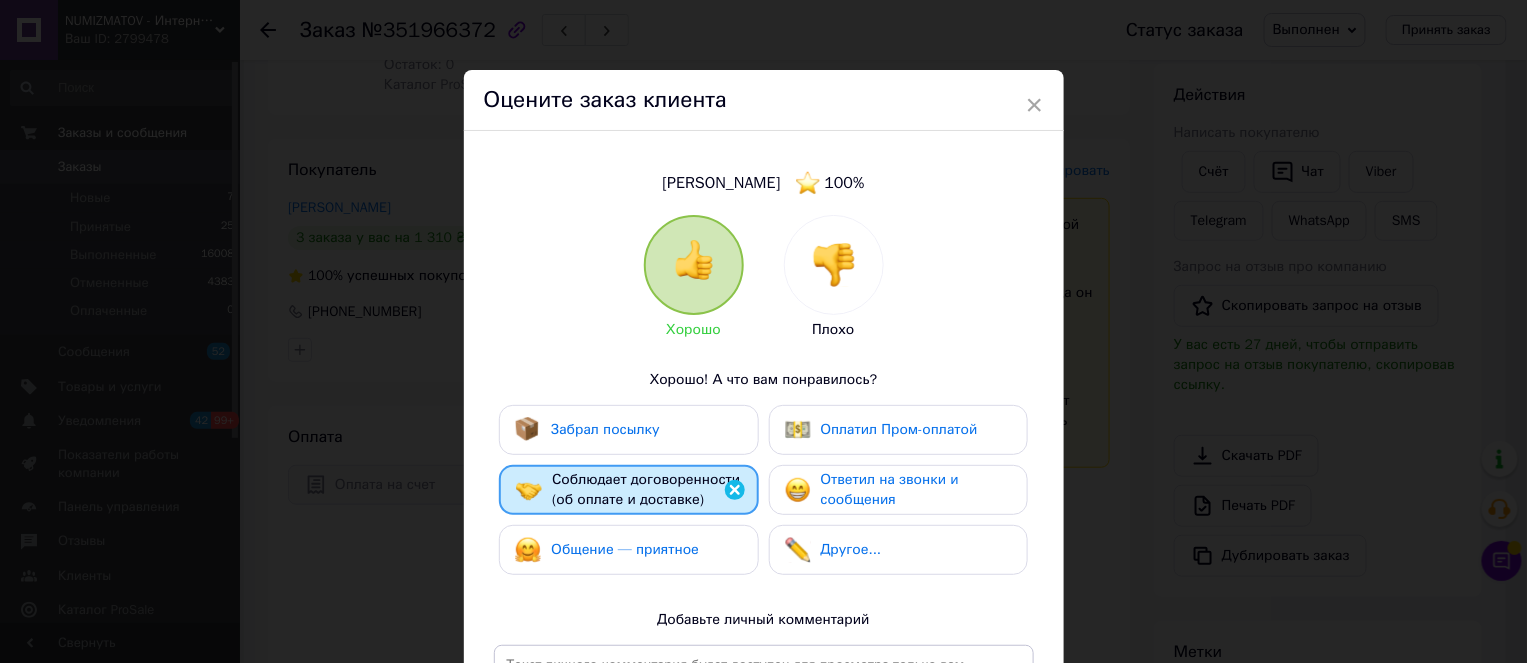 click on "Забрал посылку" at bounding box center [628, 430] 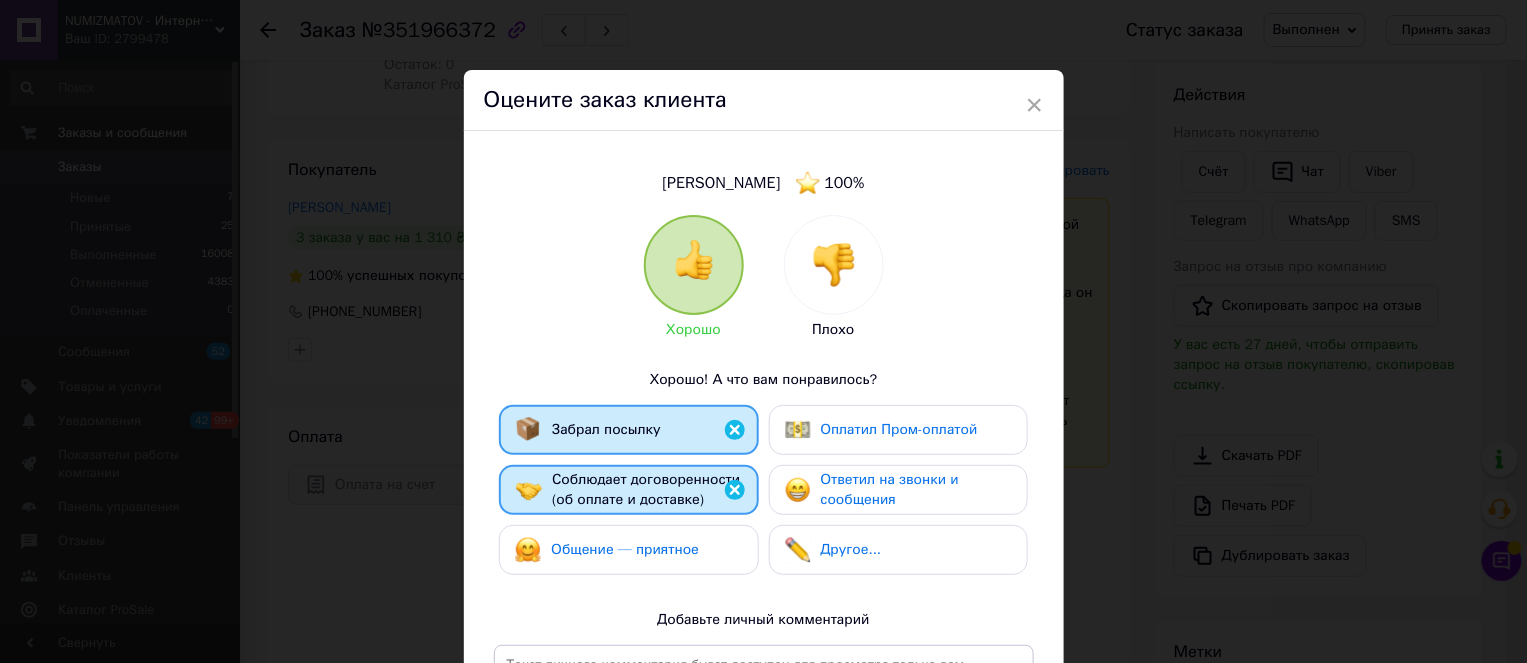 click on "Общение — приятное" at bounding box center [625, 549] 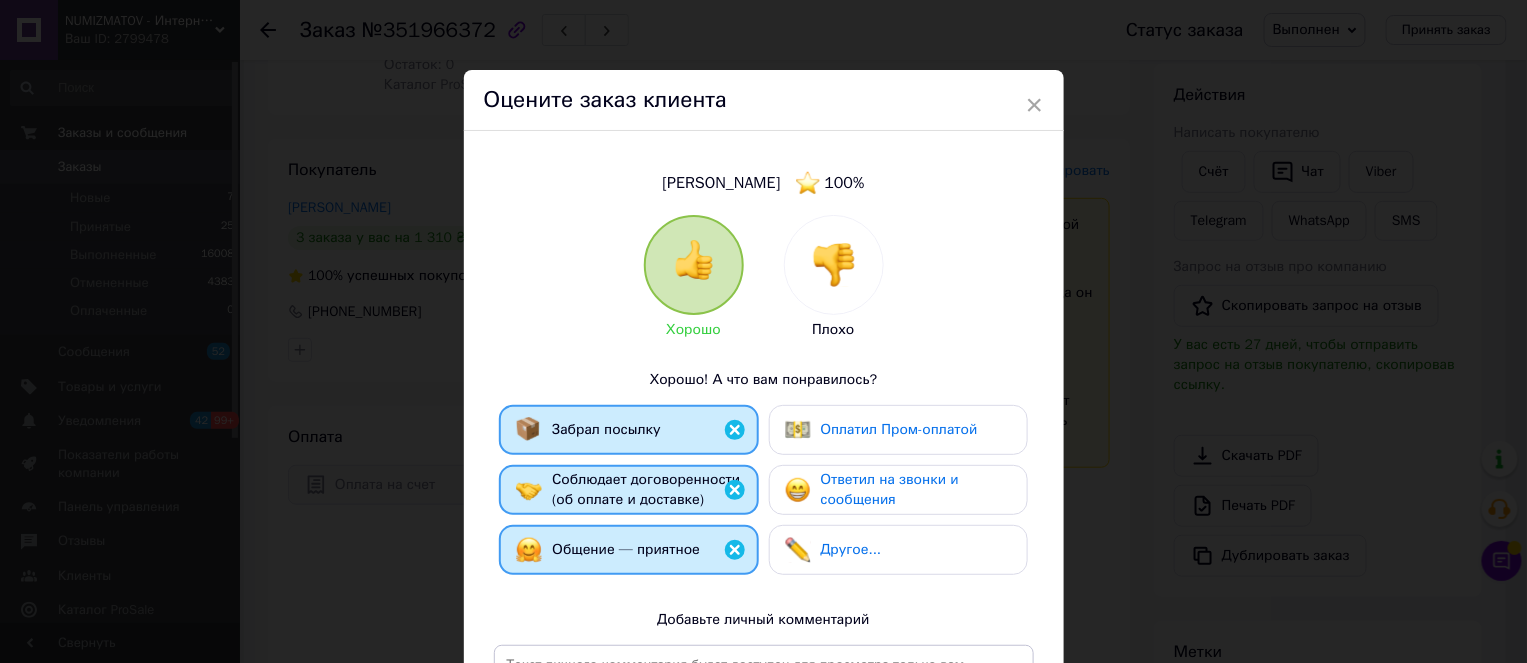 click on "Ответил на звонки и сообщения" at bounding box center (890, 489) 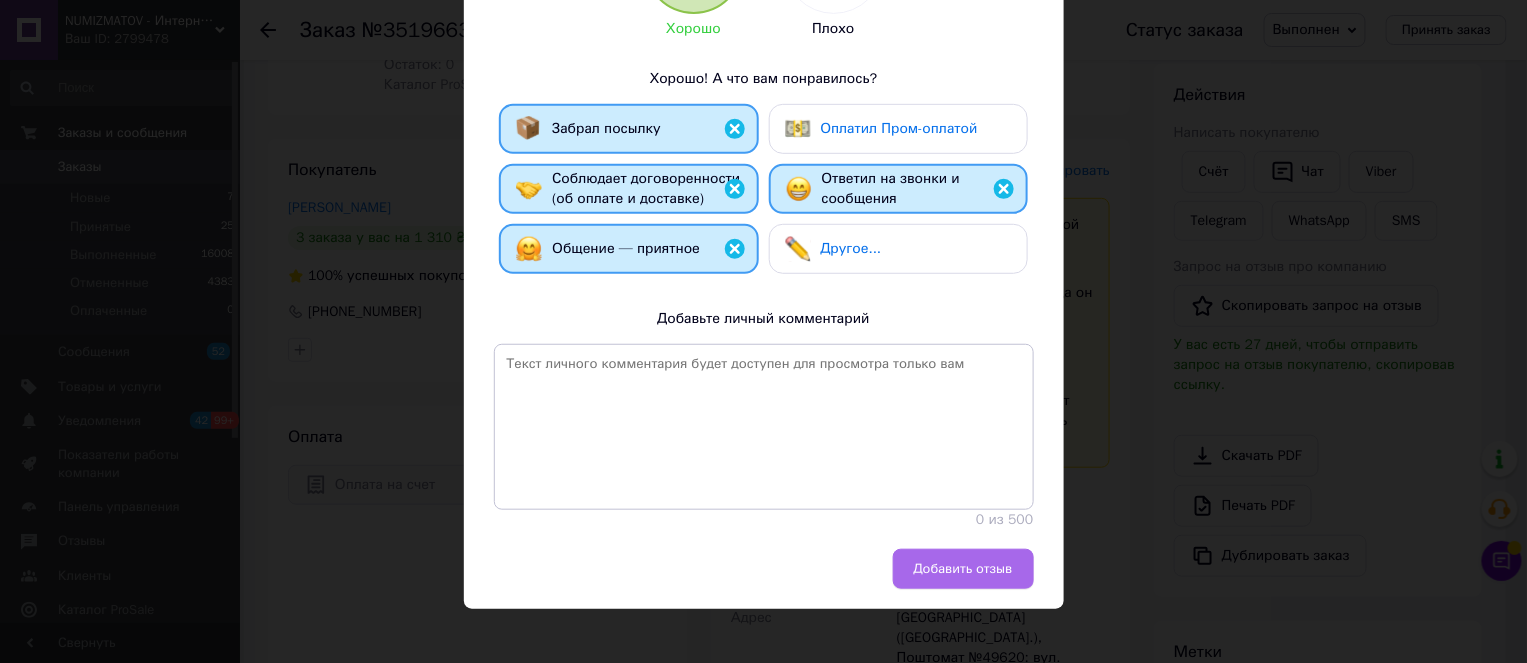 scroll, scrollTop: 316, scrollLeft: 0, axis: vertical 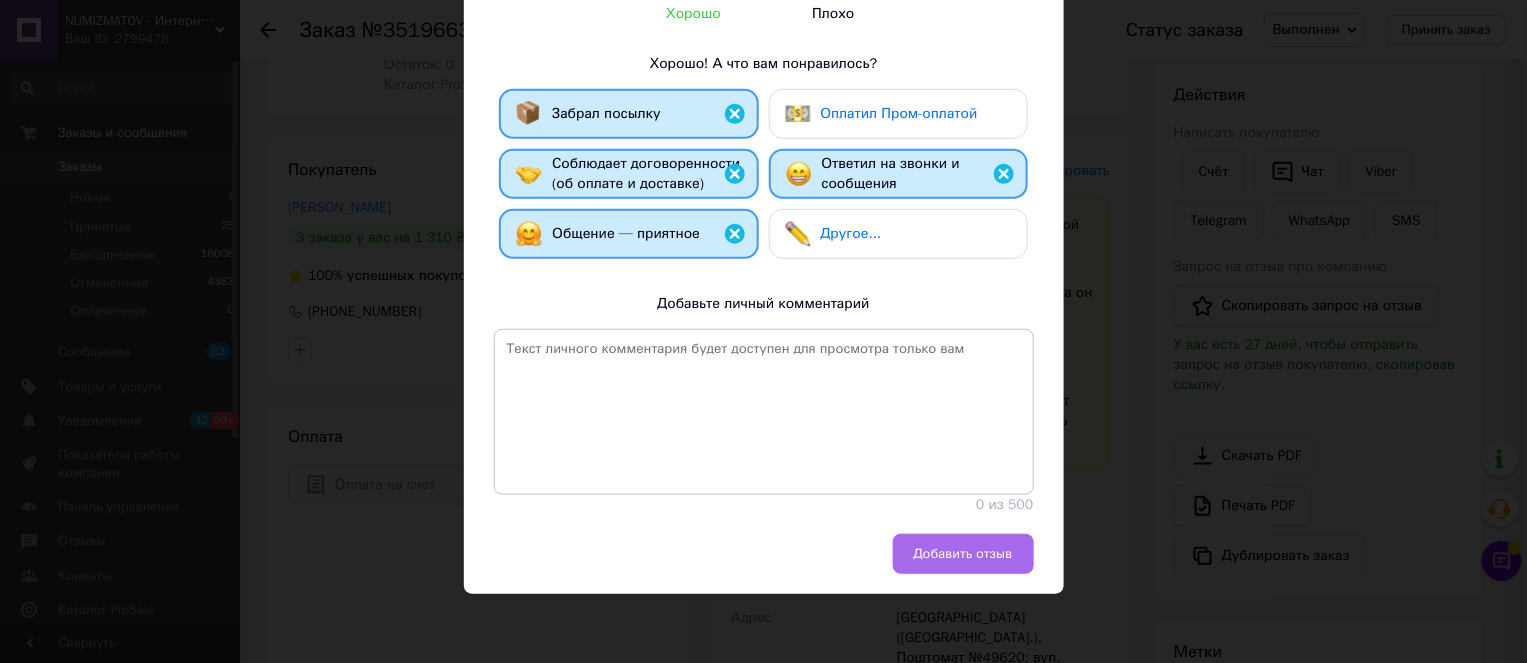 click on "Добавить отзыв" at bounding box center [963, 554] 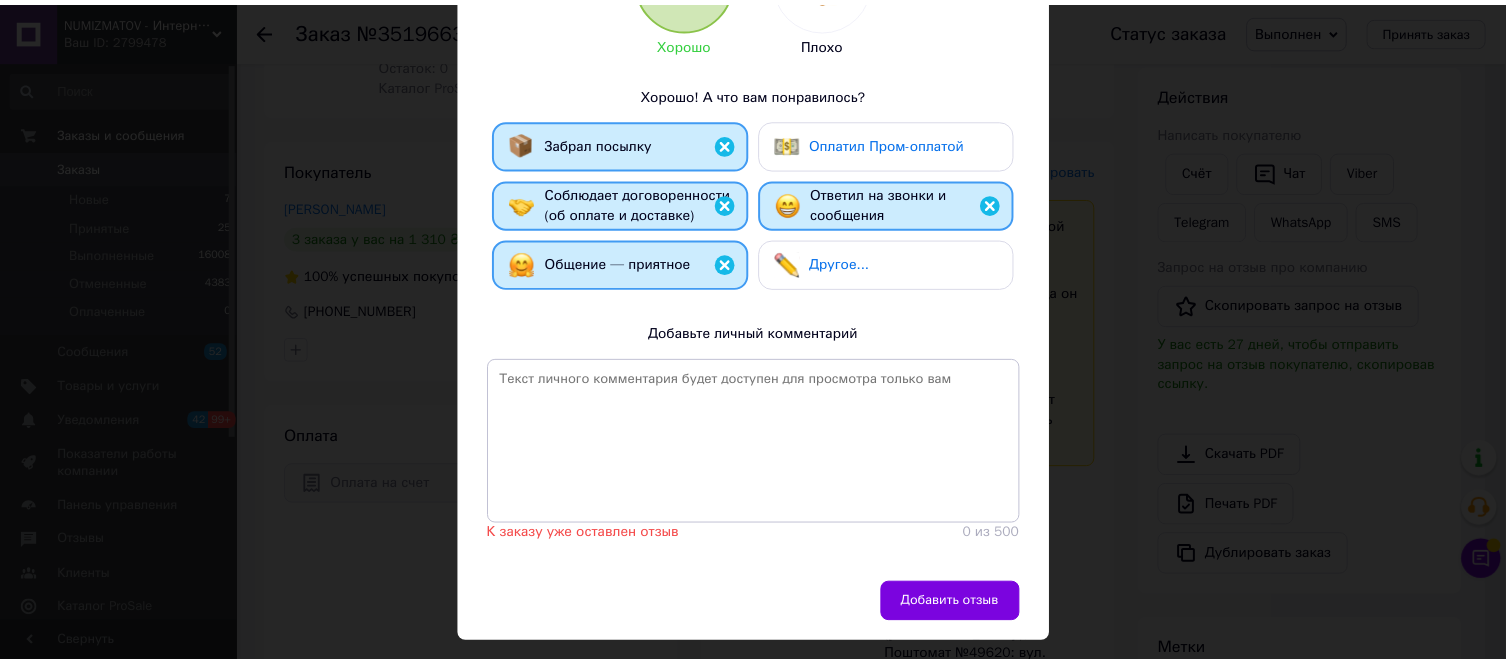 scroll, scrollTop: 316, scrollLeft: 0, axis: vertical 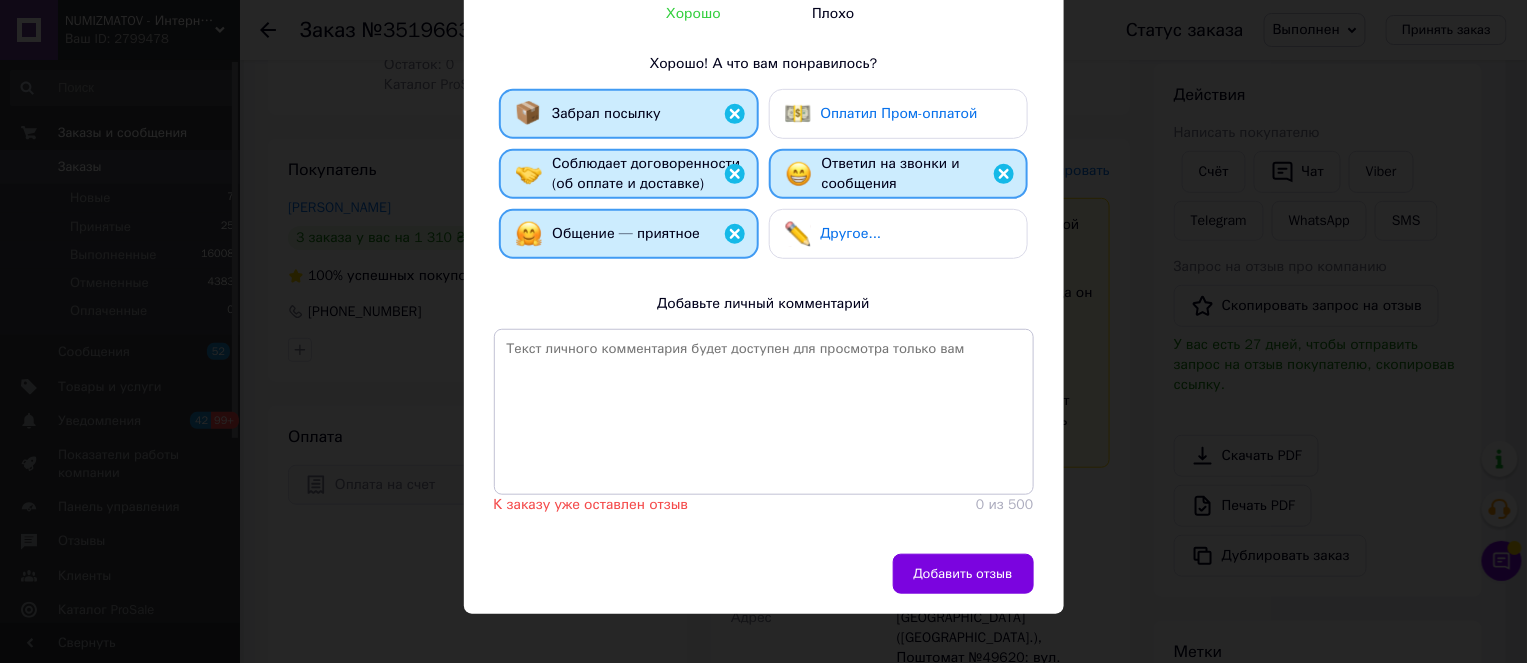 click on "× Оцените заказ клиента [PERSON_NAME] 100 % Хорошо Плохо Хорошо! А что вам понравилось? Забрал посылку Оплатил Пром-оплатой Соблюдает договоренности (об оплате и доставке) Ответил на звонки и сообщения Общение — приятное Другое... Добавьте личный комментарий К заказу уже оставлен отзыв 0   из   500 Добавить отзыв" at bounding box center [763, 331] 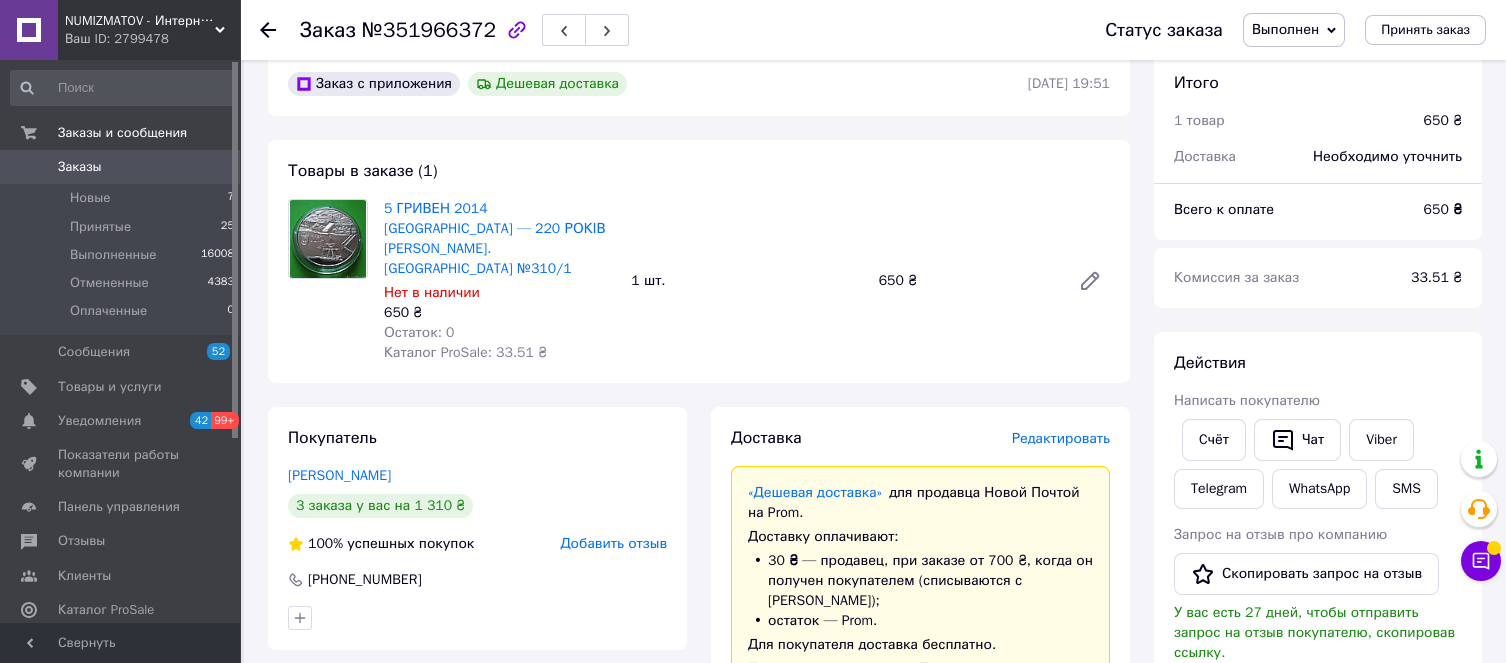 scroll, scrollTop: 0, scrollLeft: 0, axis: both 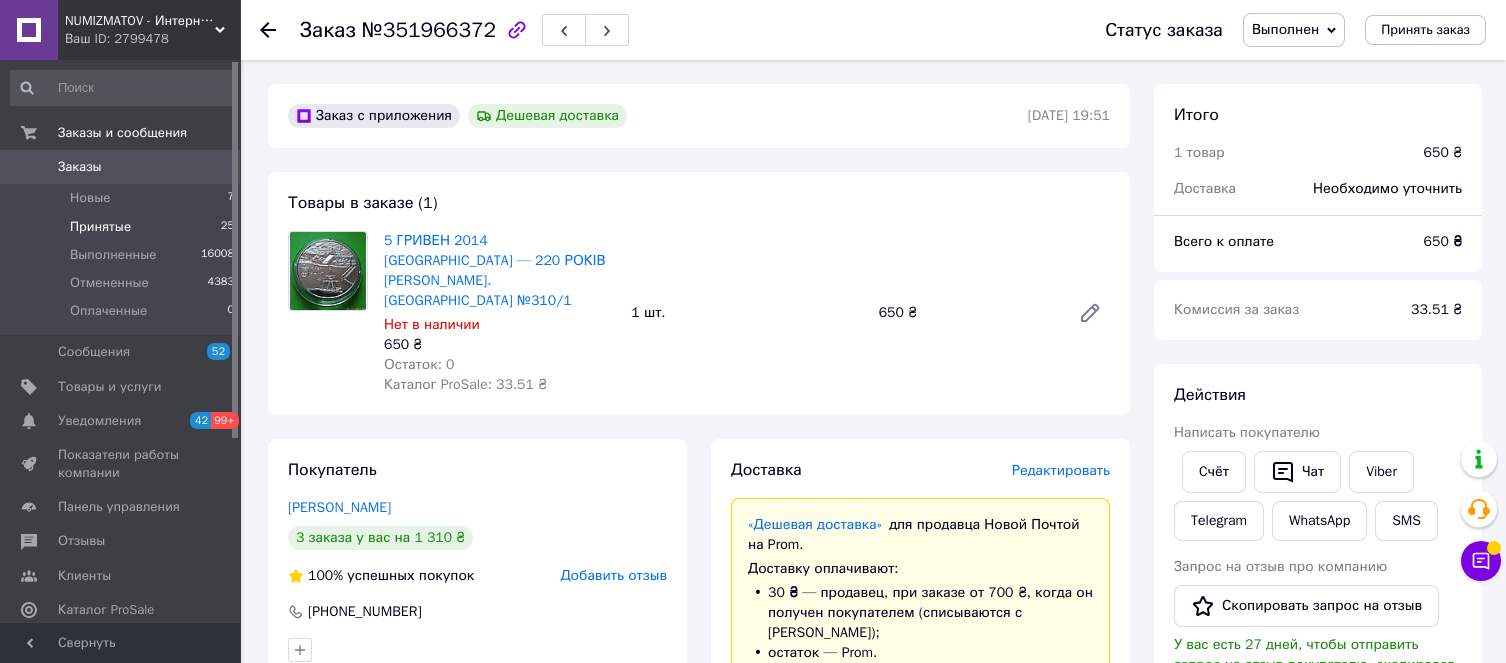 click on "Принятые" at bounding box center [100, 227] 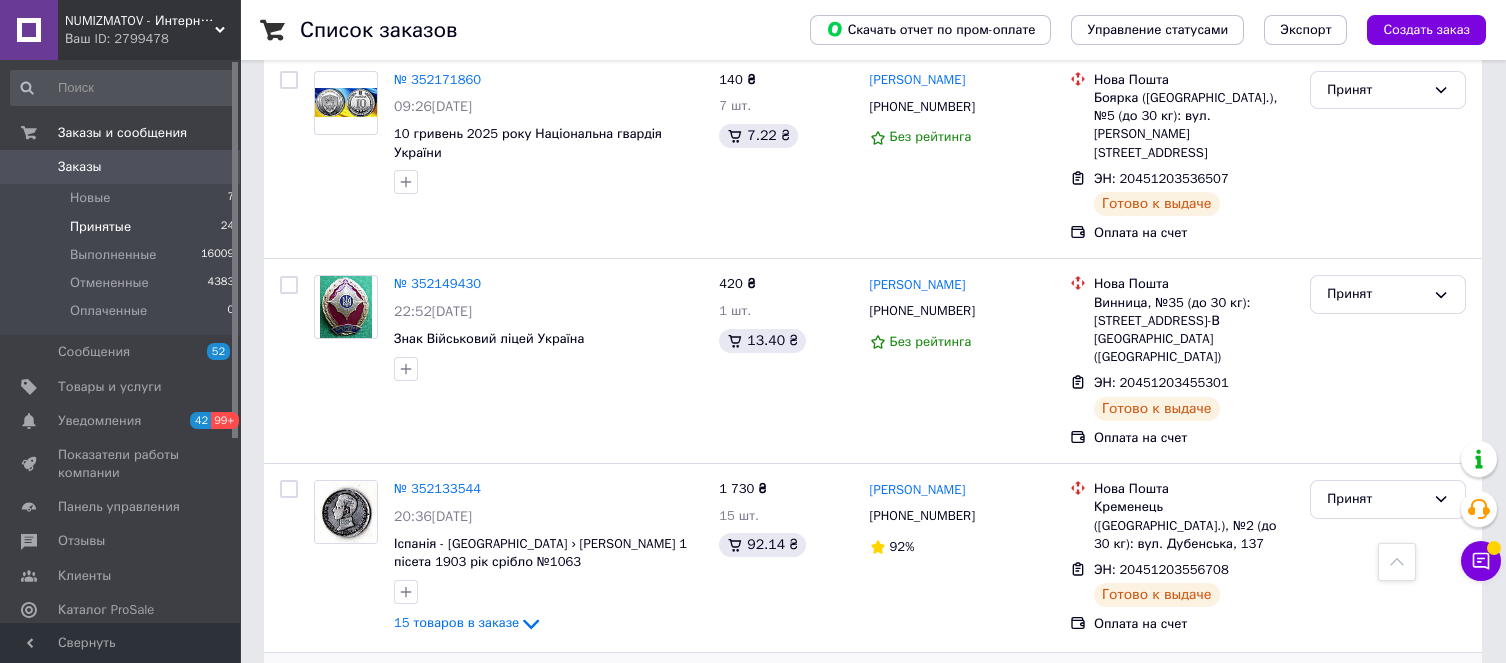 scroll, scrollTop: 3398, scrollLeft: 0, axis: vertical 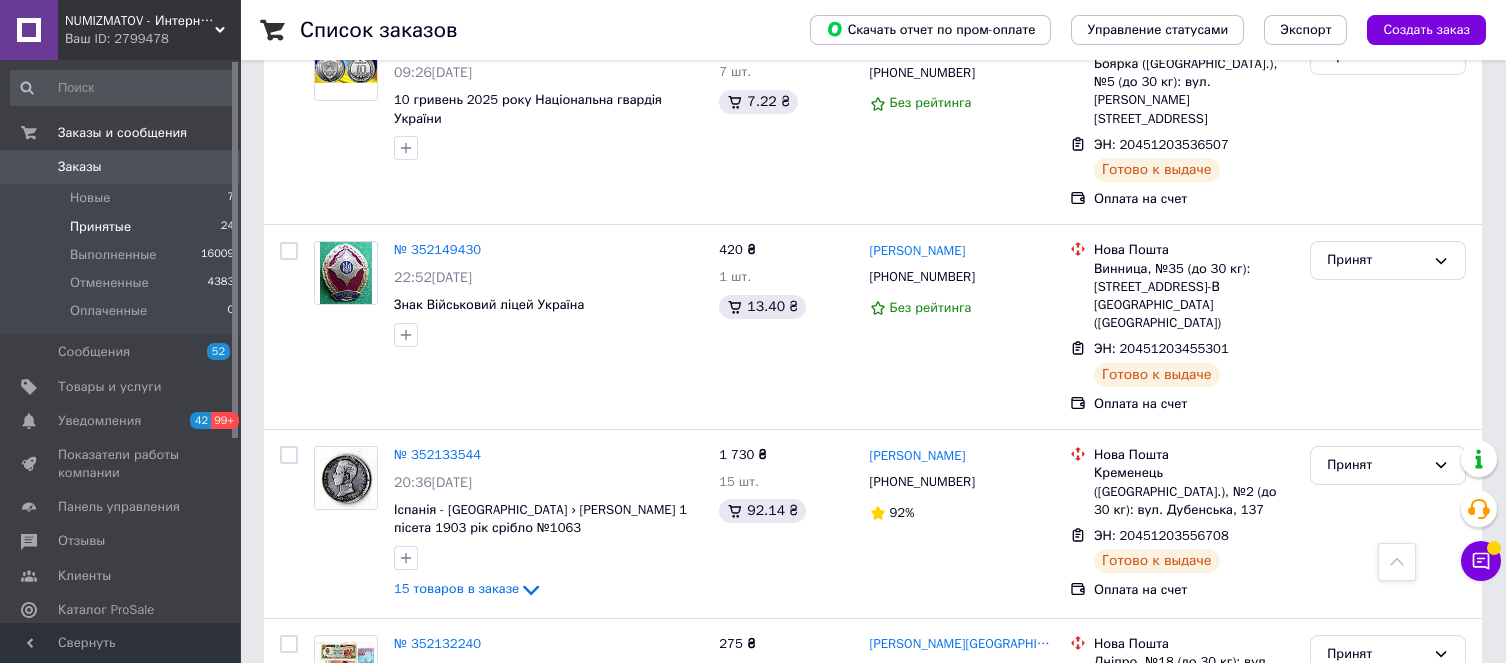 click on "2" at bounding box center [327, 833] 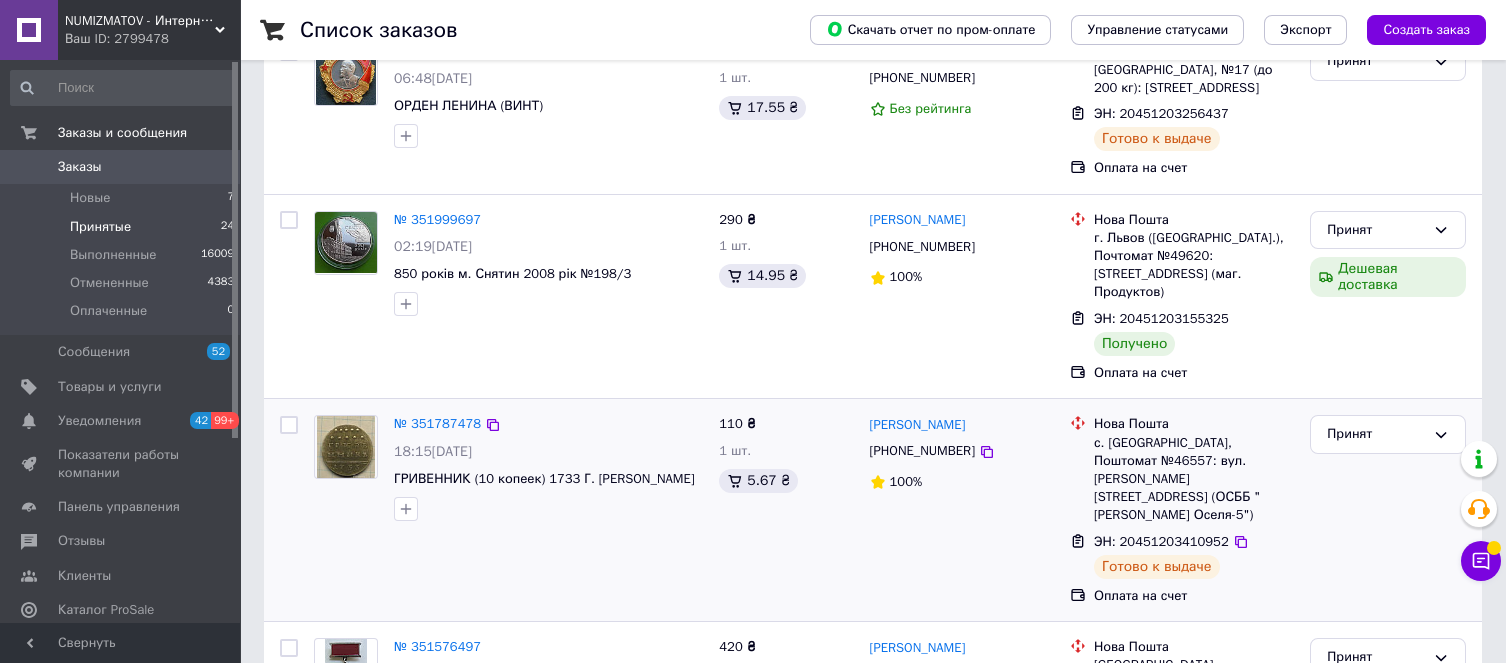 scroll, scrollTop: 449, scrollLeft: 0, axis: vertical 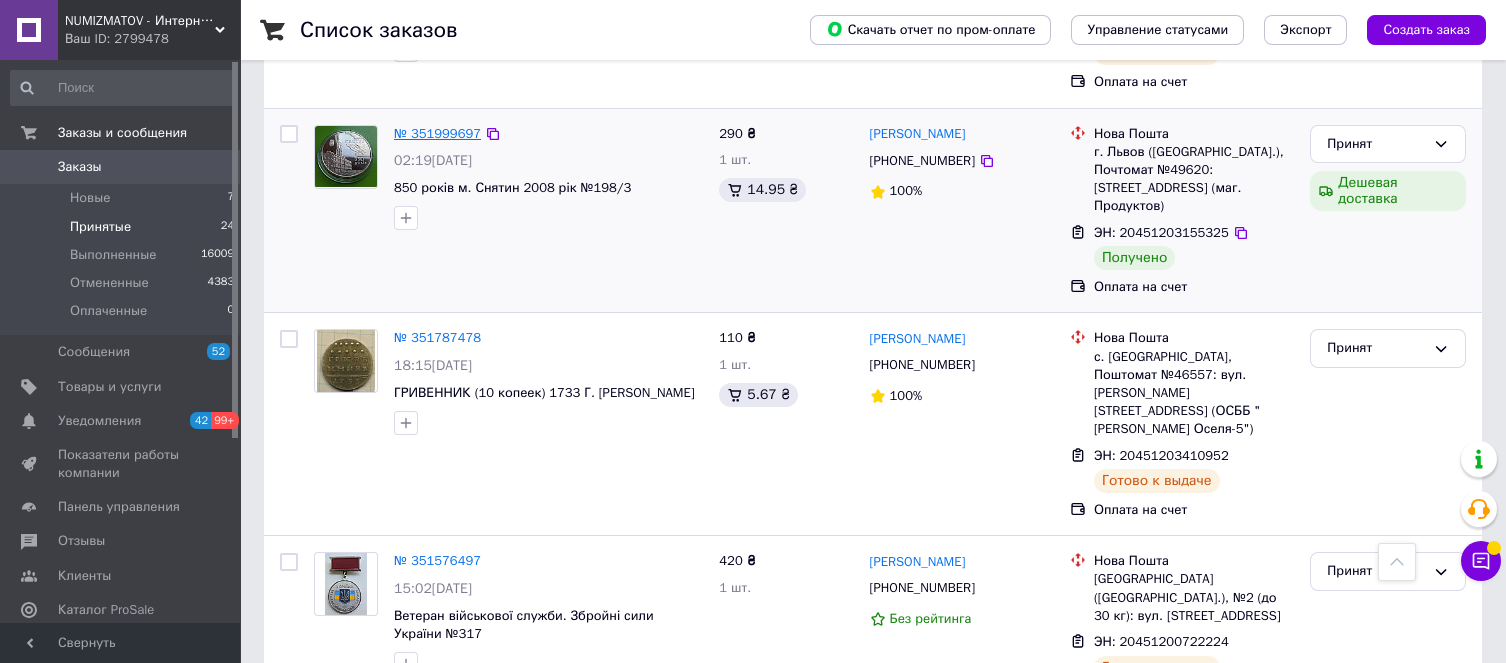 click on "№ 351999697" at bounding box center (437, 133) 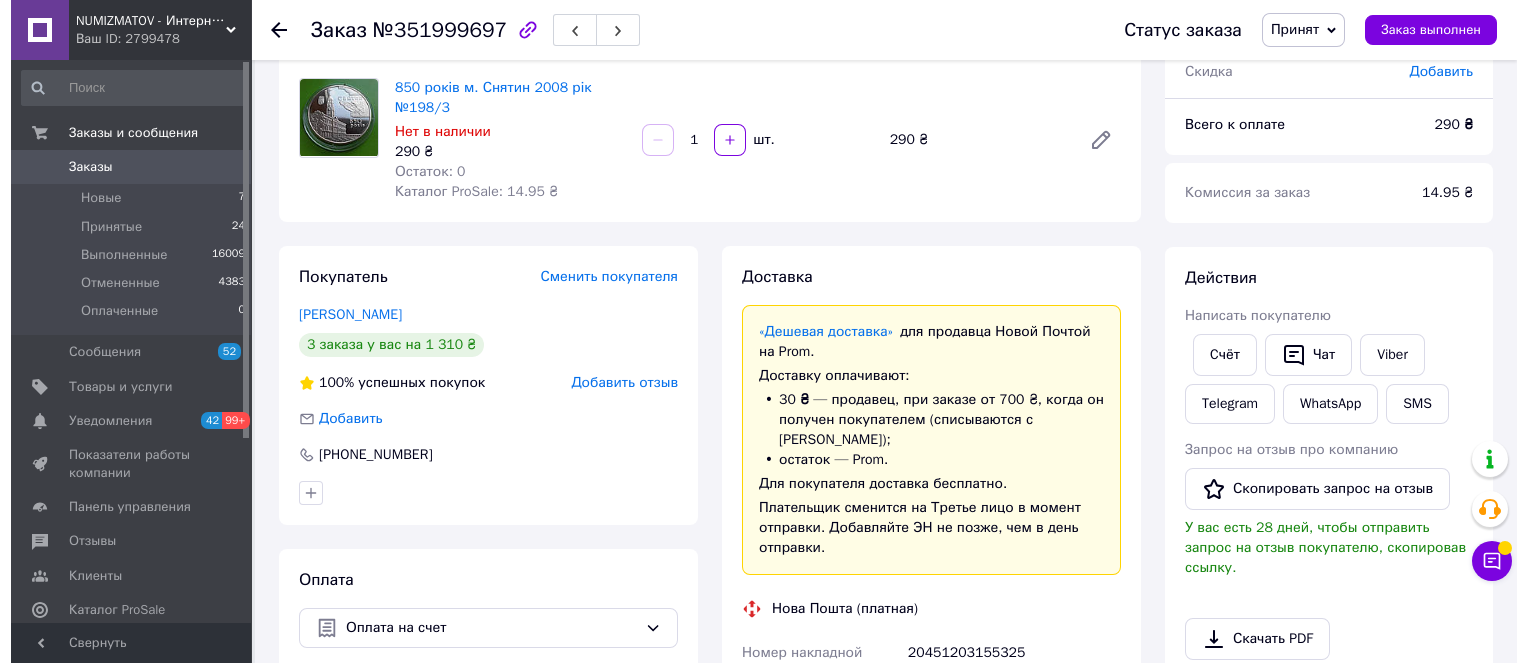 scroll, scrollTop: 0, scrollLeft: 0, axis: both 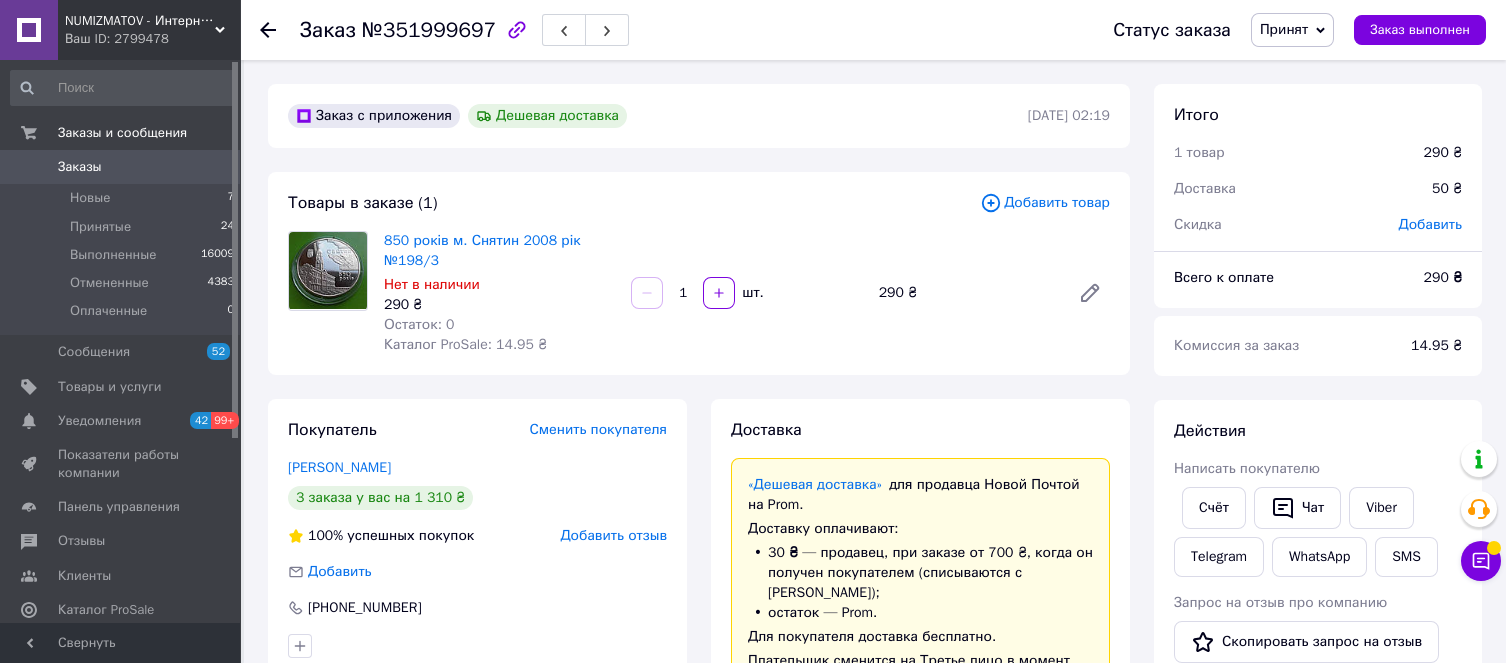 click on "Добавить отзыв" at bounding box center (613, 535) 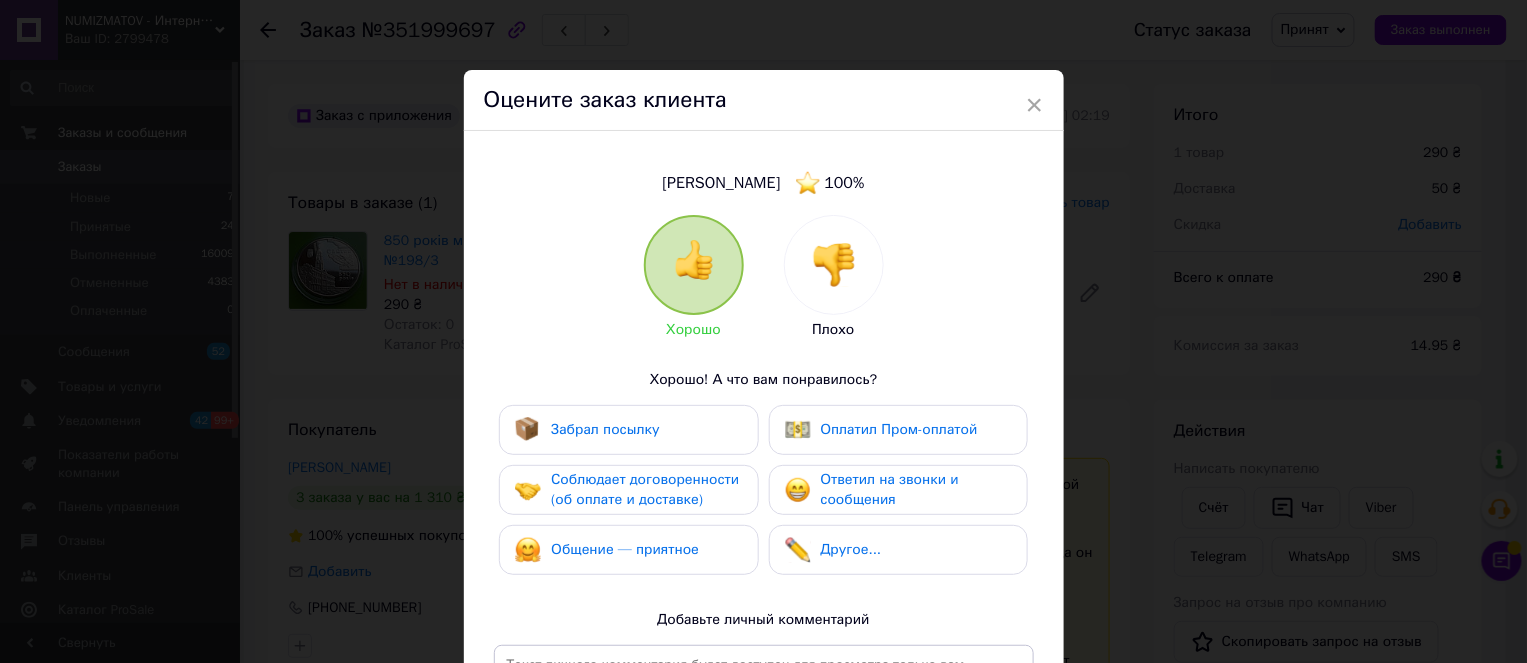 drag, startPoint x: 621, startPoint y: 492, endPoint x: 599, endPoint y: 454, distance: 43.908997 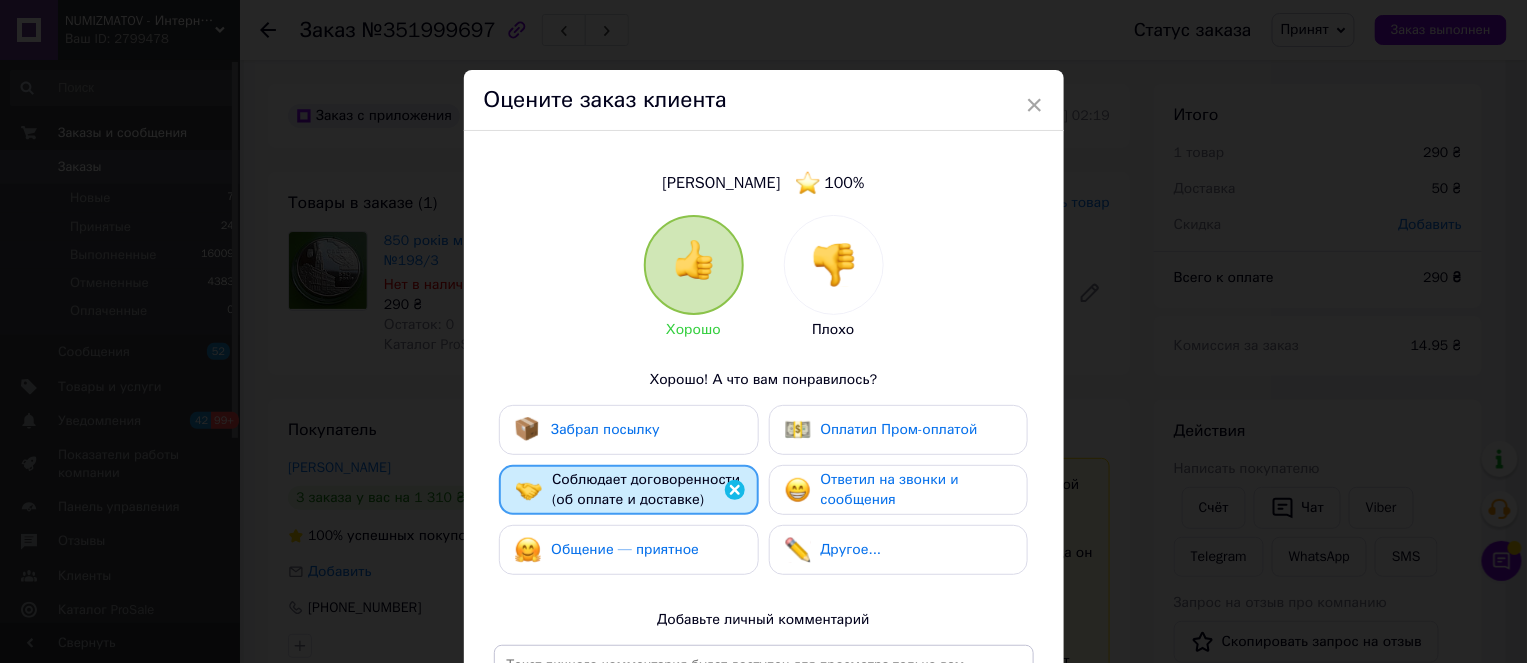 click on "Забрал посылку" at bounding box center (587, 430) 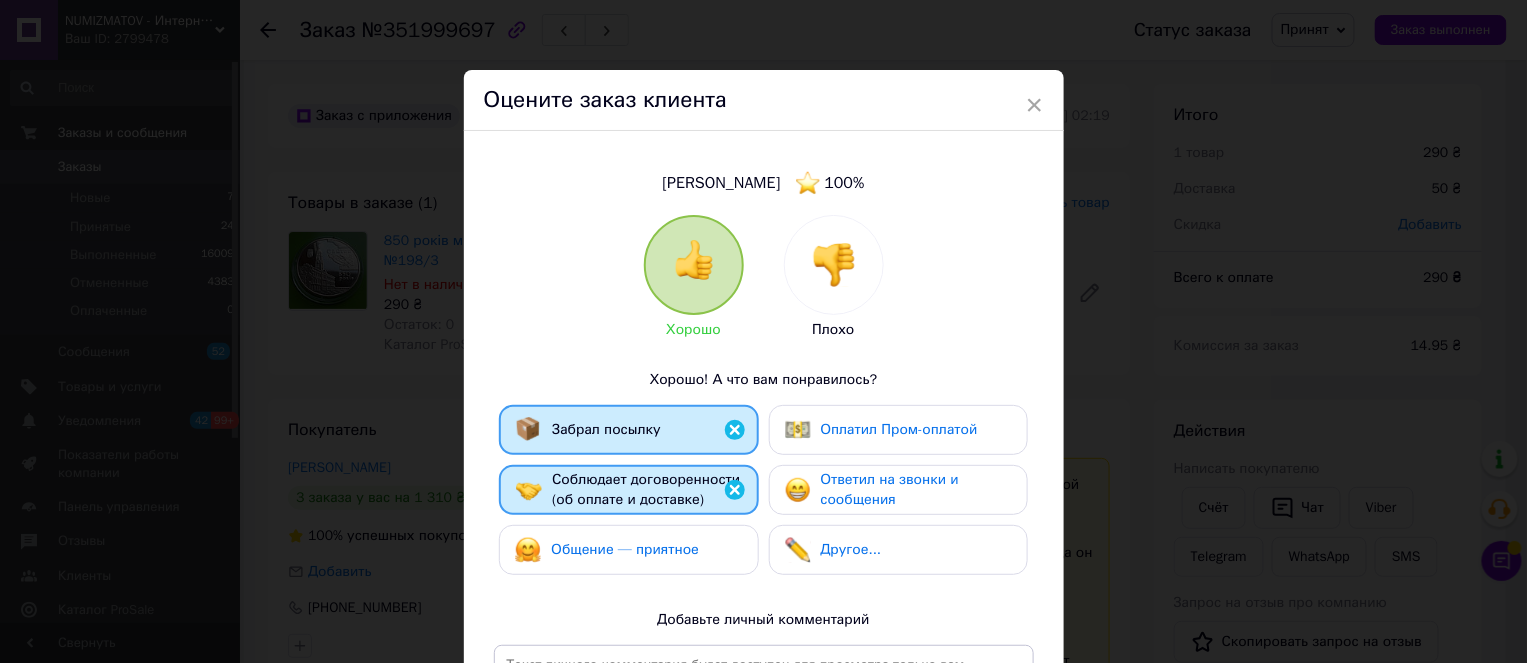 drag, startPoint x: 646, startPoint y: 558, endPoint x: 724, endPoint y: 516, distance: 88.588936 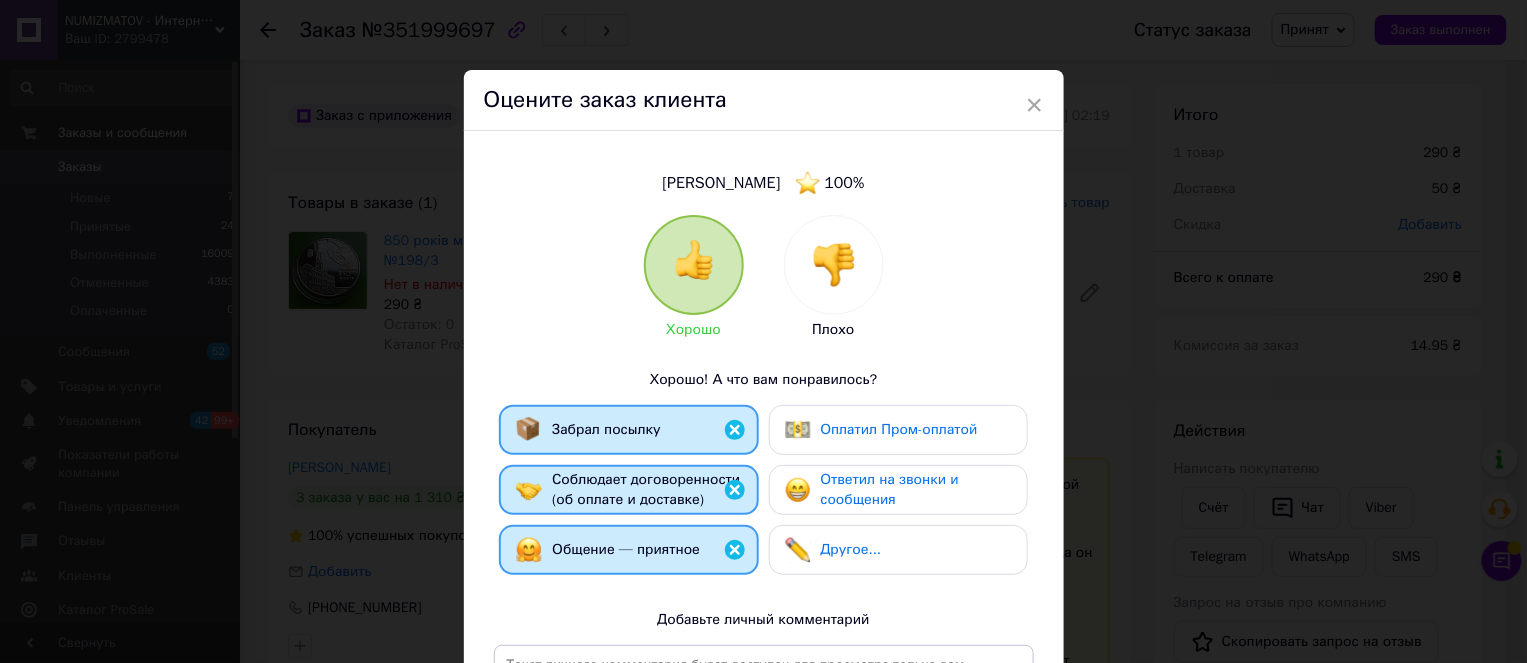 click on "Ответил на звонки и сообщения" at bounding box center (890, 489) 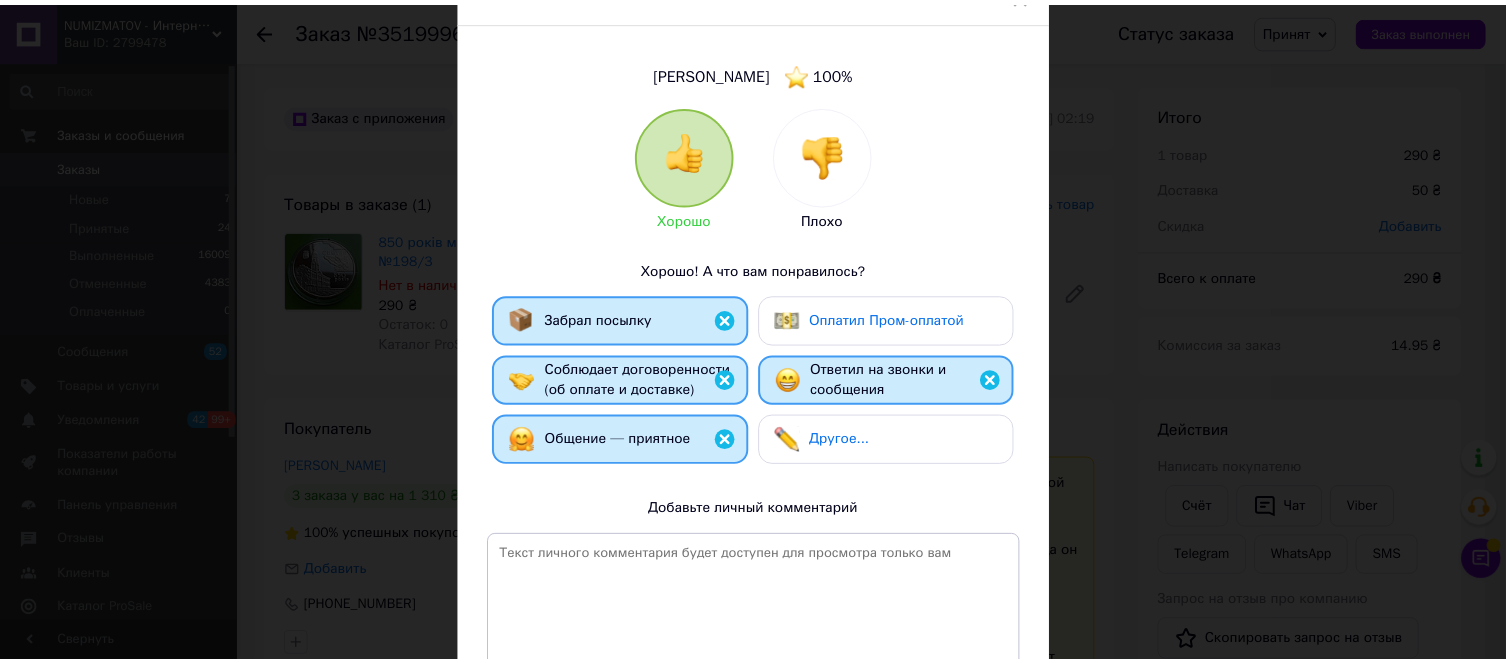 scroll, scrollTop: 316, scrollLeft: 0, axis: vertical 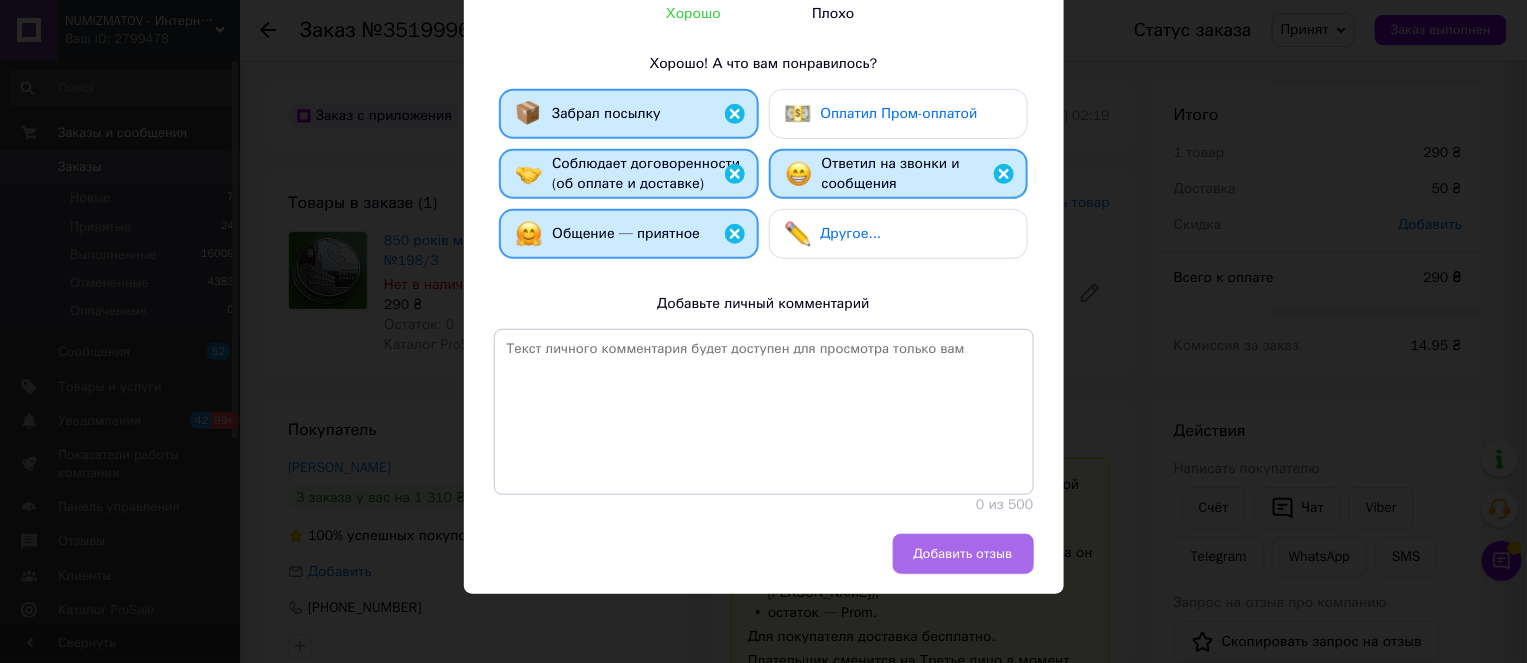 click on "Добавить отзыв" at bounding box center [963, 554] 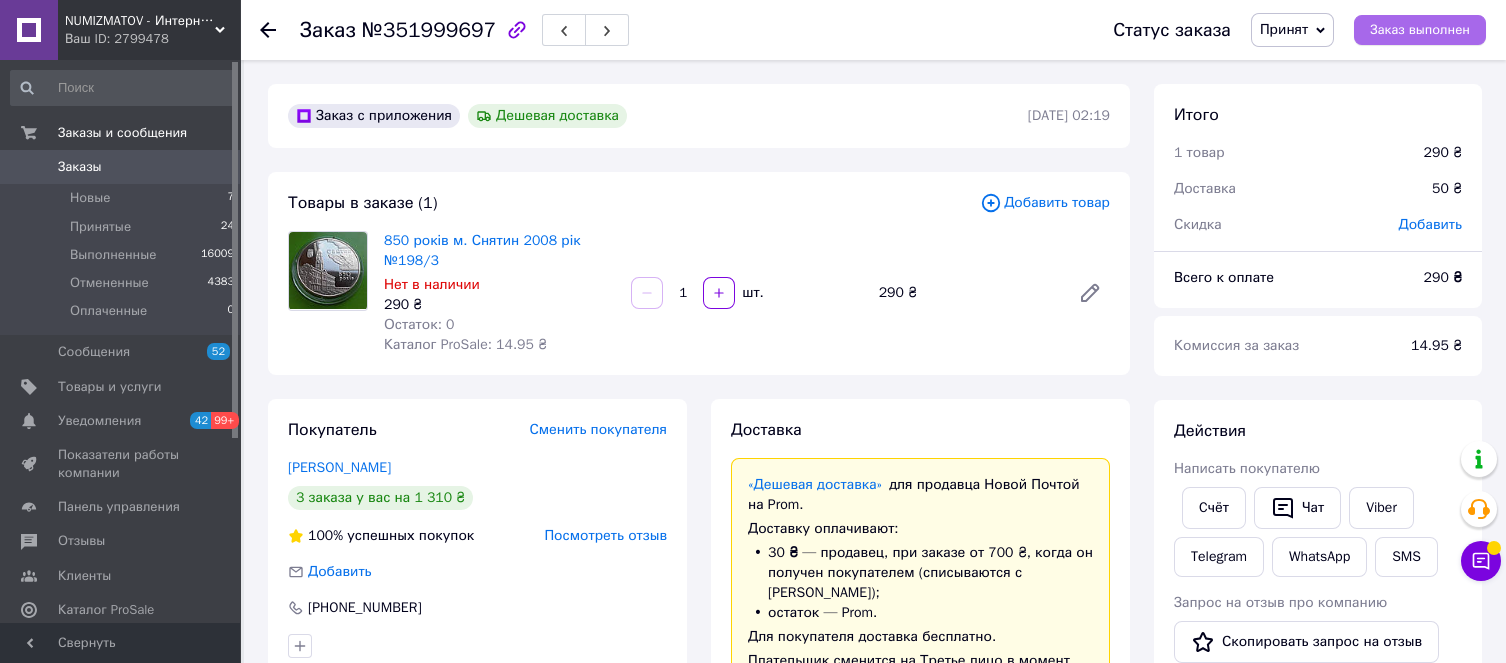 click on "Заказ выполнен" at bounding box center (1420, 30) 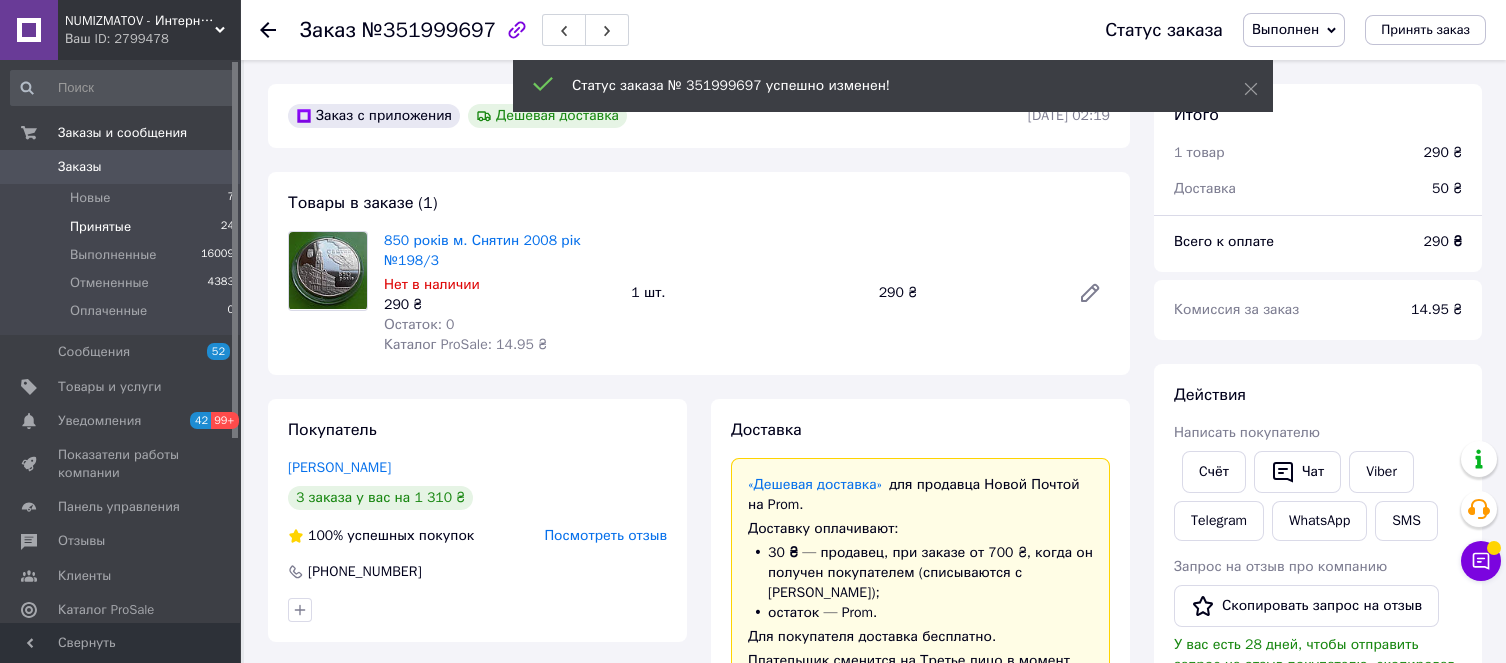 click on "Принятые" at bounding box center [100, 227] 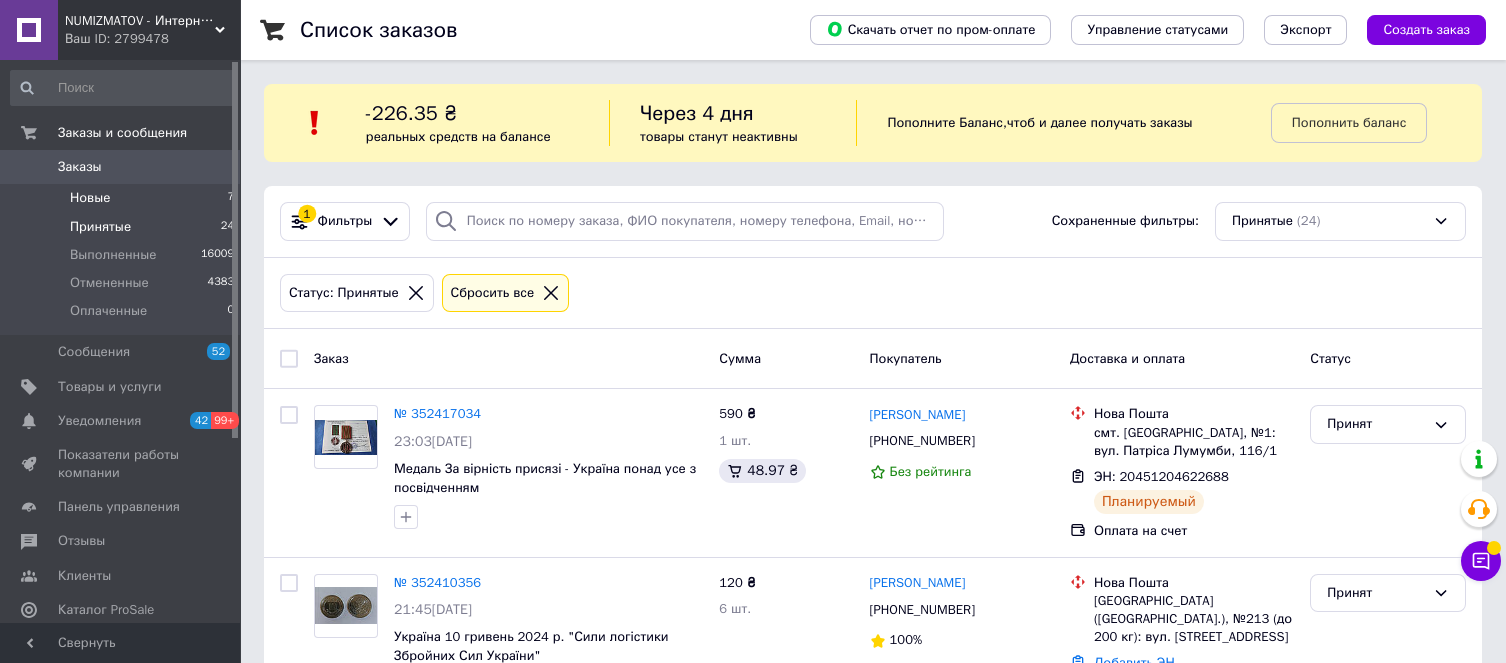 click on "Новые" at bounding box center [90, 198] 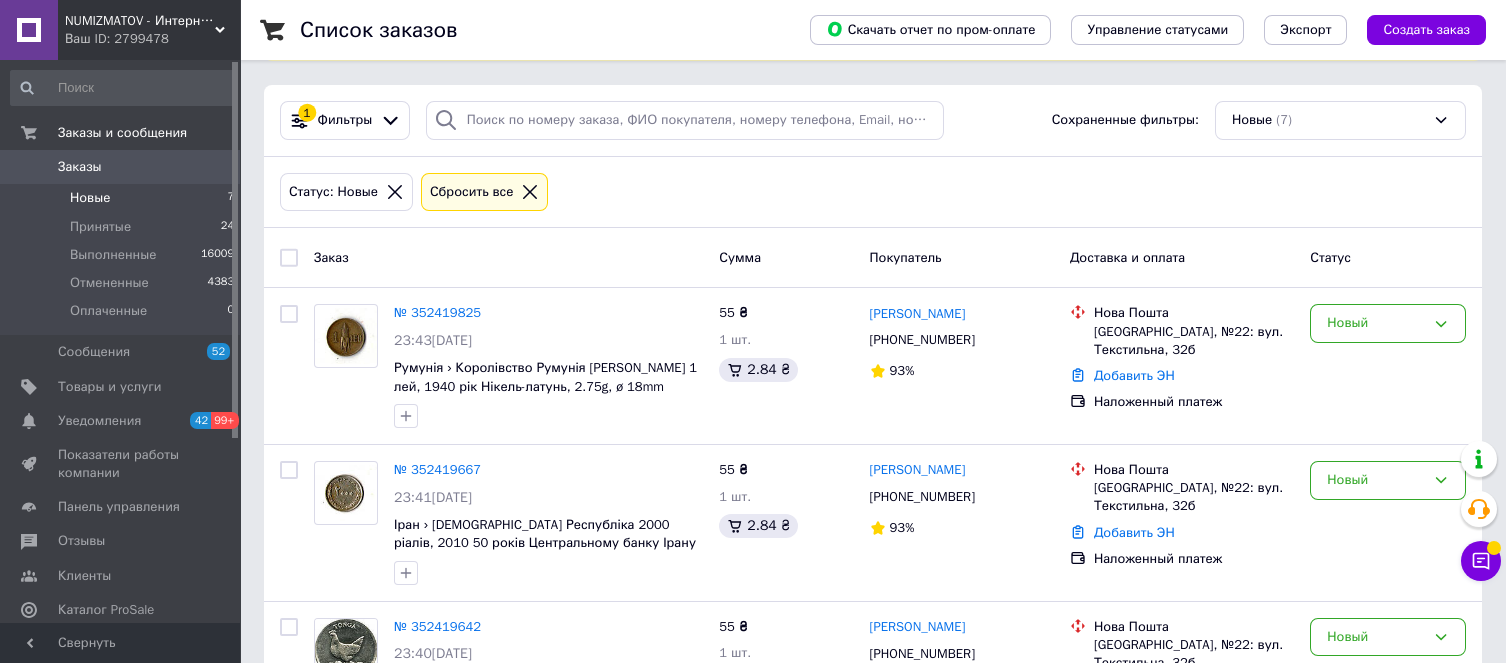 scroll, scrollTop: 831, scrollLeft: 0, axis: vertical 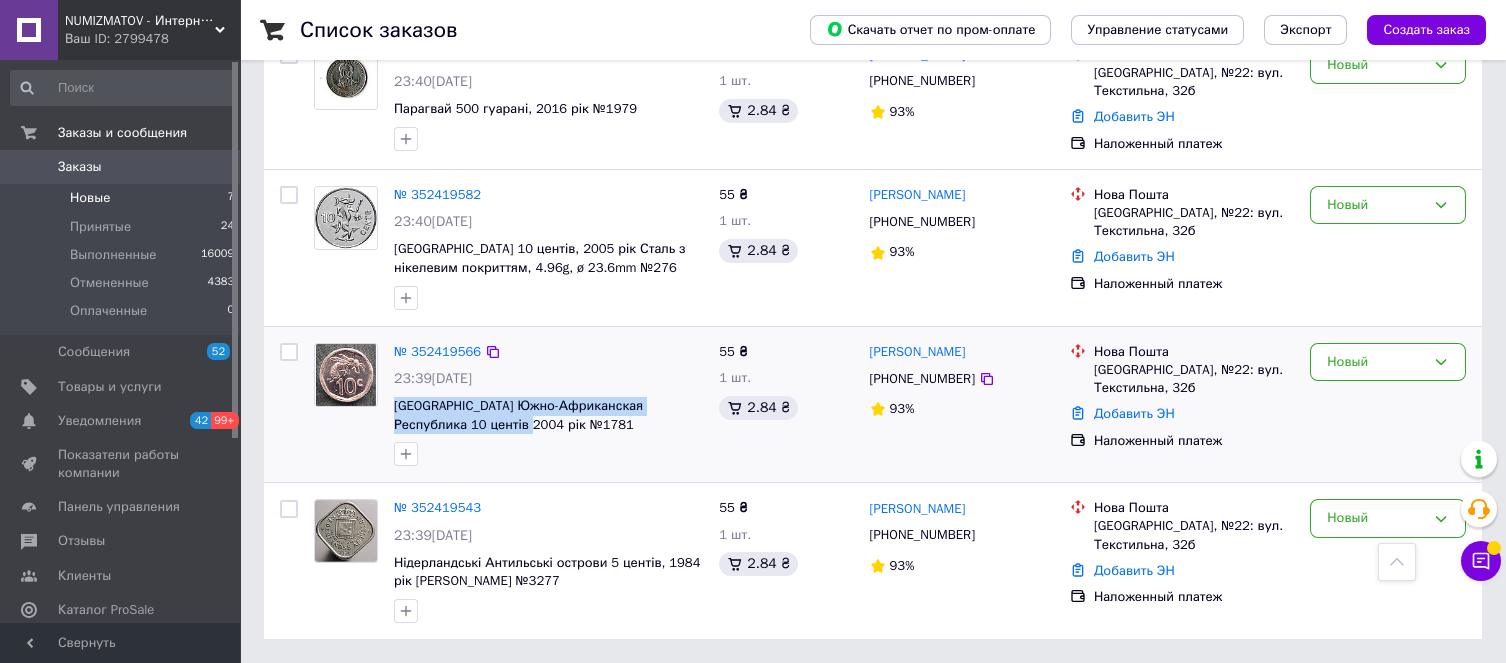 drag, startPoint x: 392, startPoint y: 412, endPoint x: 506, endPoint y: 424, distance: 114.62984 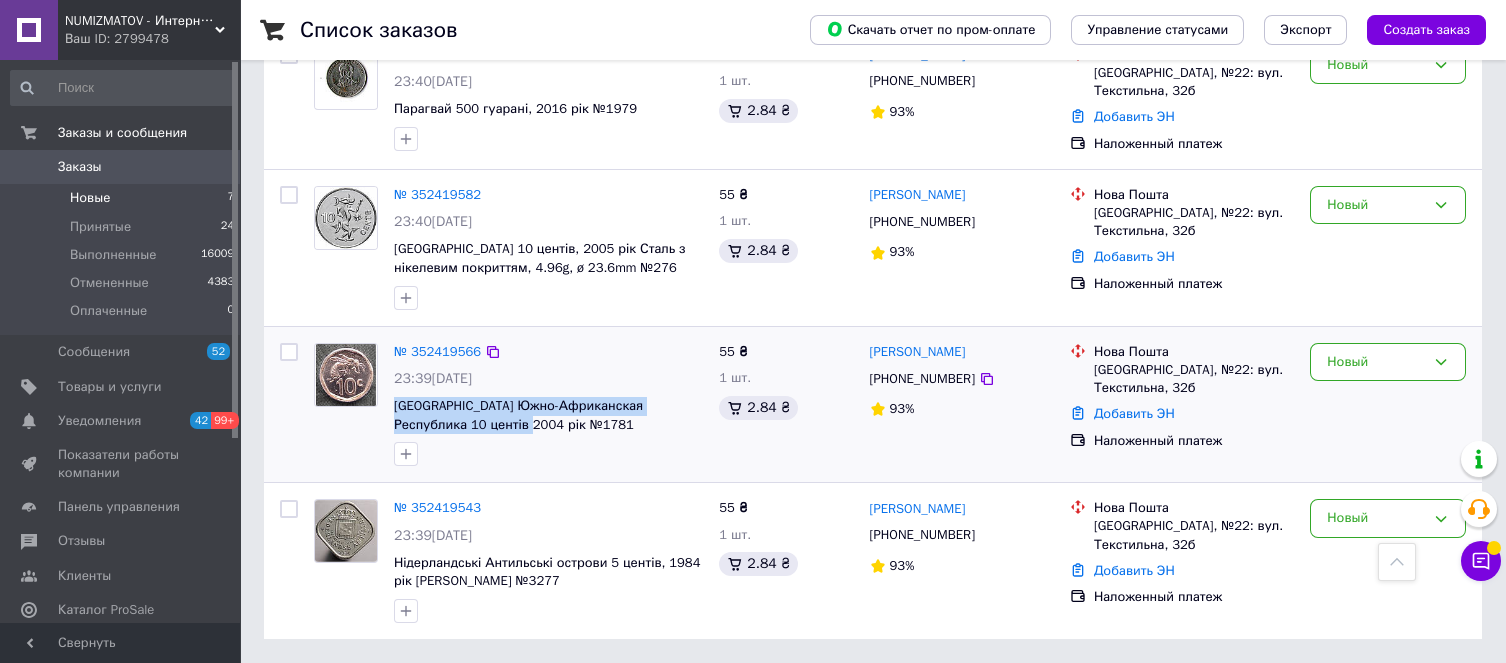 click on "№ 352419566 23:39[DATE] [GEOGRAPHIC_DATA] [GEOGRAPHIC_DATA] 10 центів 2004 рік №1781" at bounding box center [548, 405] 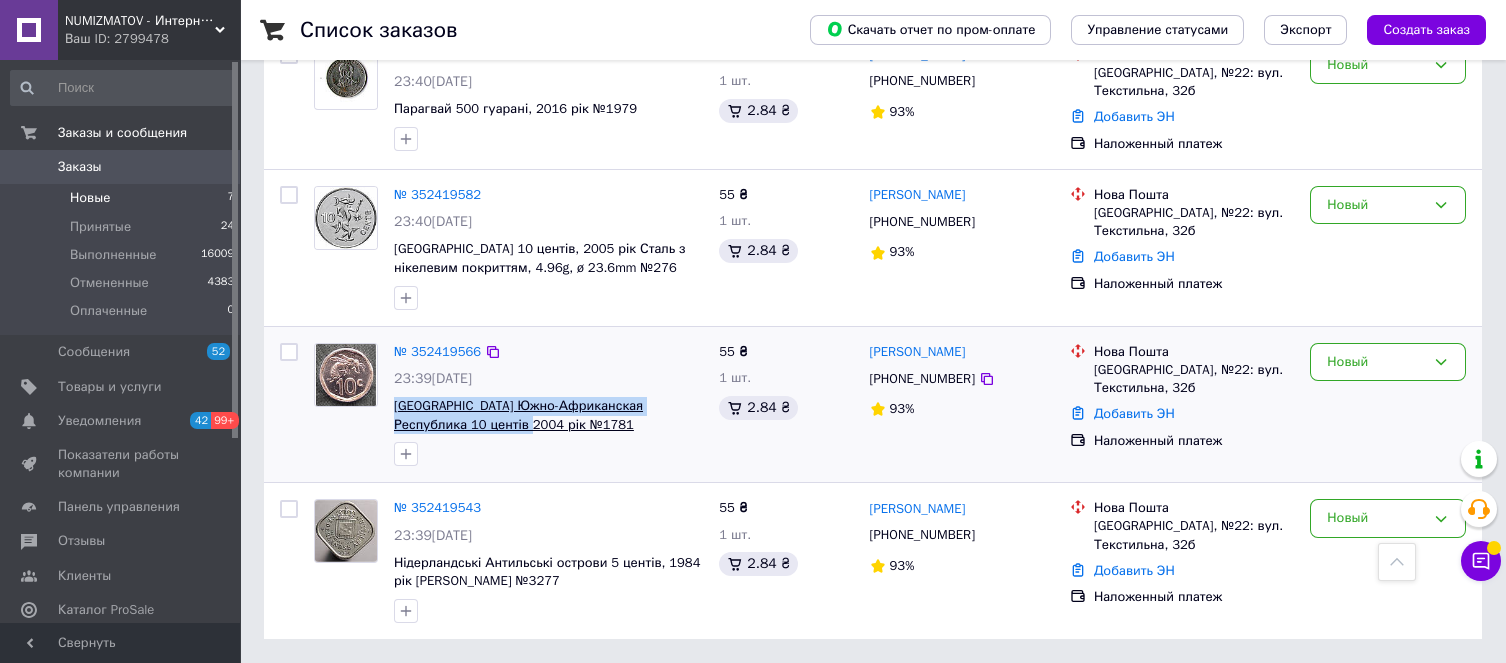 copy on "[GEOGRAPHIC_DATA] Южно-Африканская Республика 10 центів 2004 рік №1781" 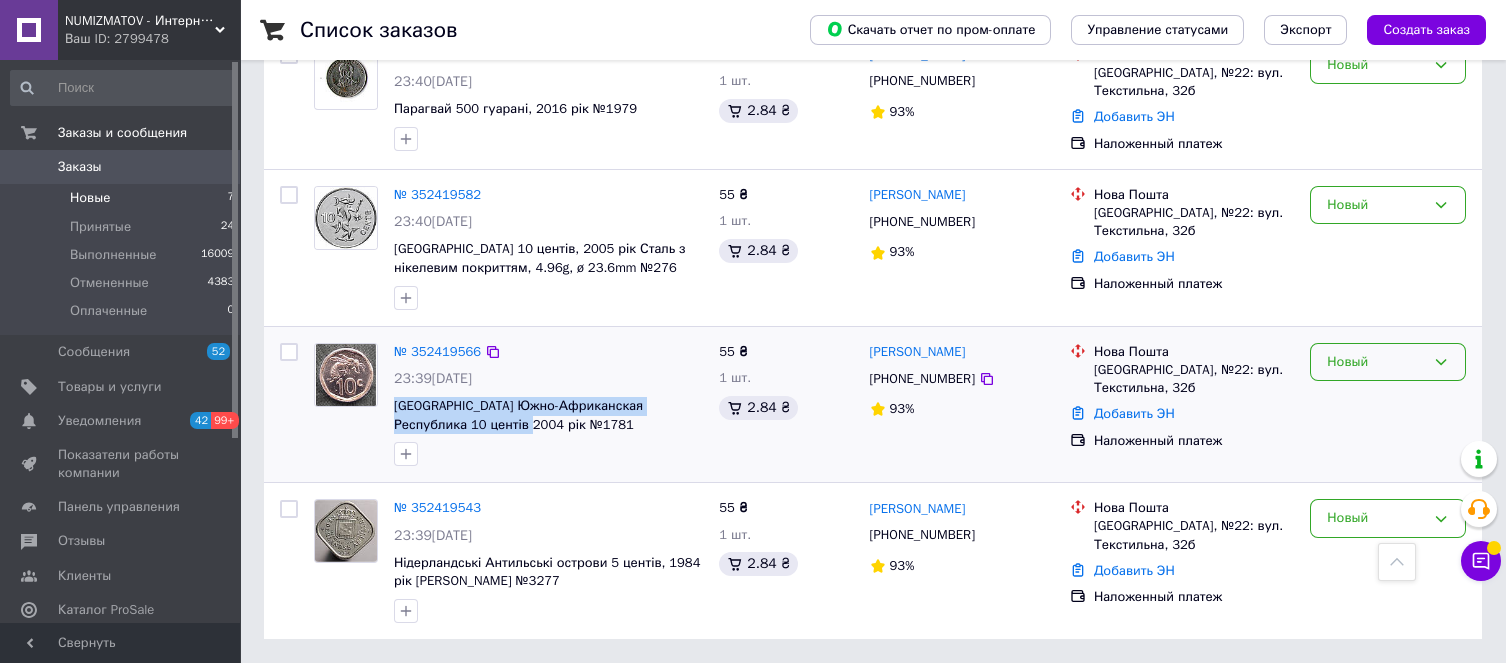 click 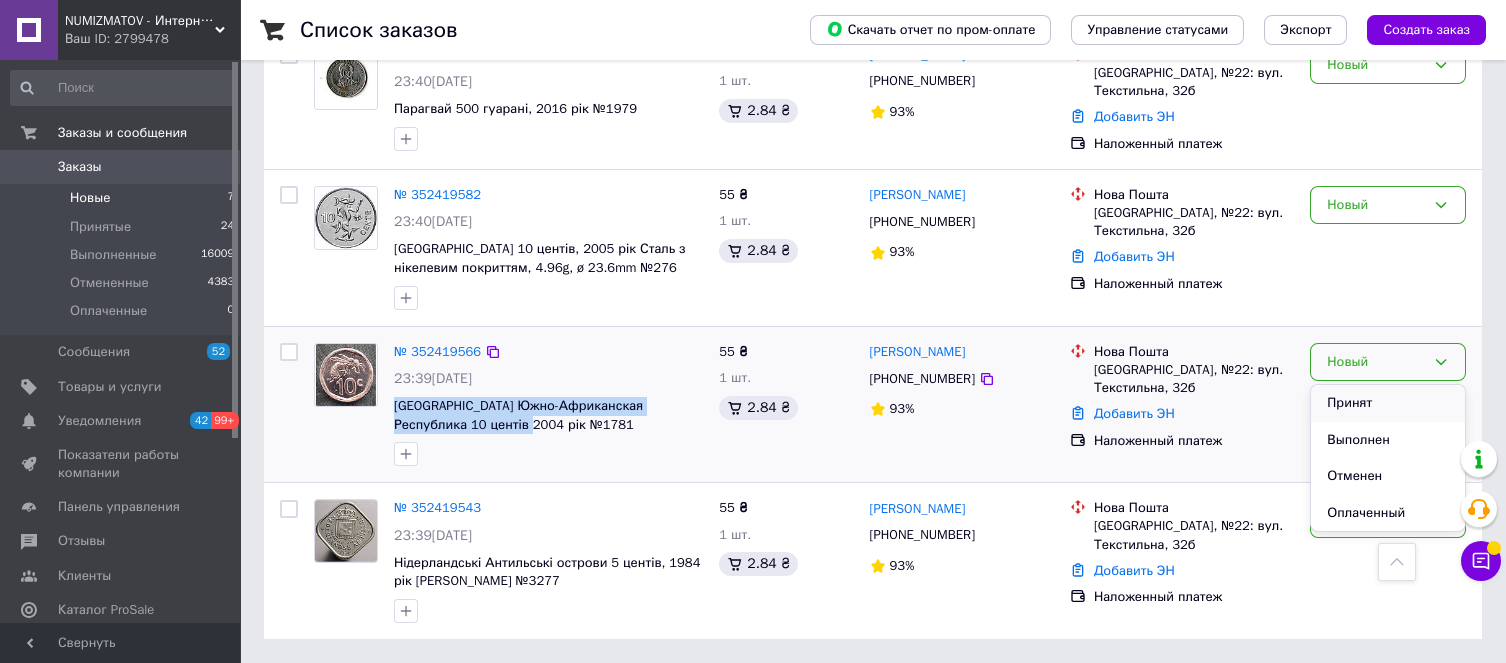 click on "Принят" at bounding box center [1388, 403] 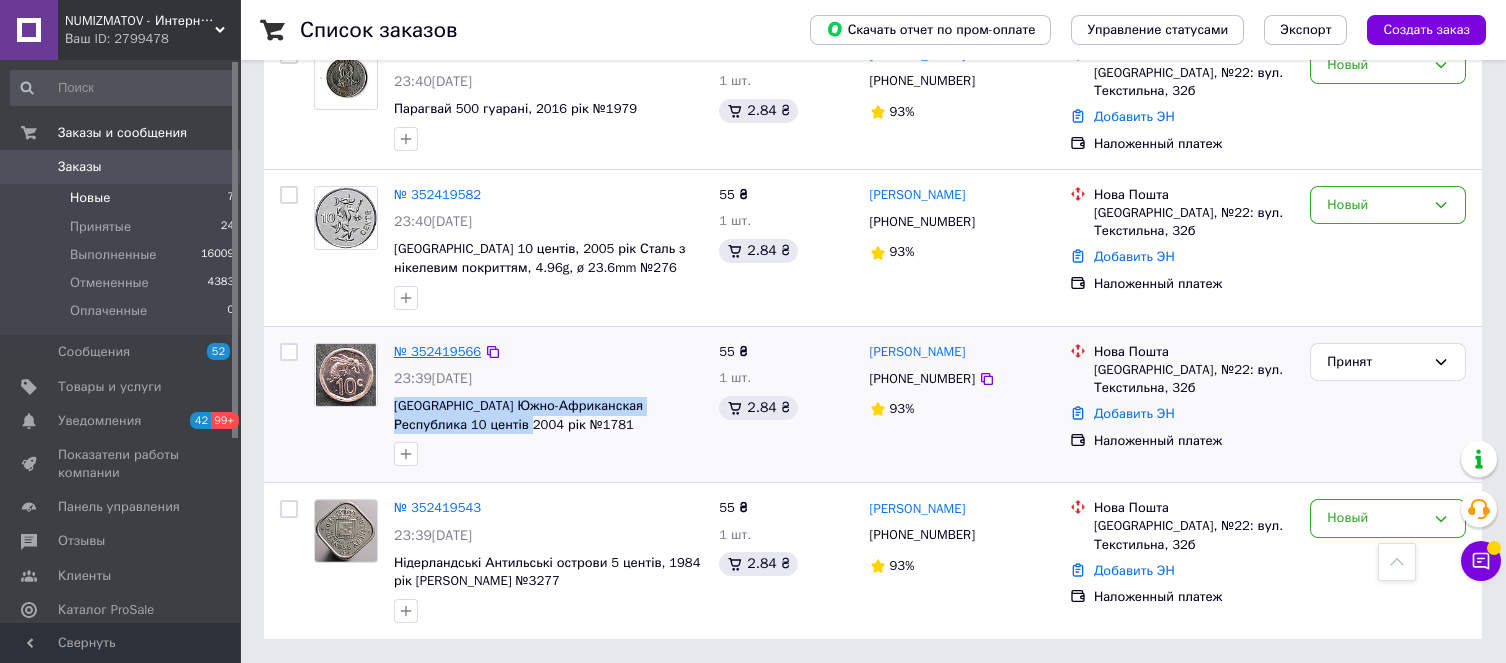 click on "№ 352419566" at bounding box center [437, 351] 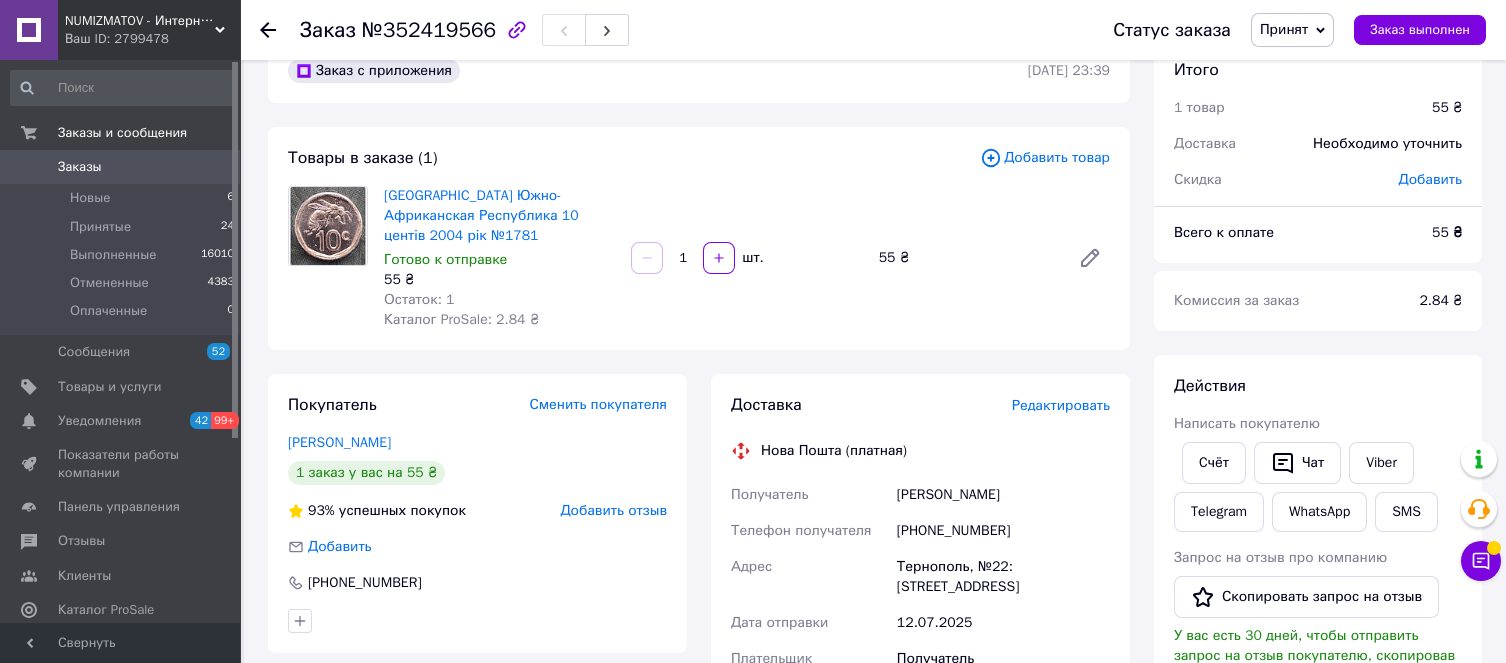 scroll, scrollTop: 0, scrollLeft: 0, axis: both 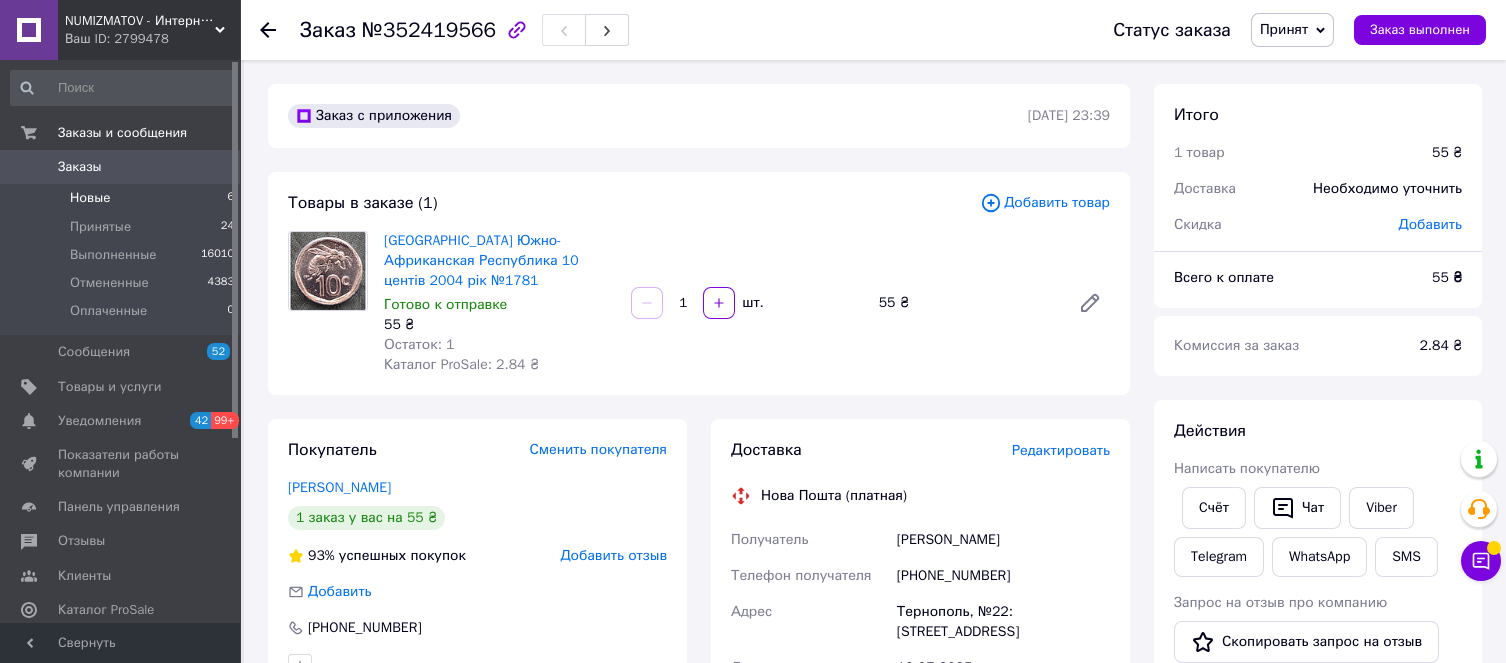 click on "Новые" at bounding box center [90, 198] 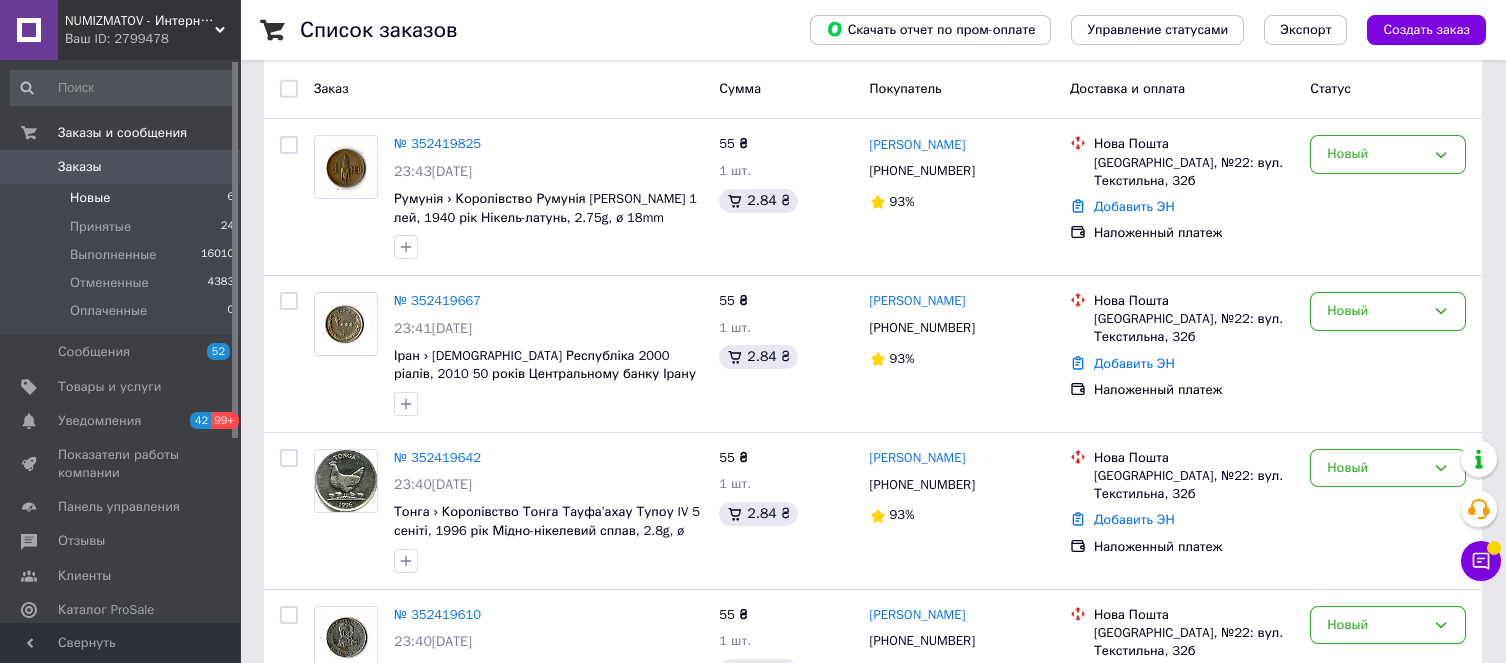 scroll, scrollTop: 674, scrollLeft: 0, axis: vertical 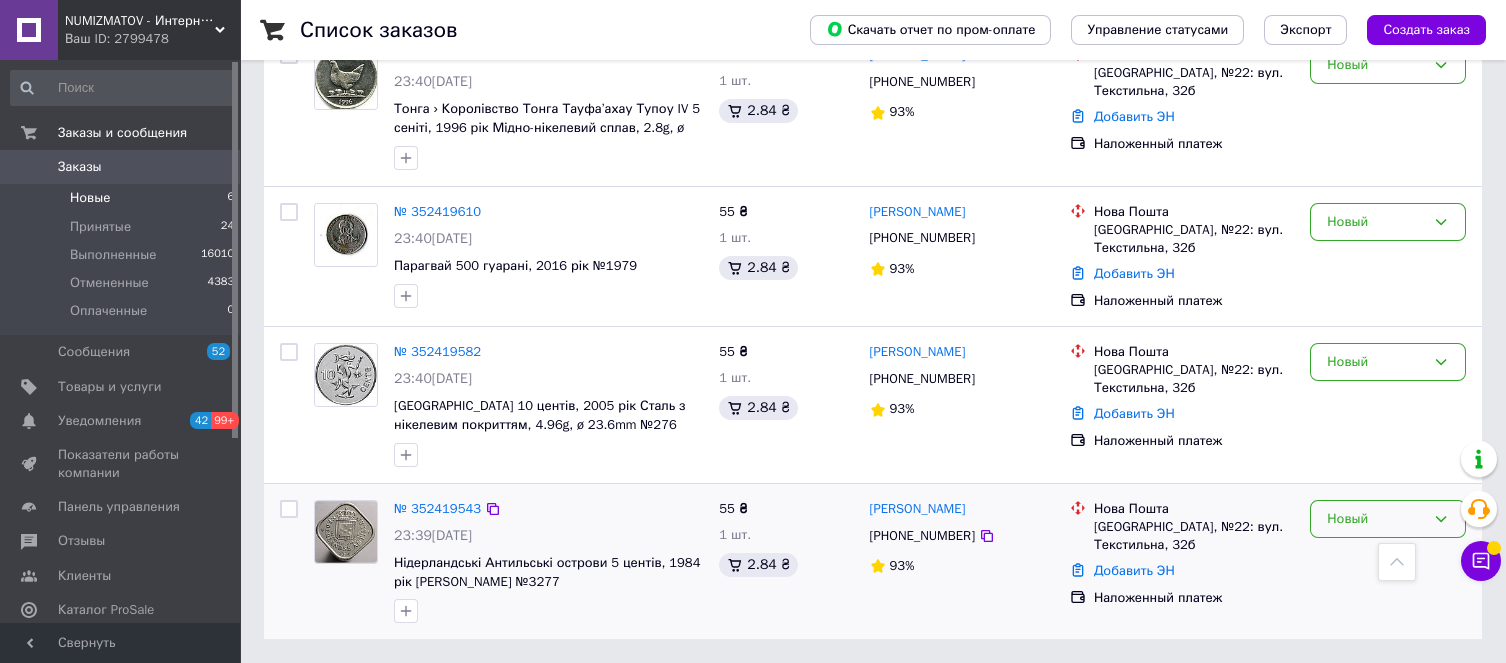 click 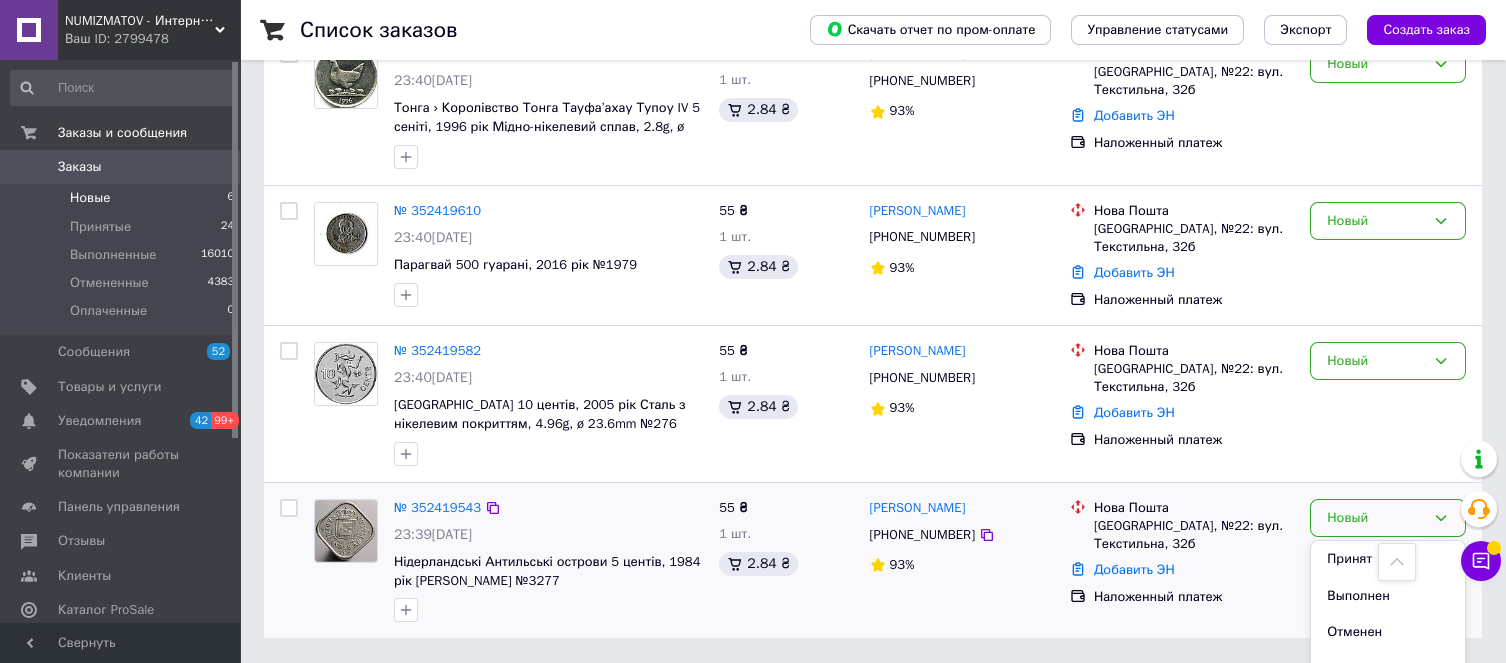 click on "Принят" at bounding box center (1388, 559) 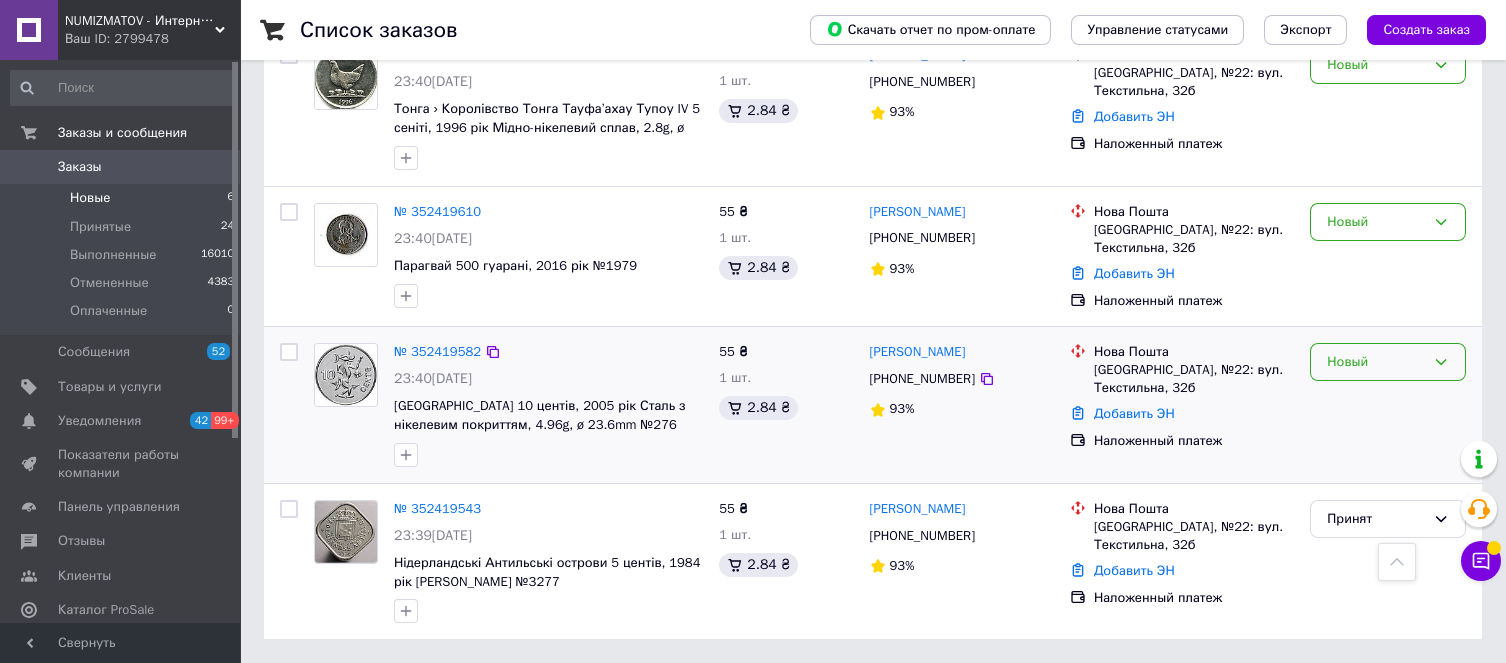 click 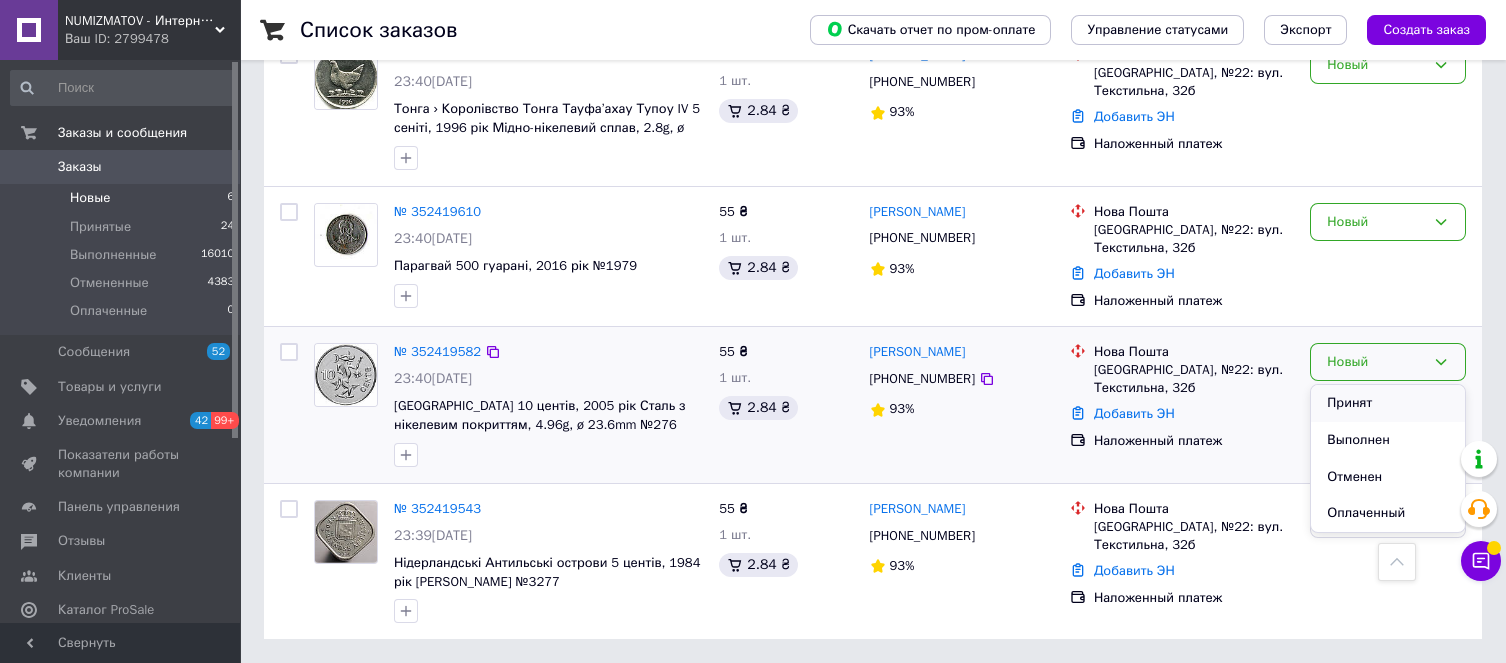 click on "Принят" at bounding box center (1388, 403) 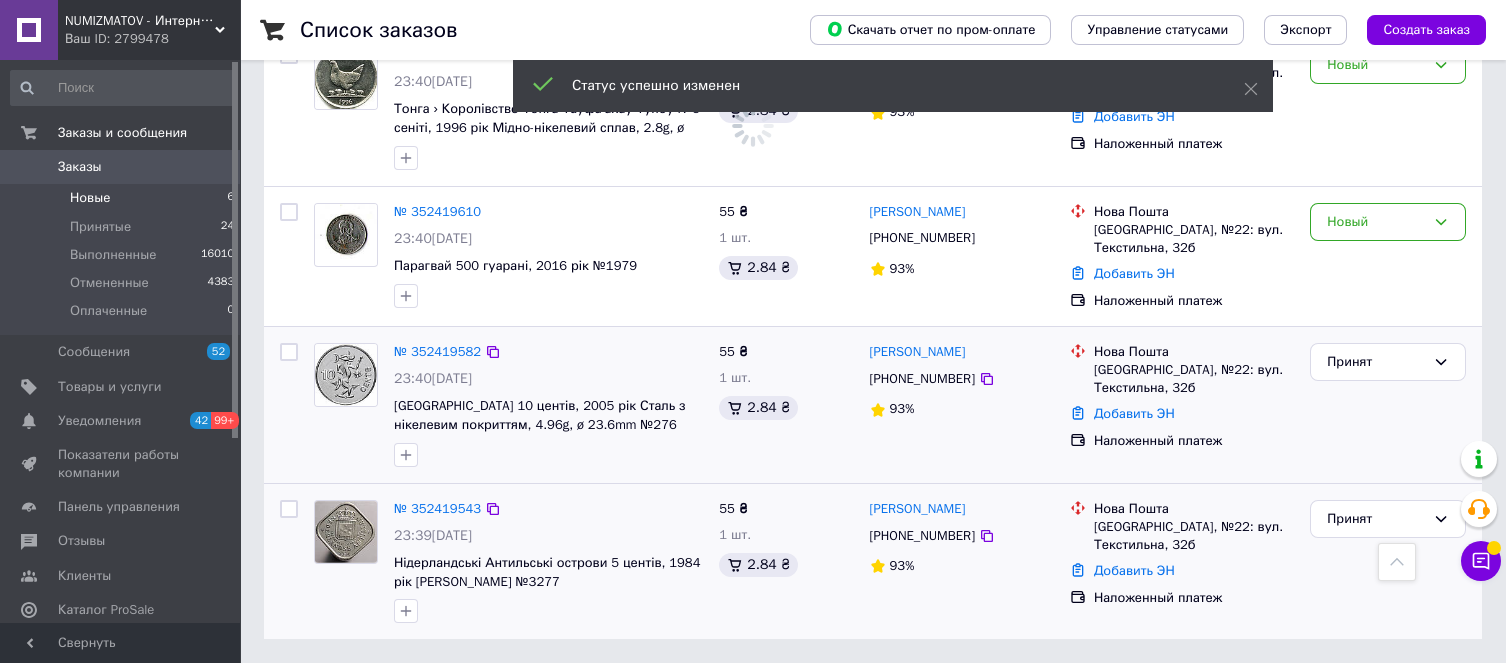 scroll, scrollTop: 517, scrollLeft: 0, axis: vertical 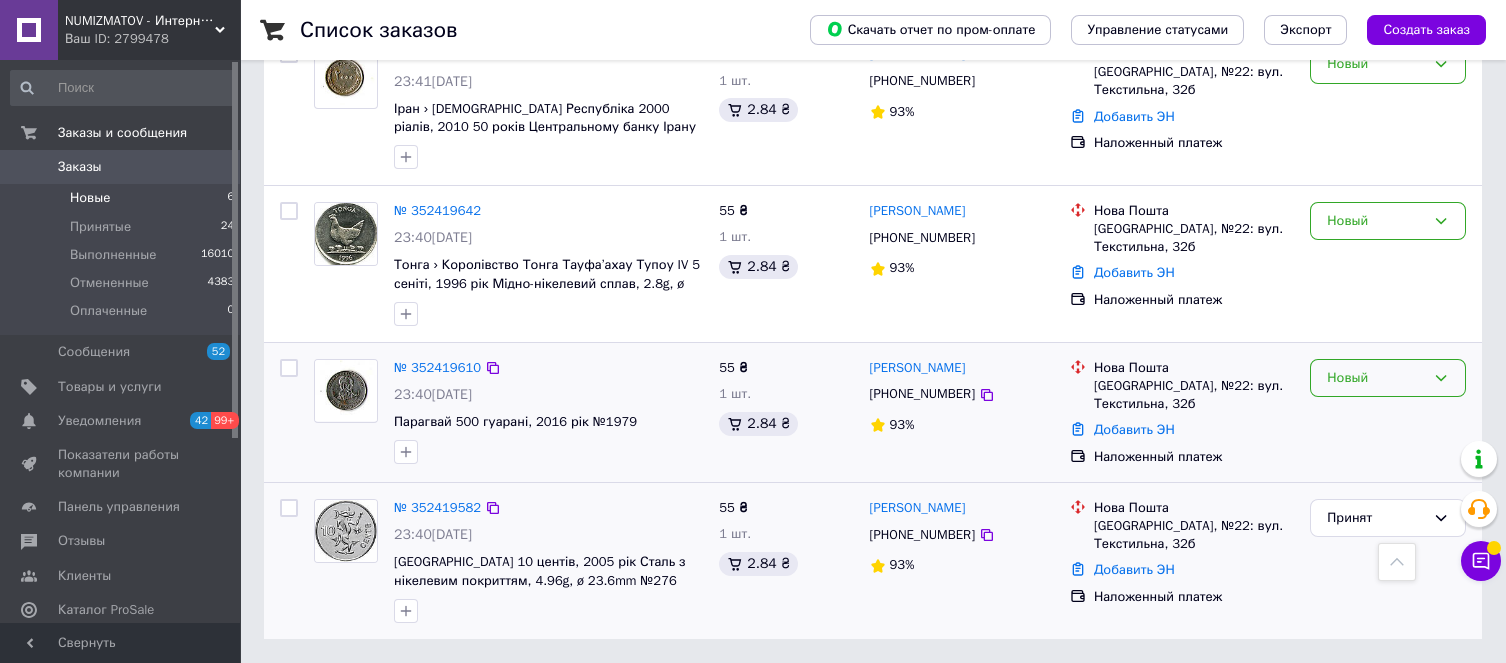 click 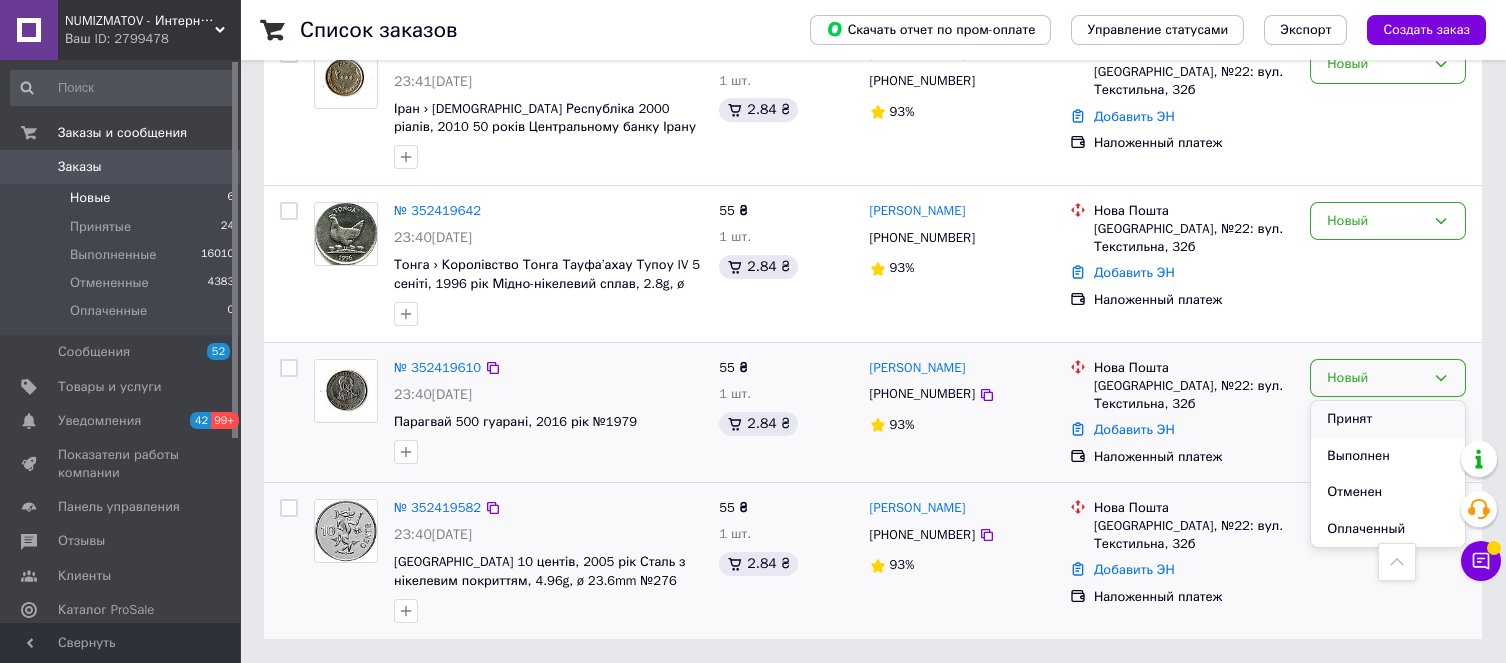 click on "Принят" at bounding box center [1388, 419] 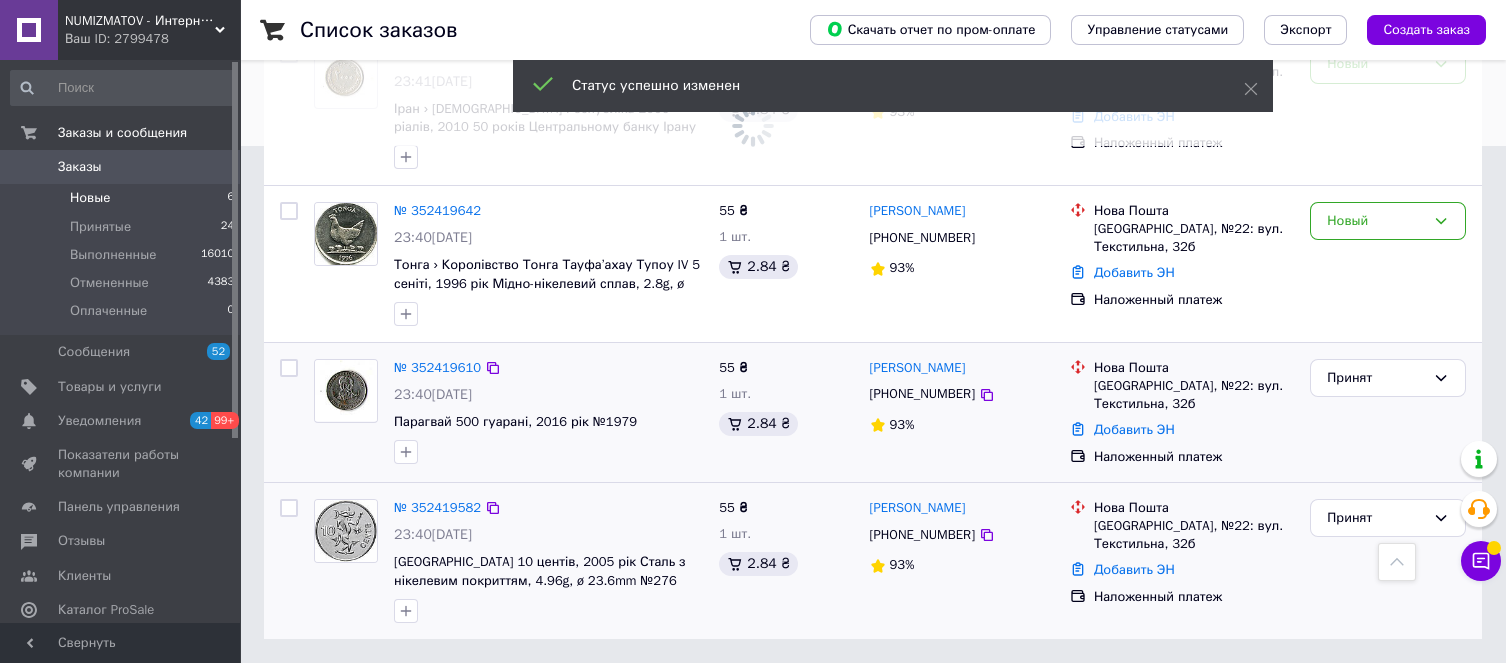 scroll, scrollTop: 361, scrollLeft: 0, axis: vertical 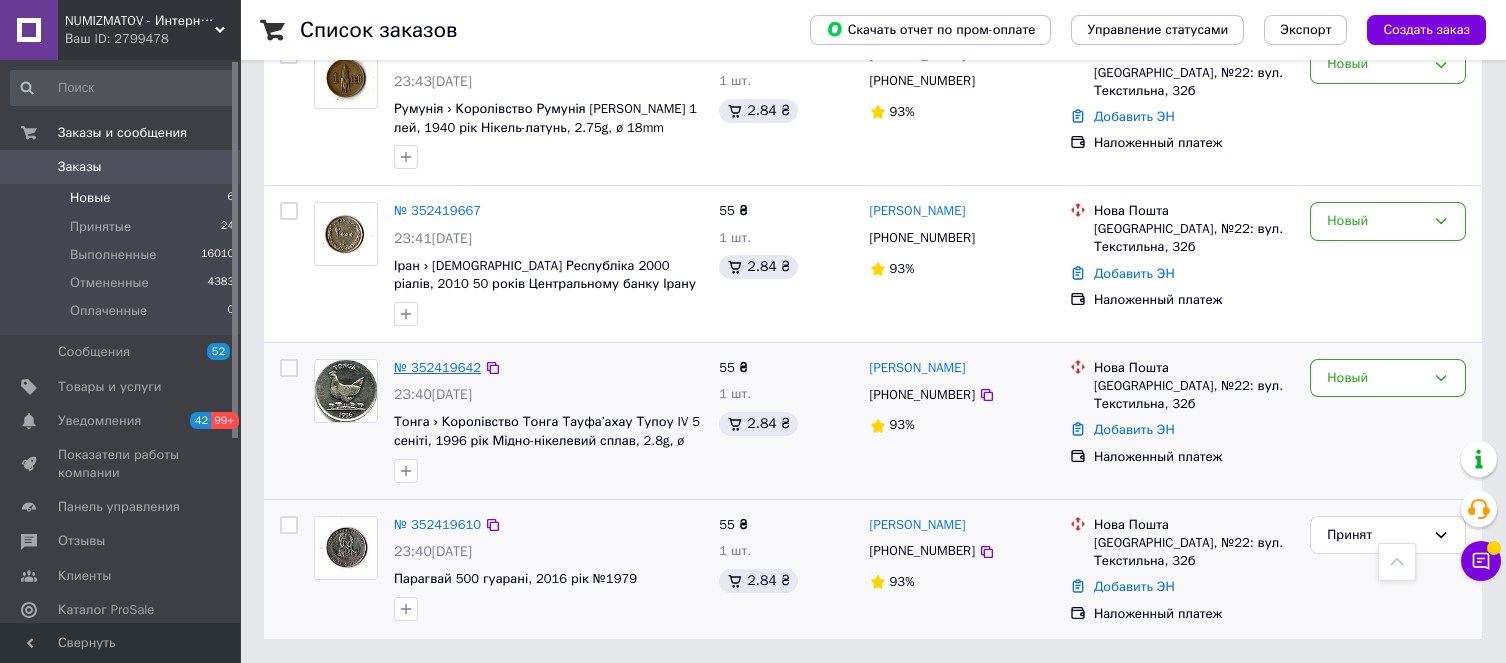 click on "№ 352419642" at bounding box center [437, 367] 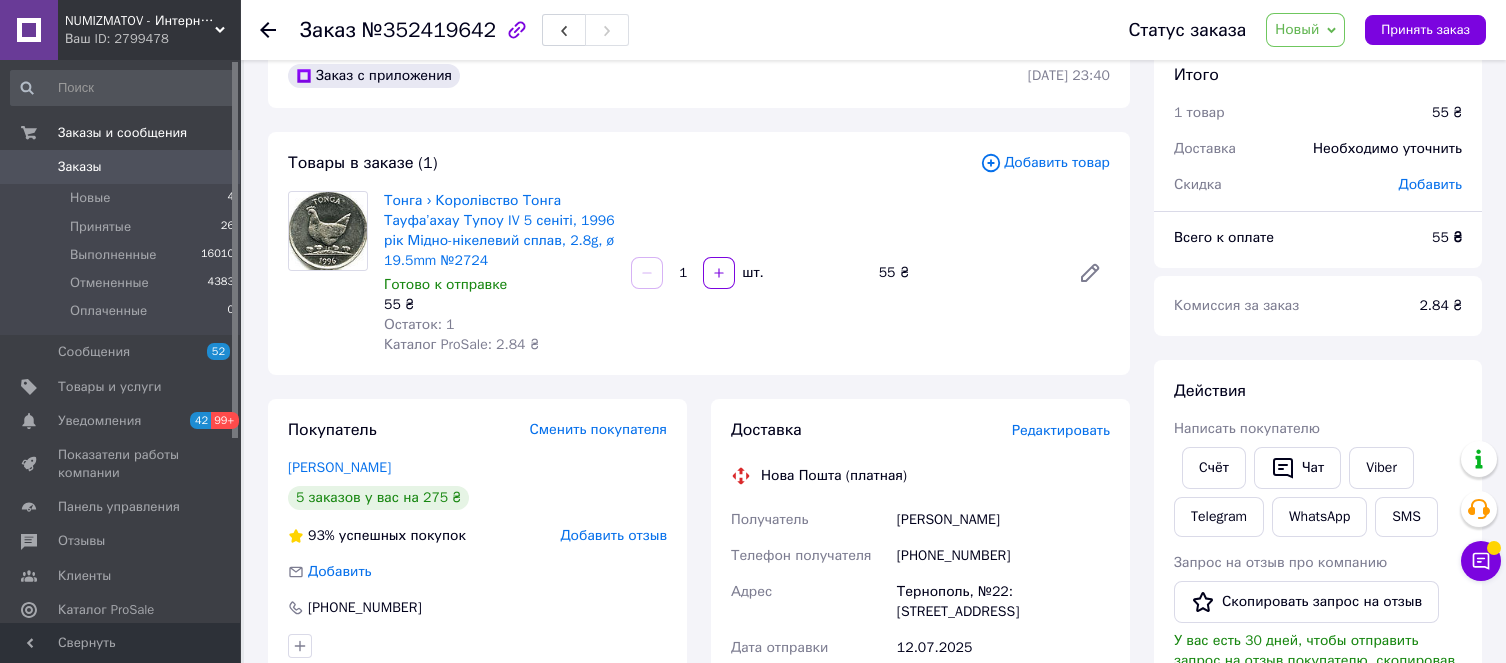 scroll, scrollTop: 0, scrollLeft: 0, axis: both 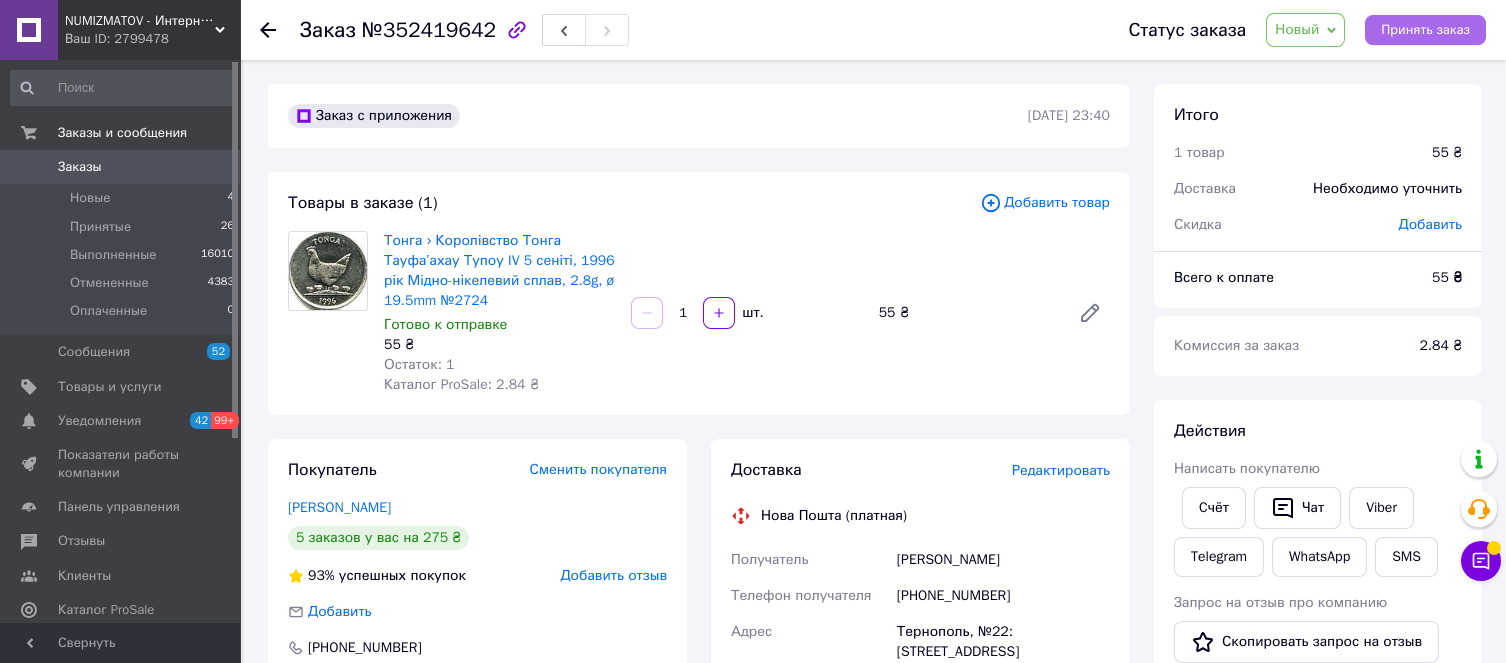 click on "Принять заказ" at bounding box center [1425, 30] 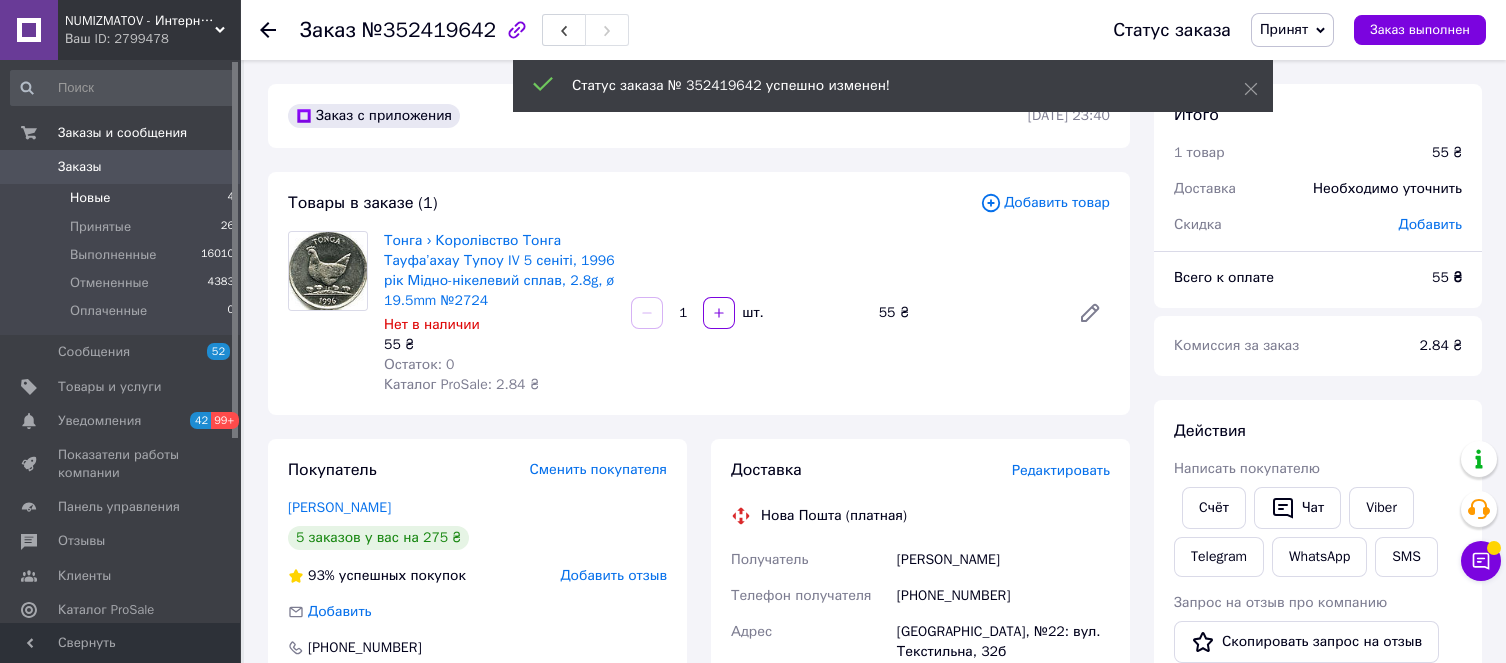 click on "Новые" at bounding box center (90, 198) 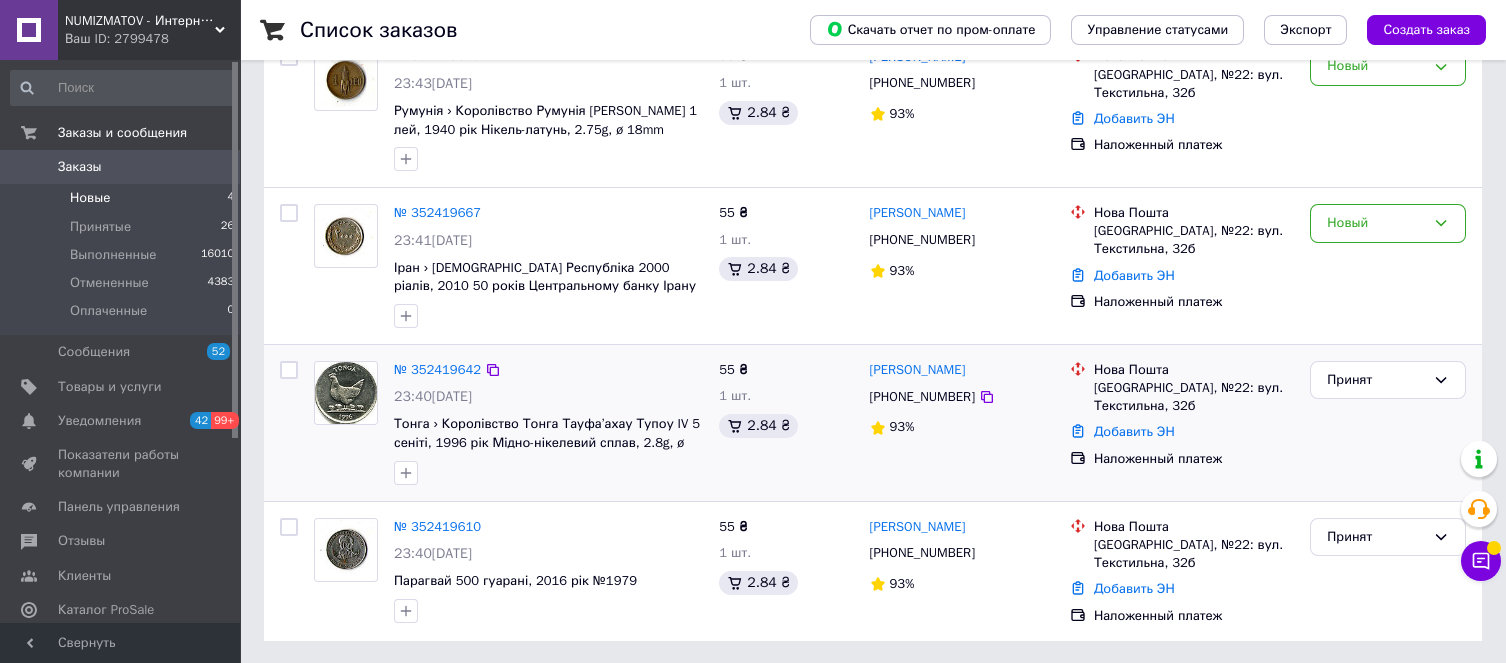 scroll, scrollTop: 361, scrollLeft: 0, axis: vertical 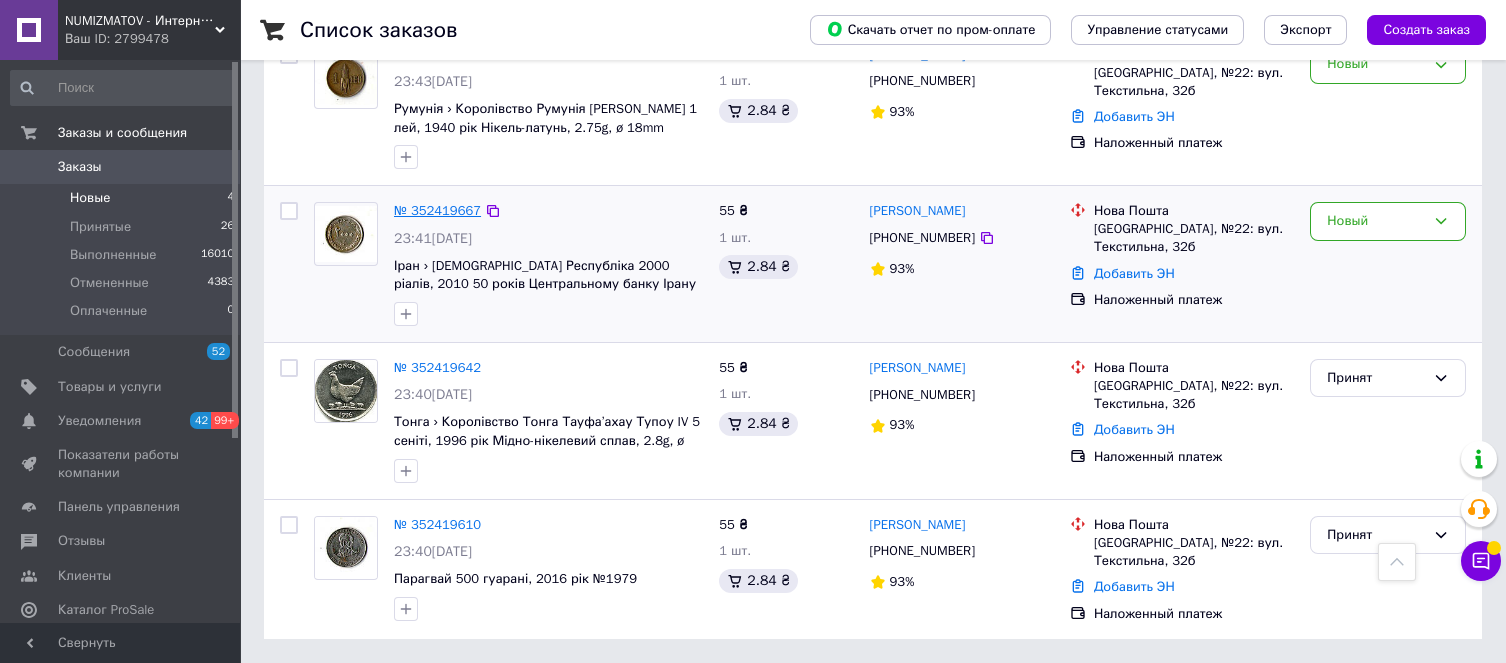 click on "№ 352419667" at bounding box center (437, 210) 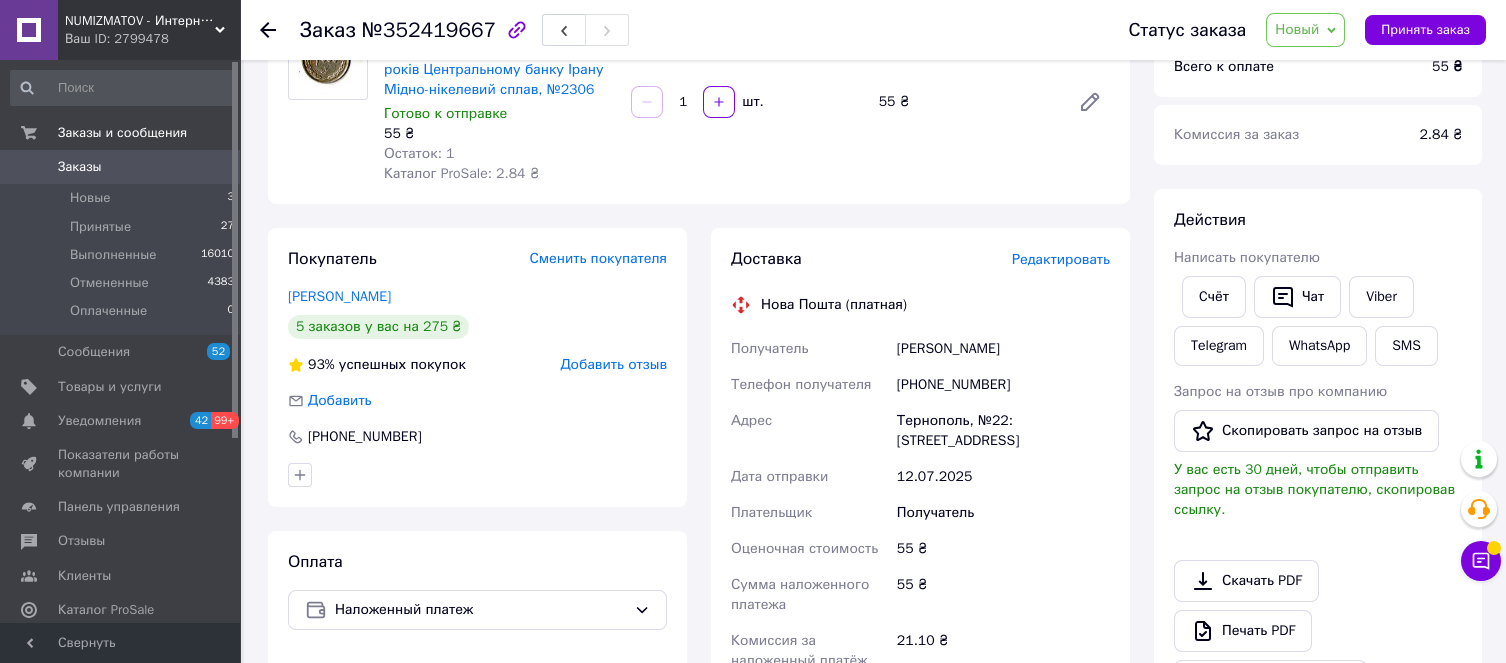 scroll, scrollTop: 61, scrollLeft: 0, axis: vertical 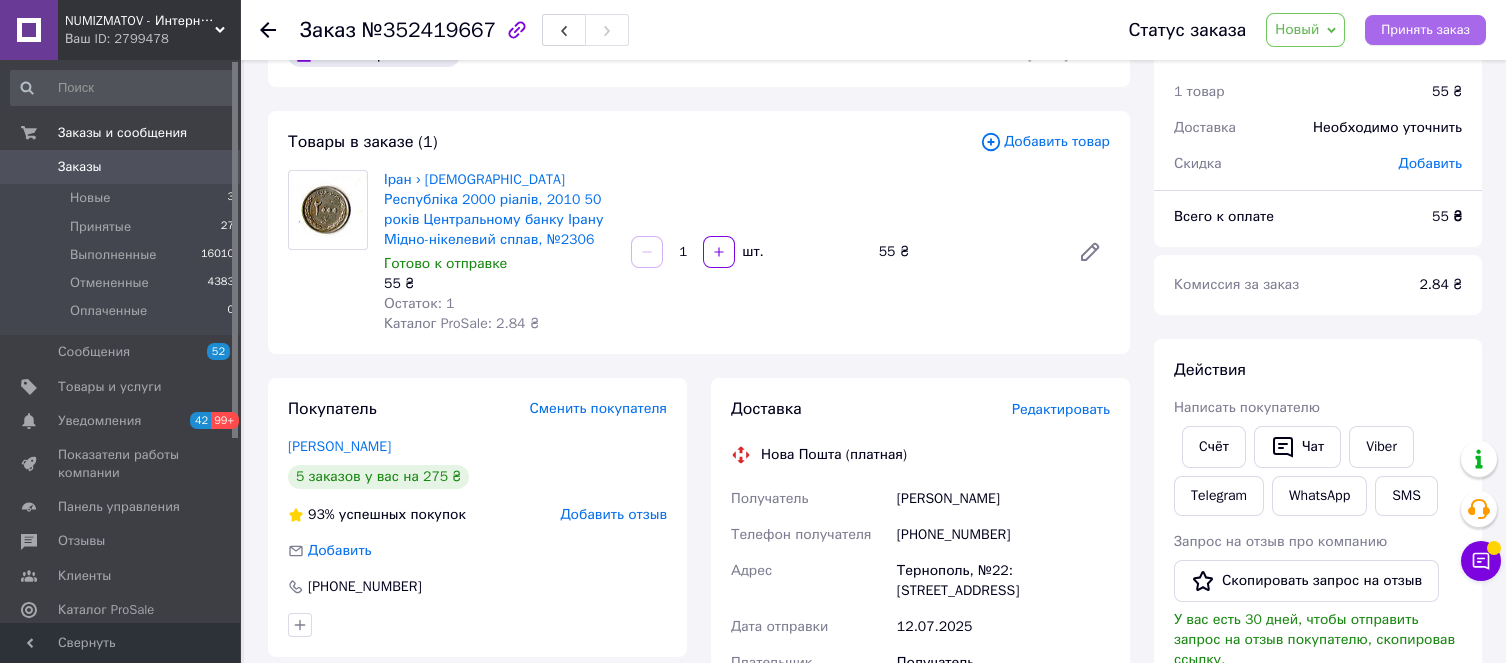 click on "Принять заказ" at bounding box center [1425, 30] 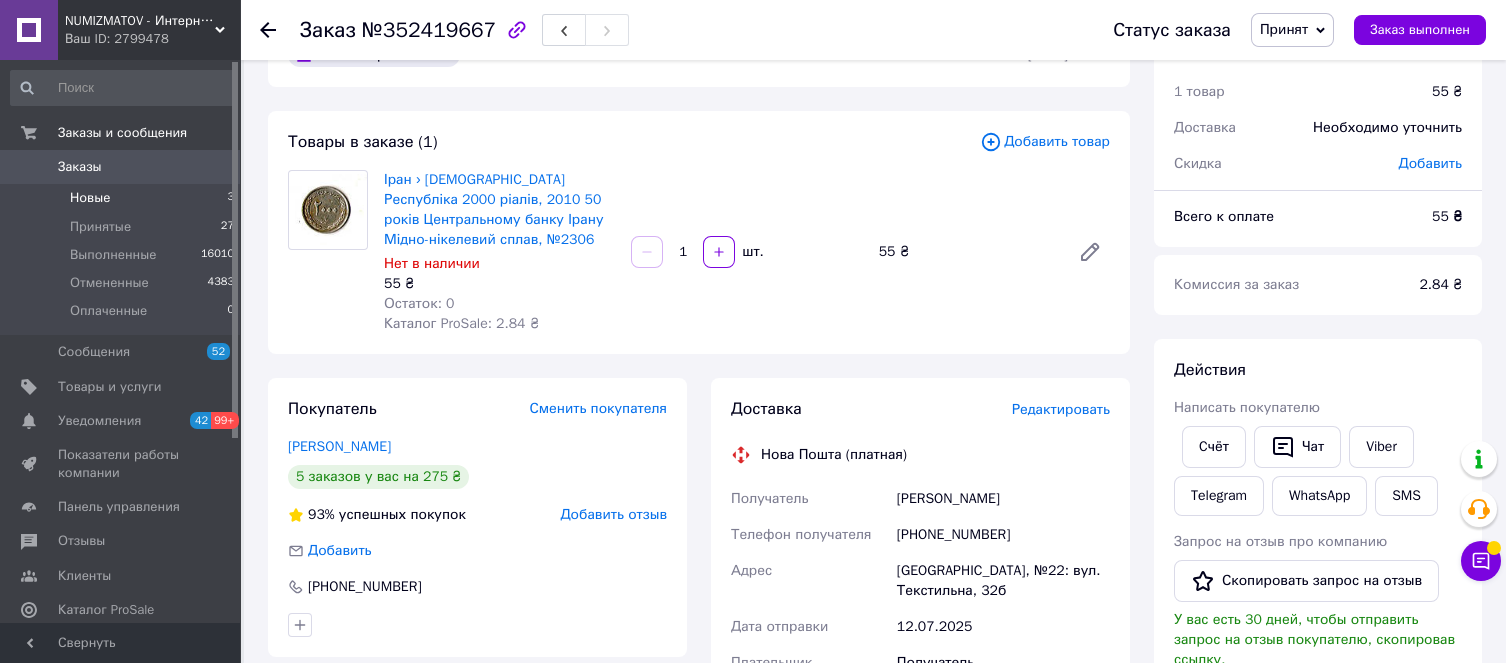 click on "Новые" at bounding box center (90, 198) 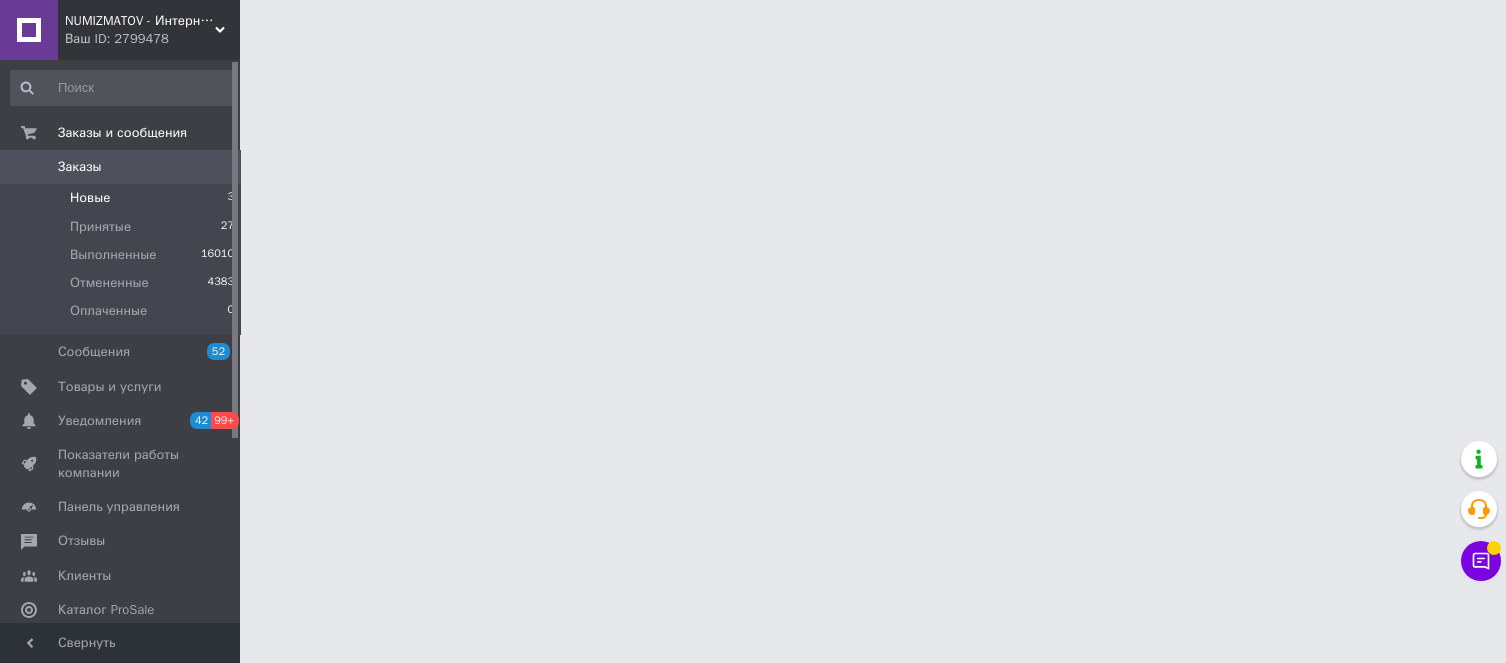 scroll, scrollTop: 0, scrollLeft: 0, axis: both 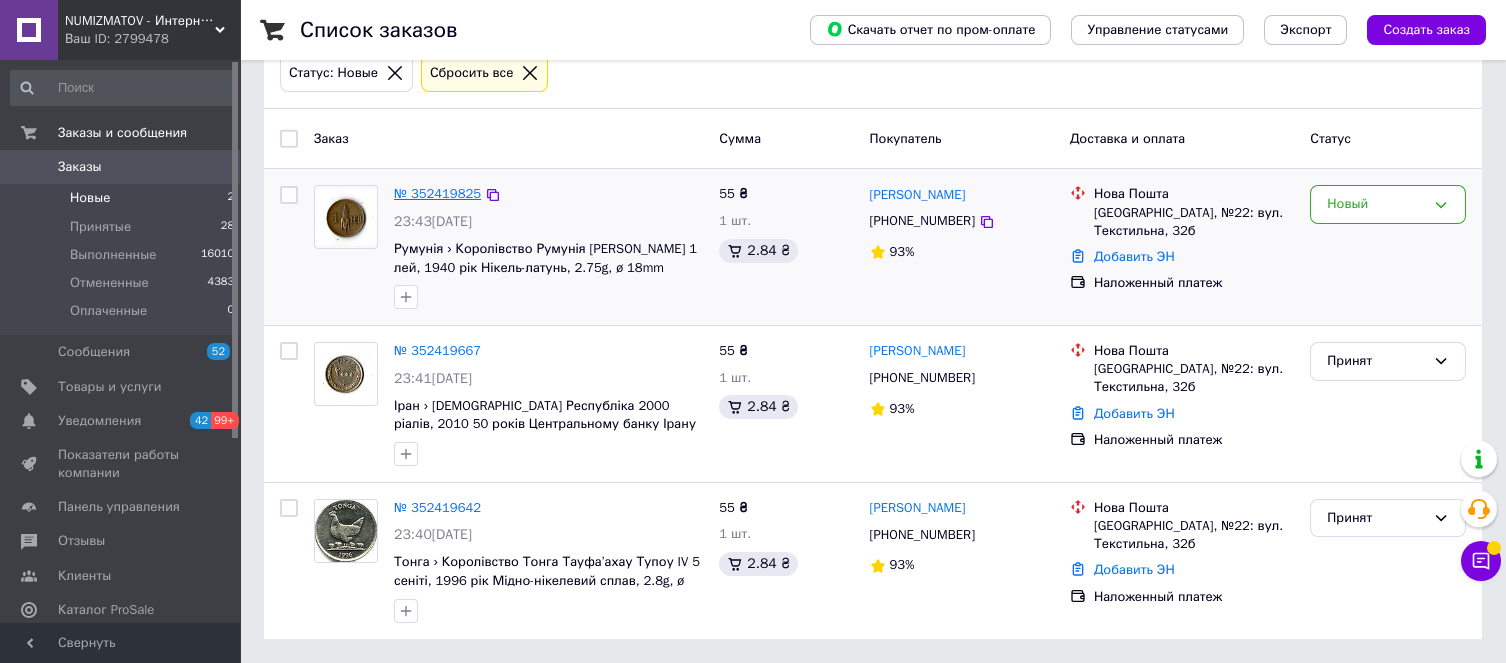 click on "№ 352419825" at bounding box center [437, 193] 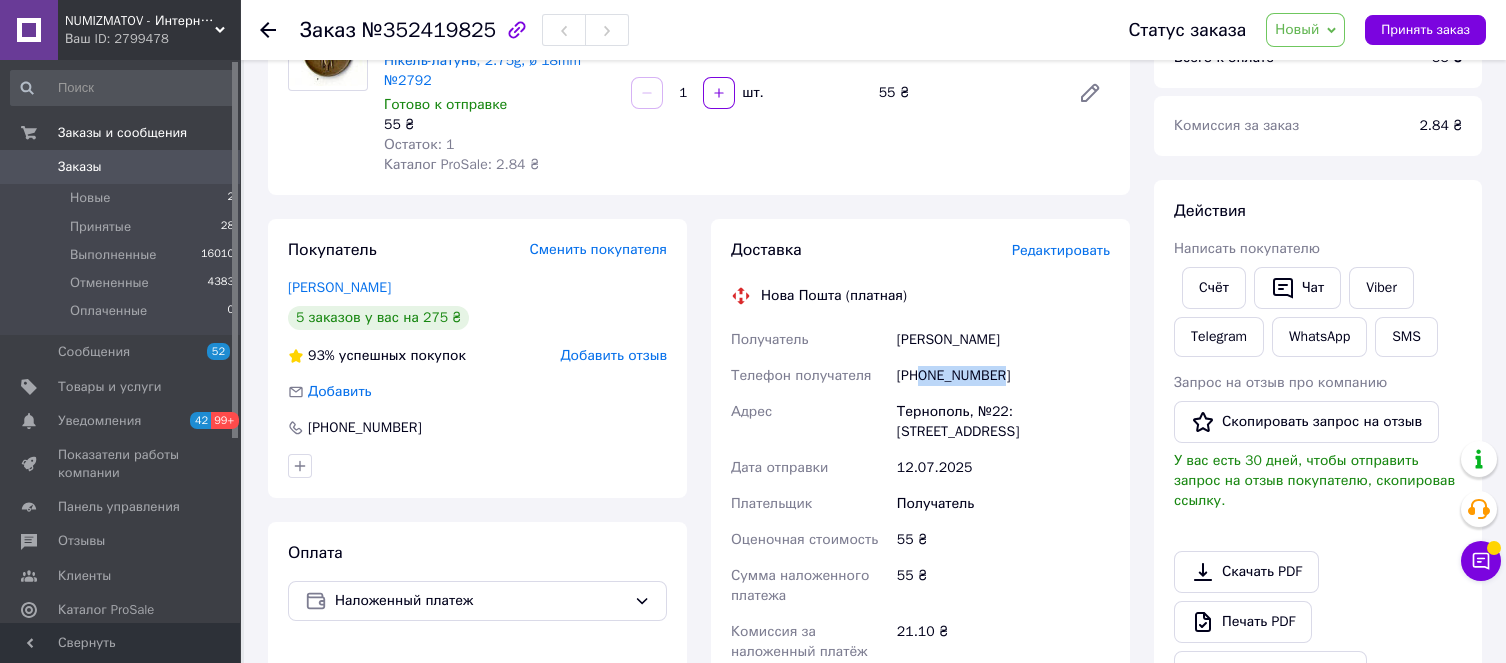 drag, startPoint x: 1005, startPoint y: 355, endPoint x: 923, endPoint y: 362, distance: 82.29824 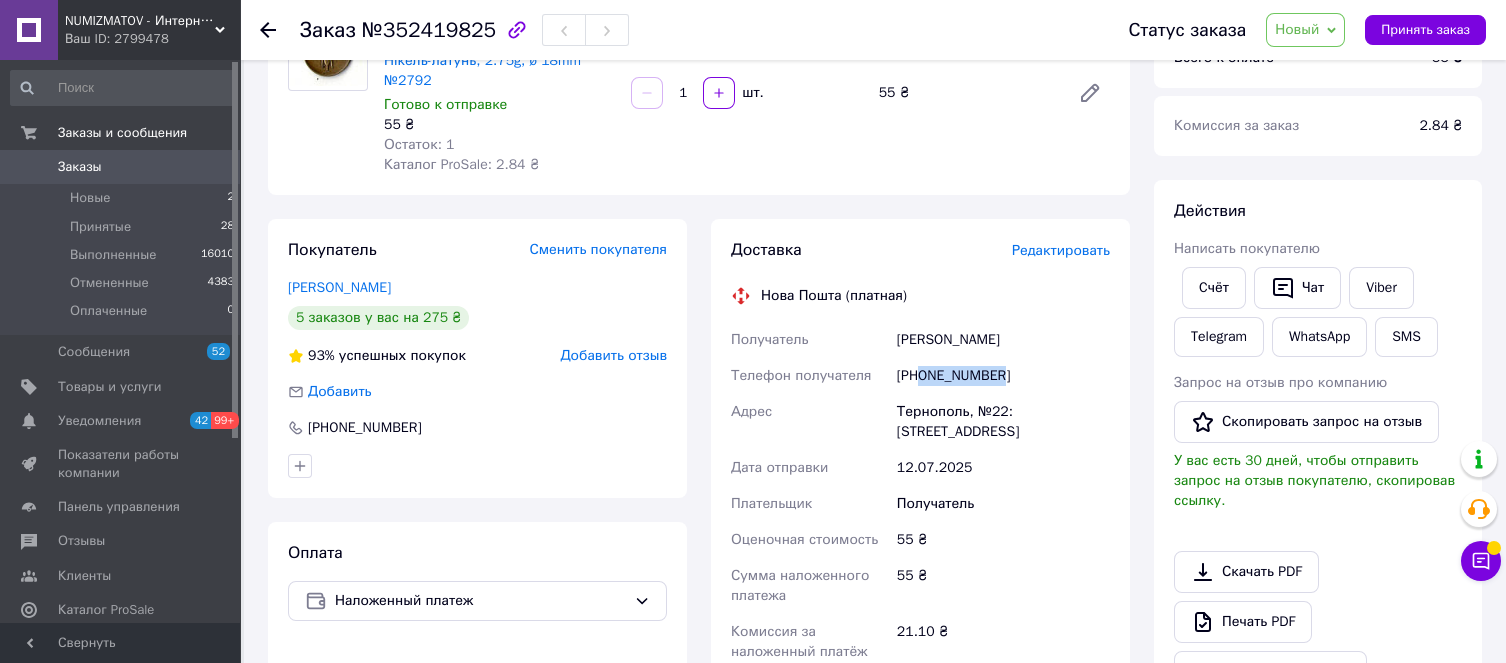 click on "[PHONE_NUMBER]" at bounding box center (1003, 376) 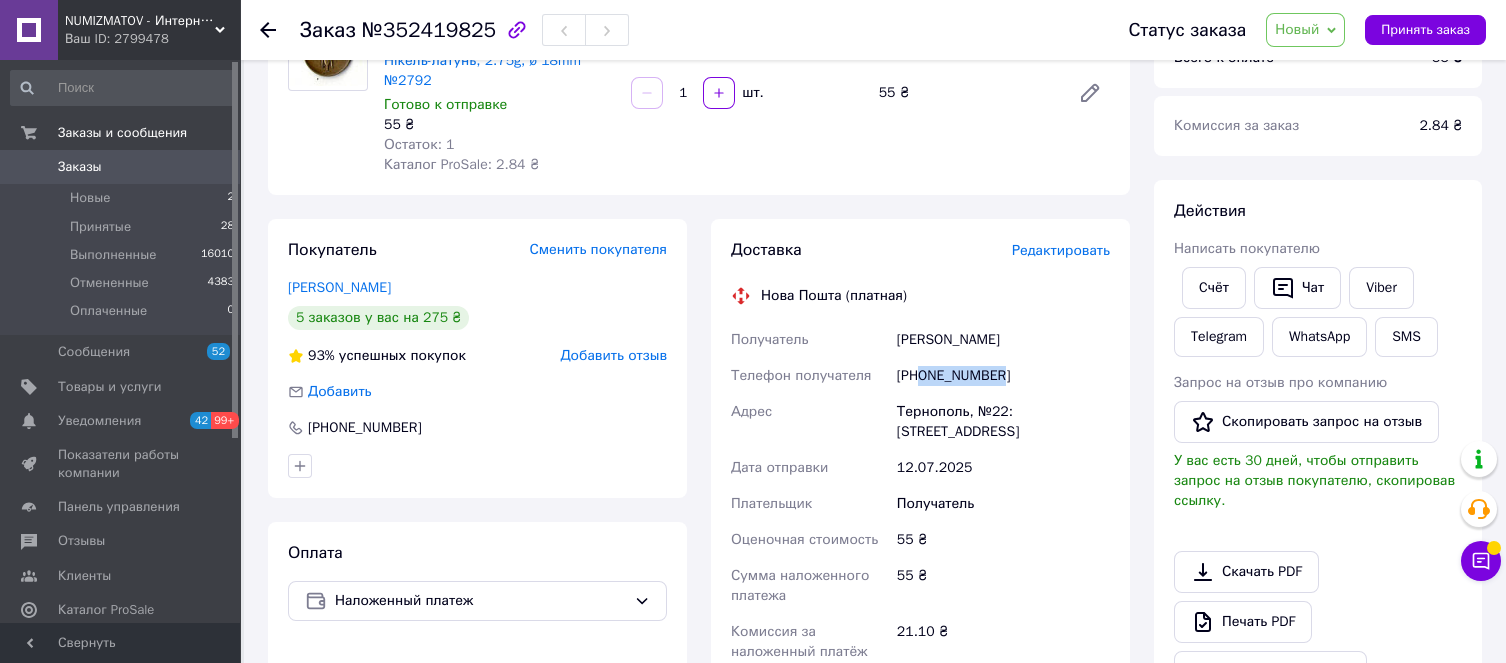 copy on "0666679979" 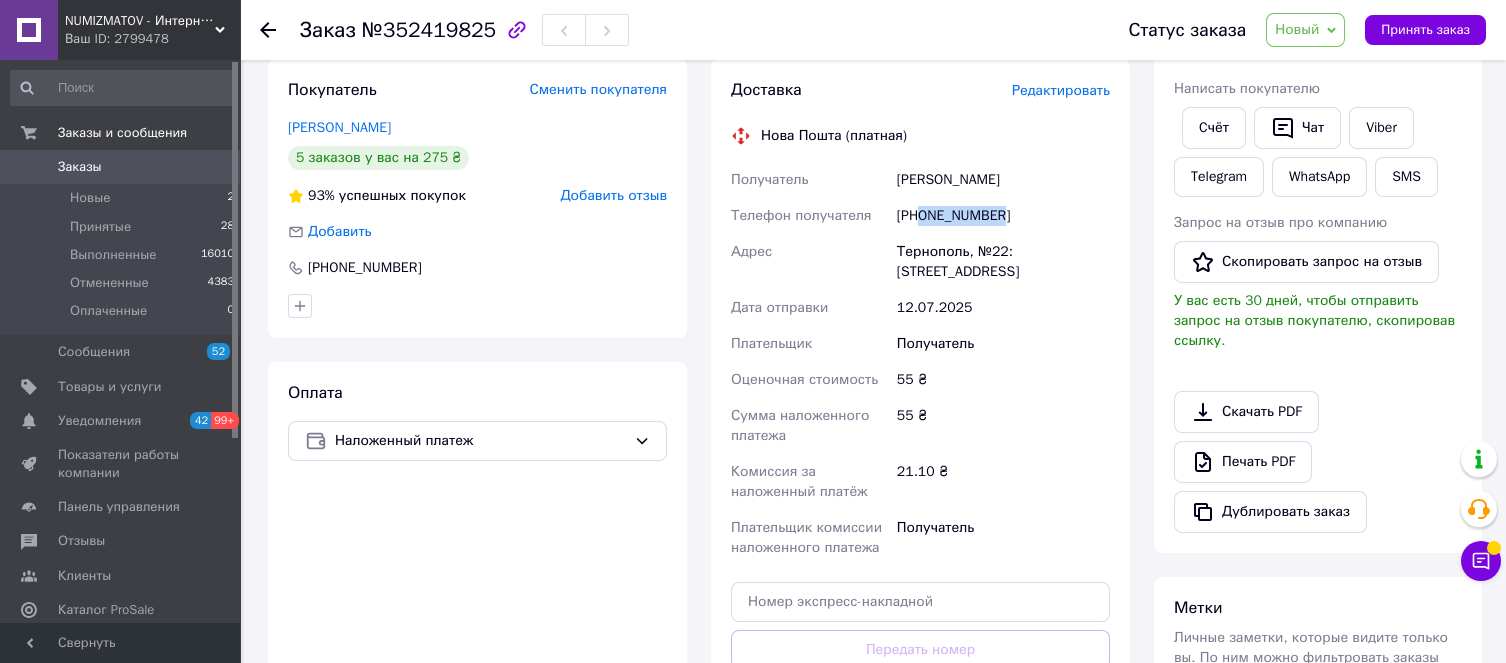 scroll, scrollTop: 520, scrollLeft: 0, axis: vertical 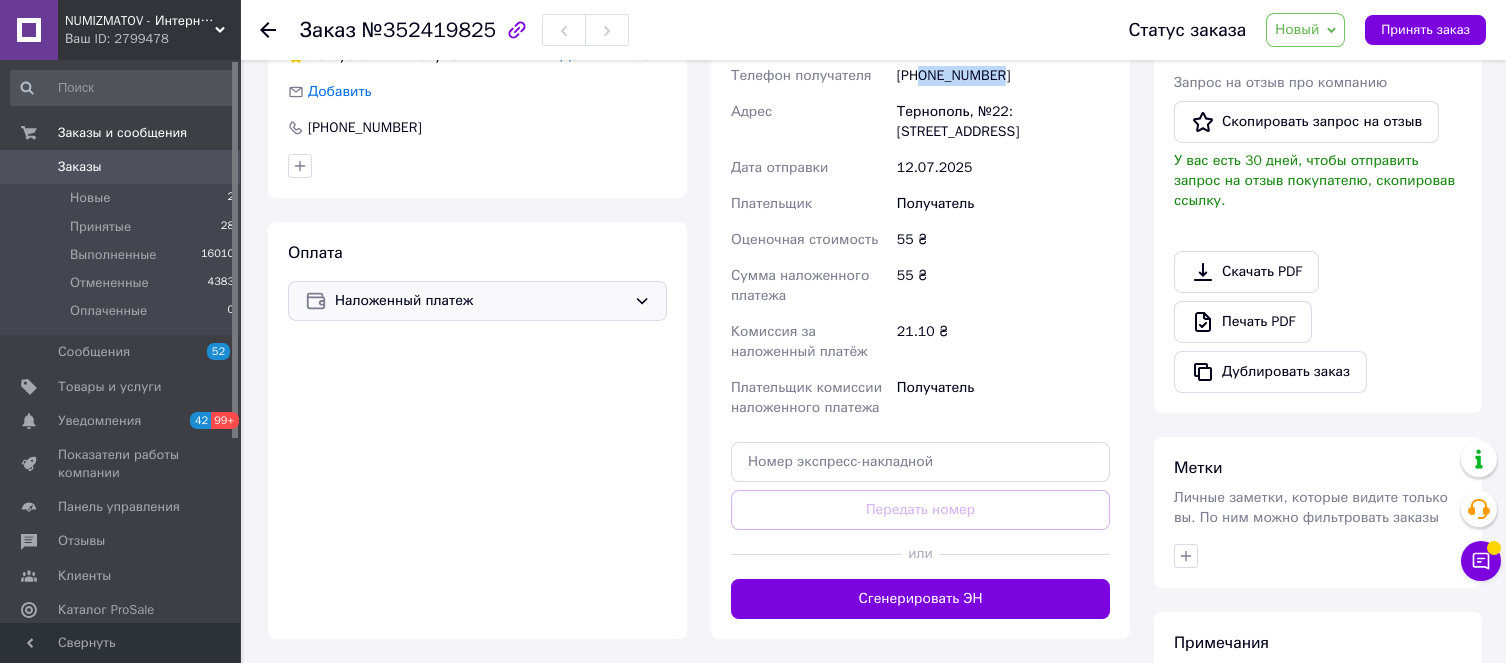 click 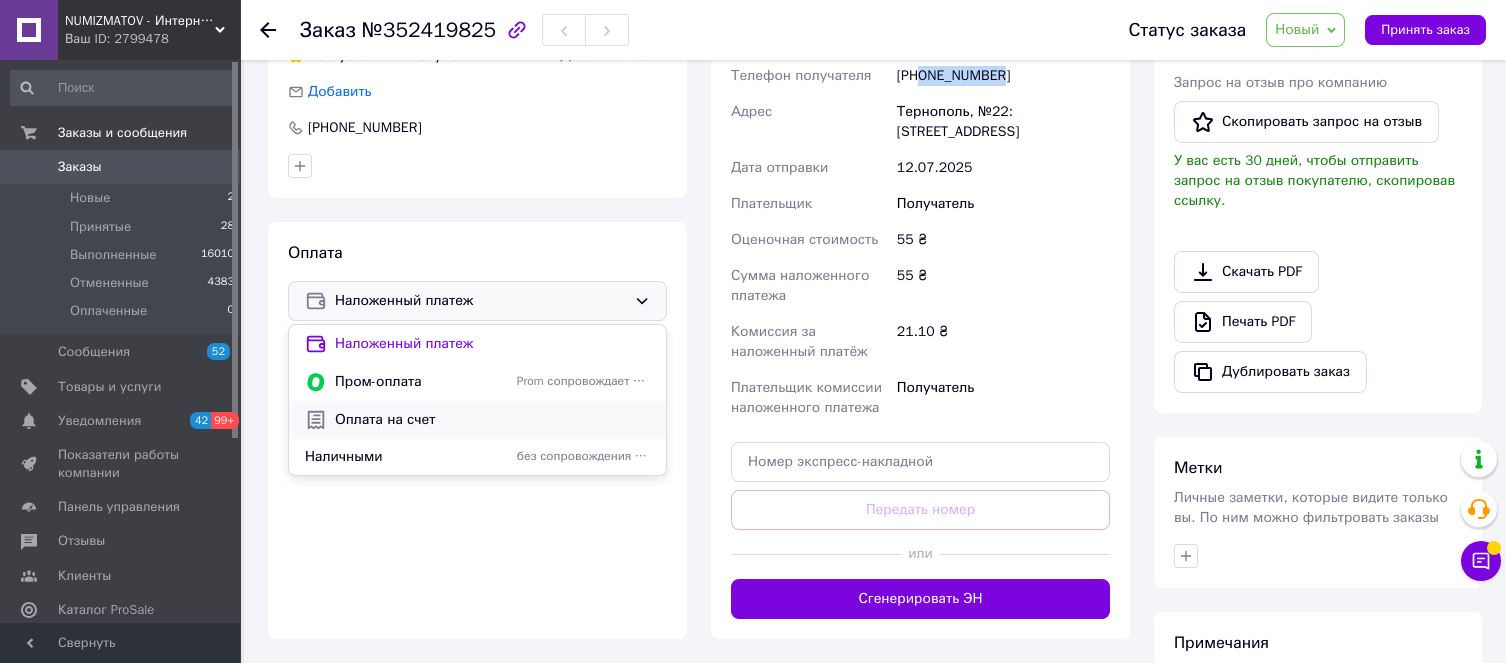 click on "Оплата на счет" at bounding box center (492, 420) 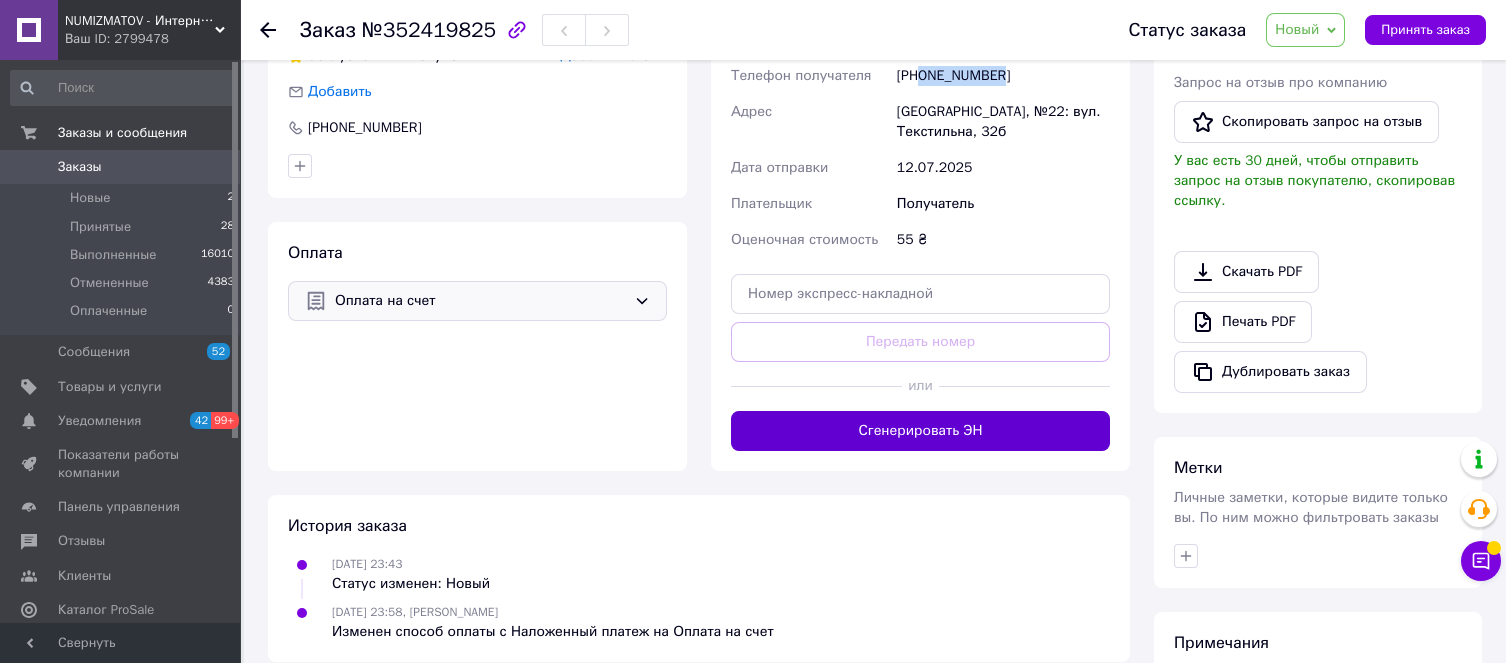 click on "Сгенерировать ЭН" at bounding box center (920, 431) 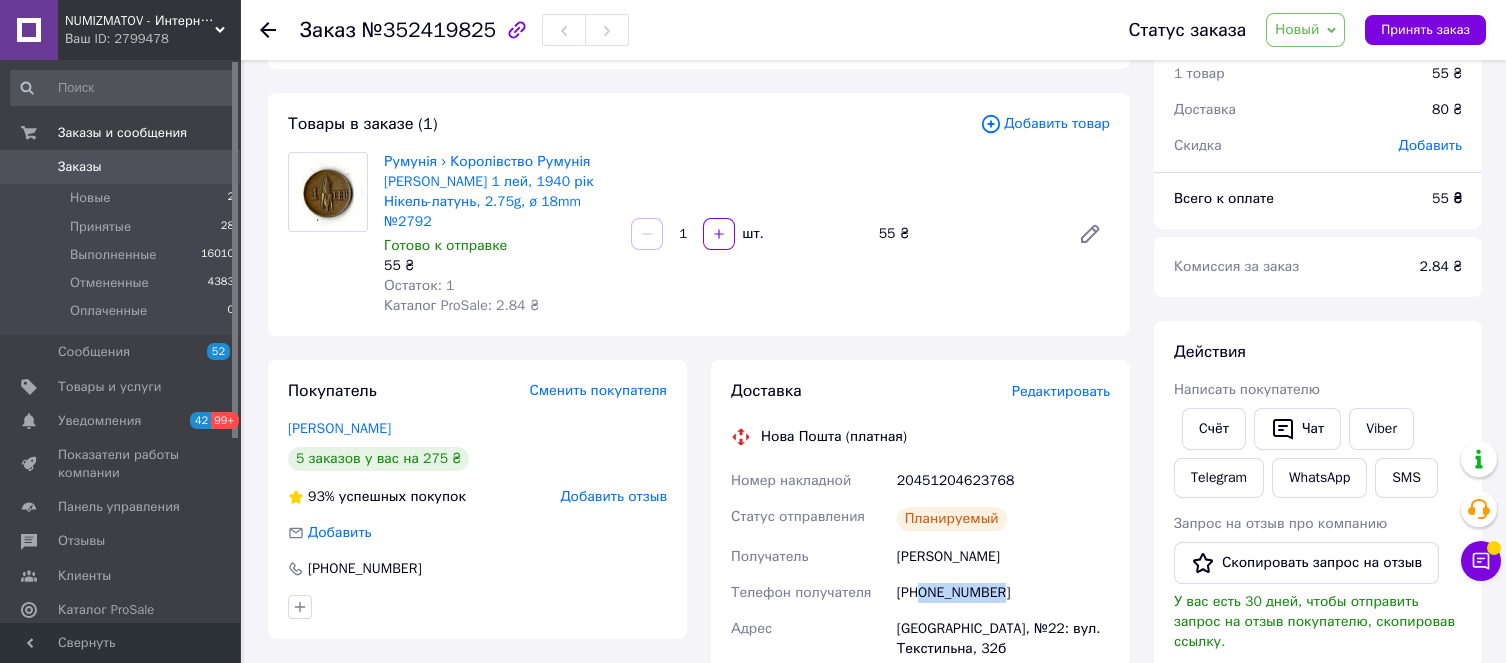 scroll, scrollTop: 70, scrollLeft: 0, axis: vertical 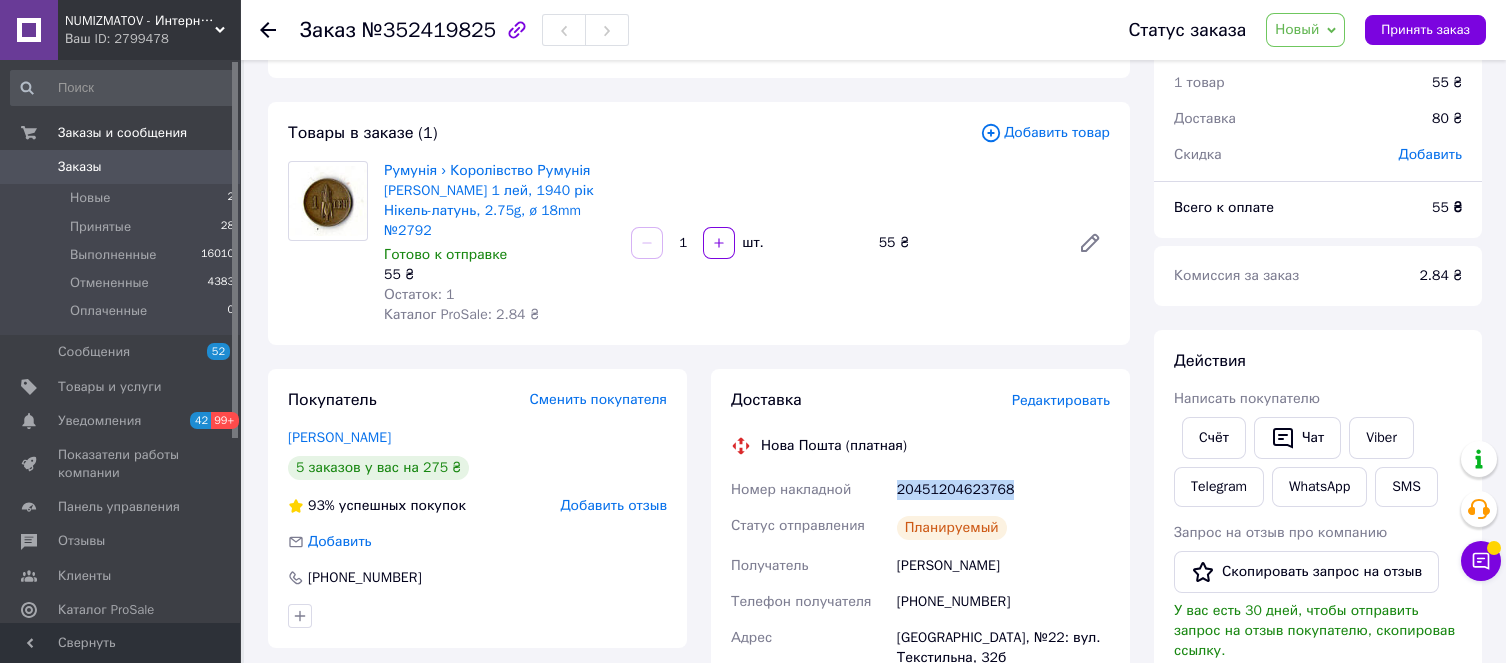 drag, startPoint x: 1011, startPoint y: 468, endPoint x: 899, endPoint y: 475, distance: 112.21854 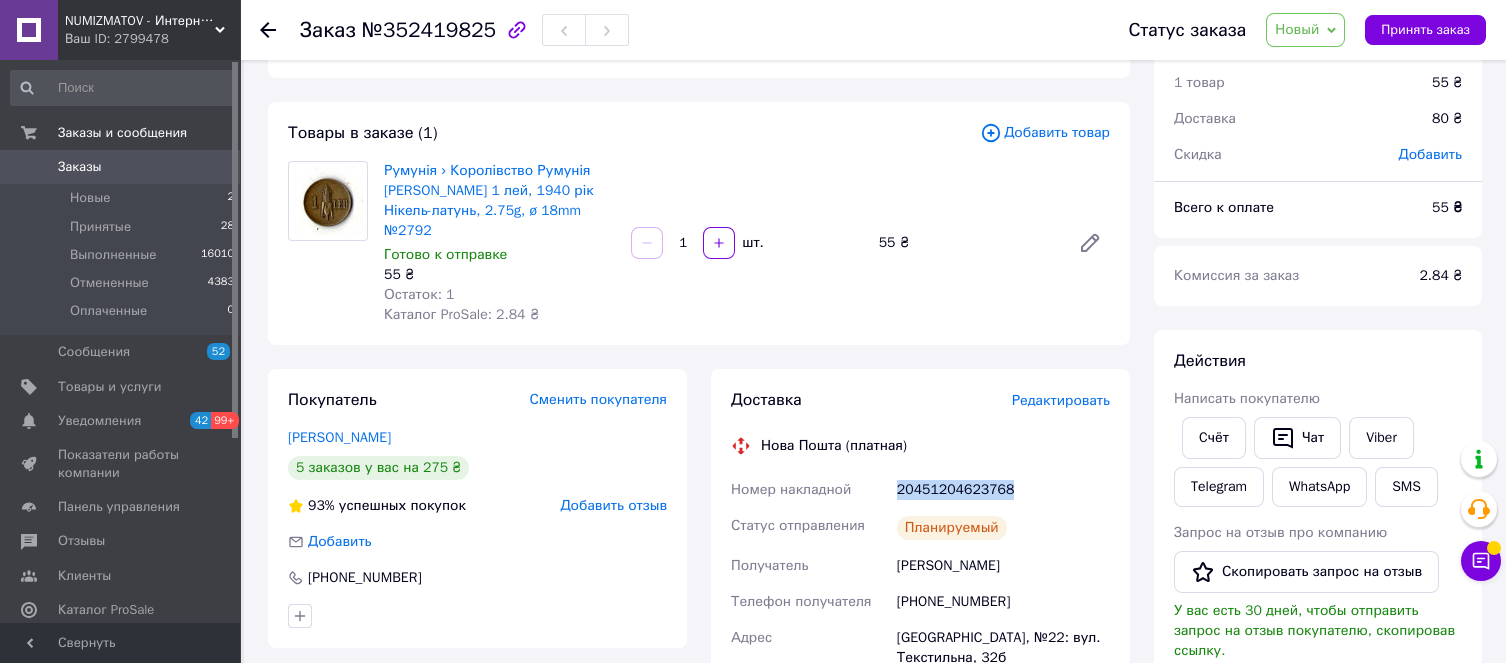 click on "20451204623768" at bounding box center [1003, 490] 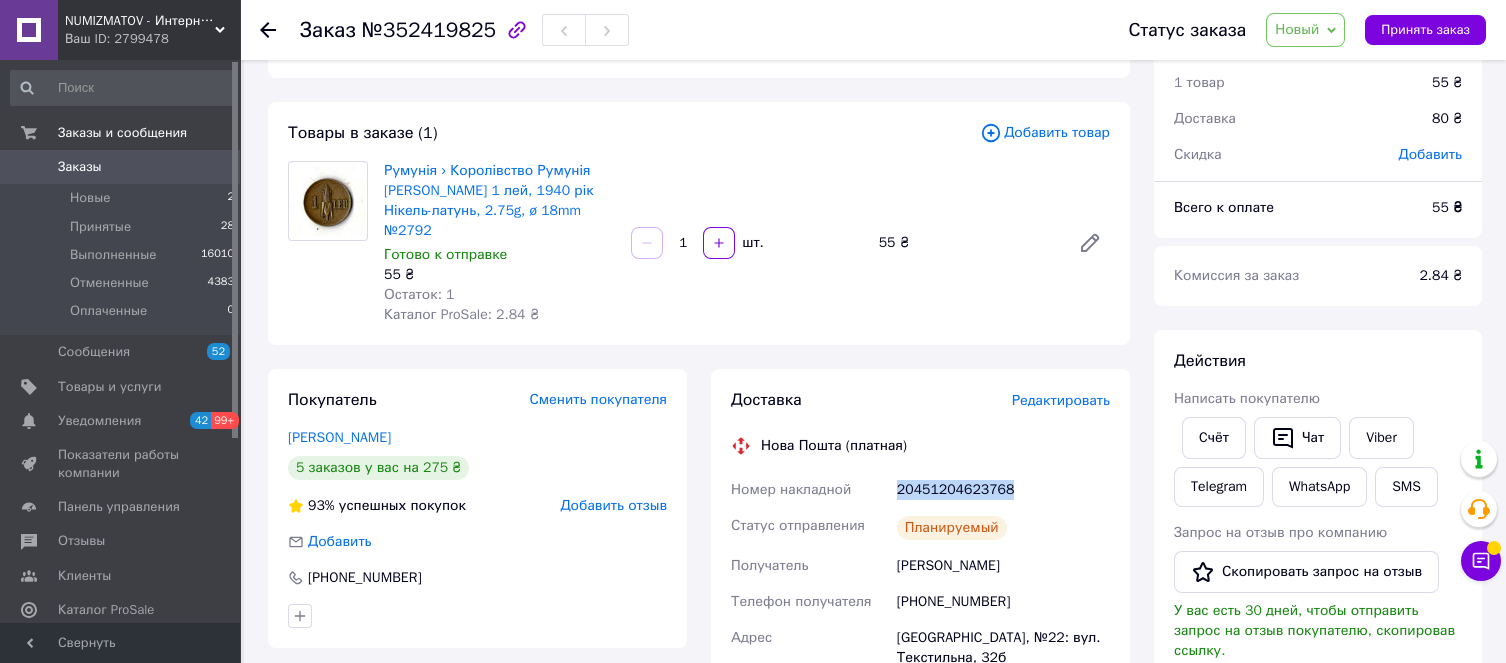 copy on "20451204623768" 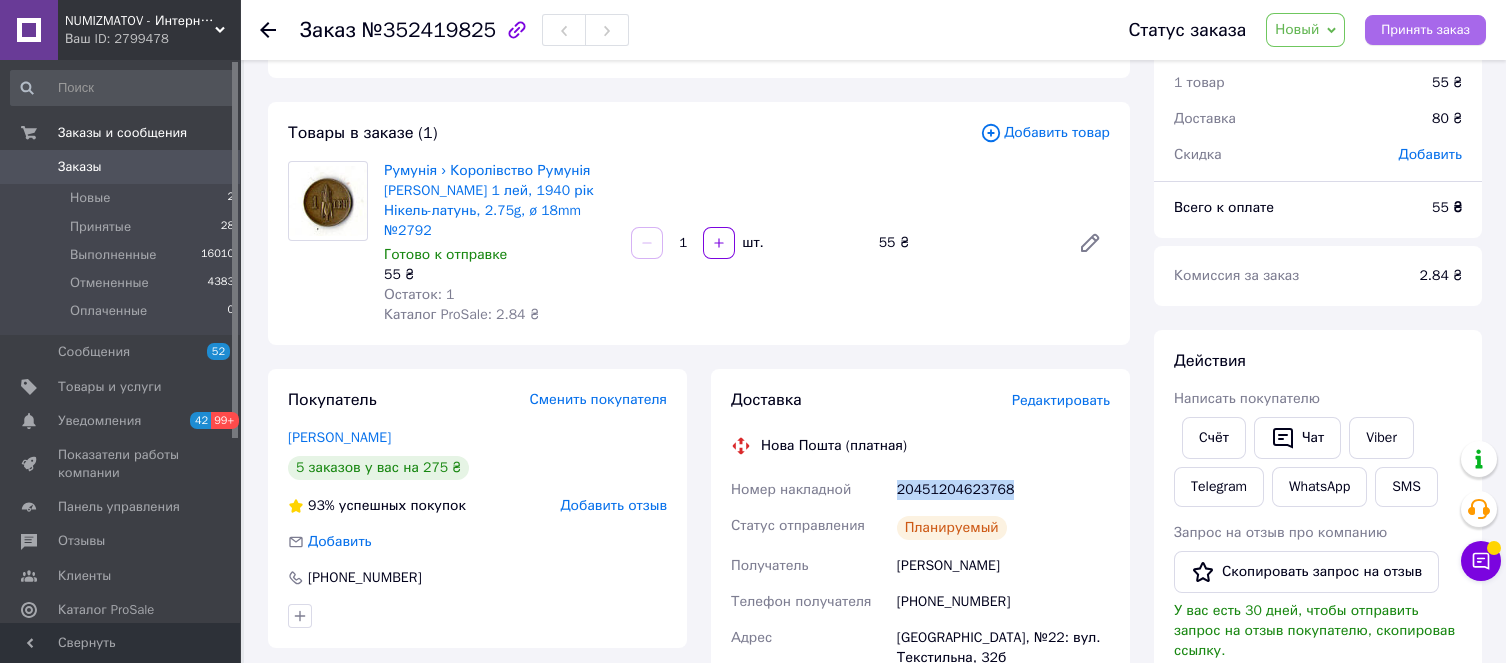 click on "Принять заказ" at bounding box center [1425, 30] 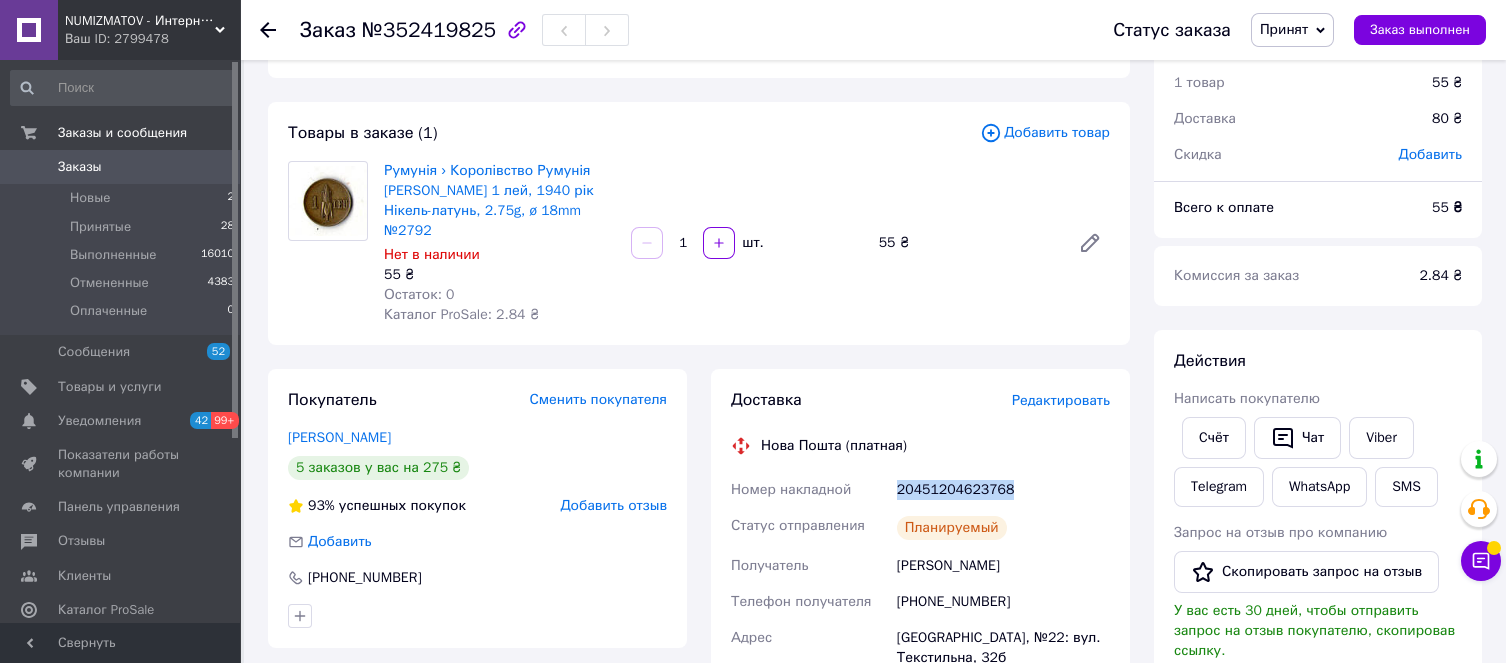 copy on "20451204623768" 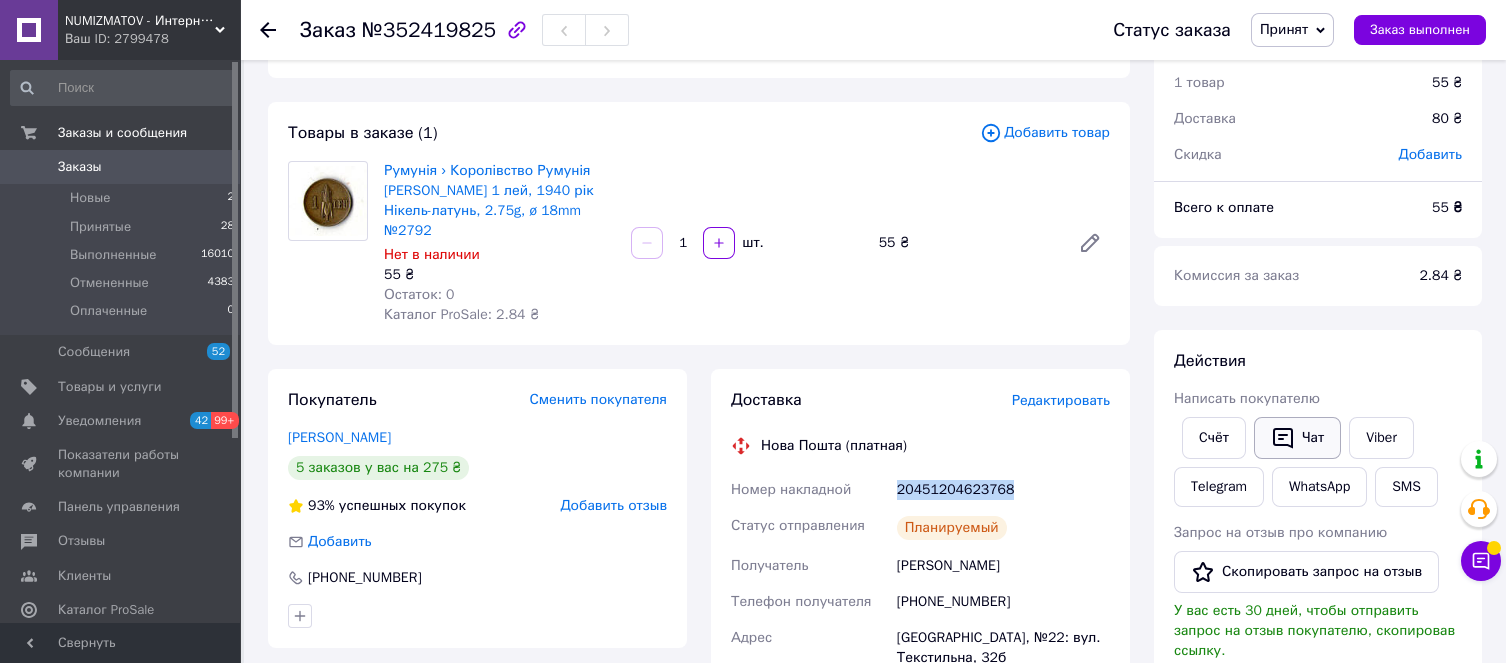 click on "Чат" at bounding box center (1297, 438) 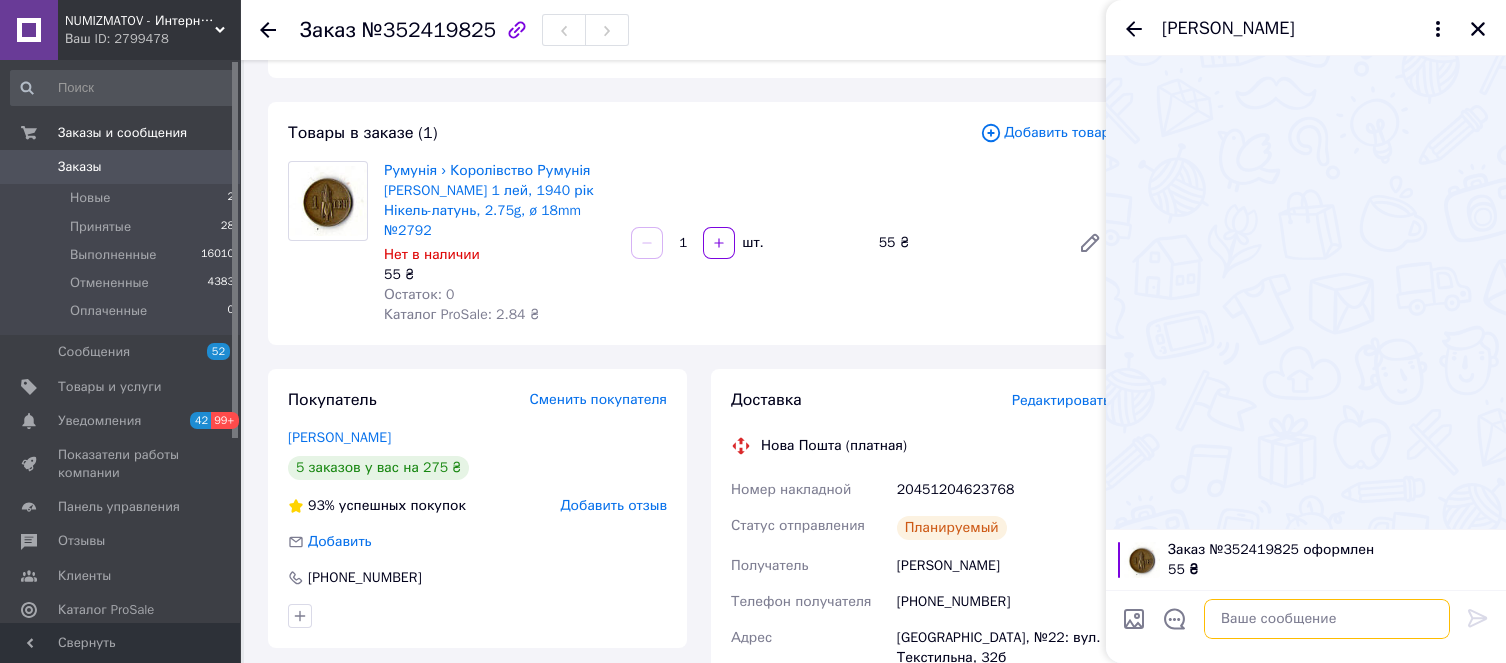 click at bounding box center [1327, 619] 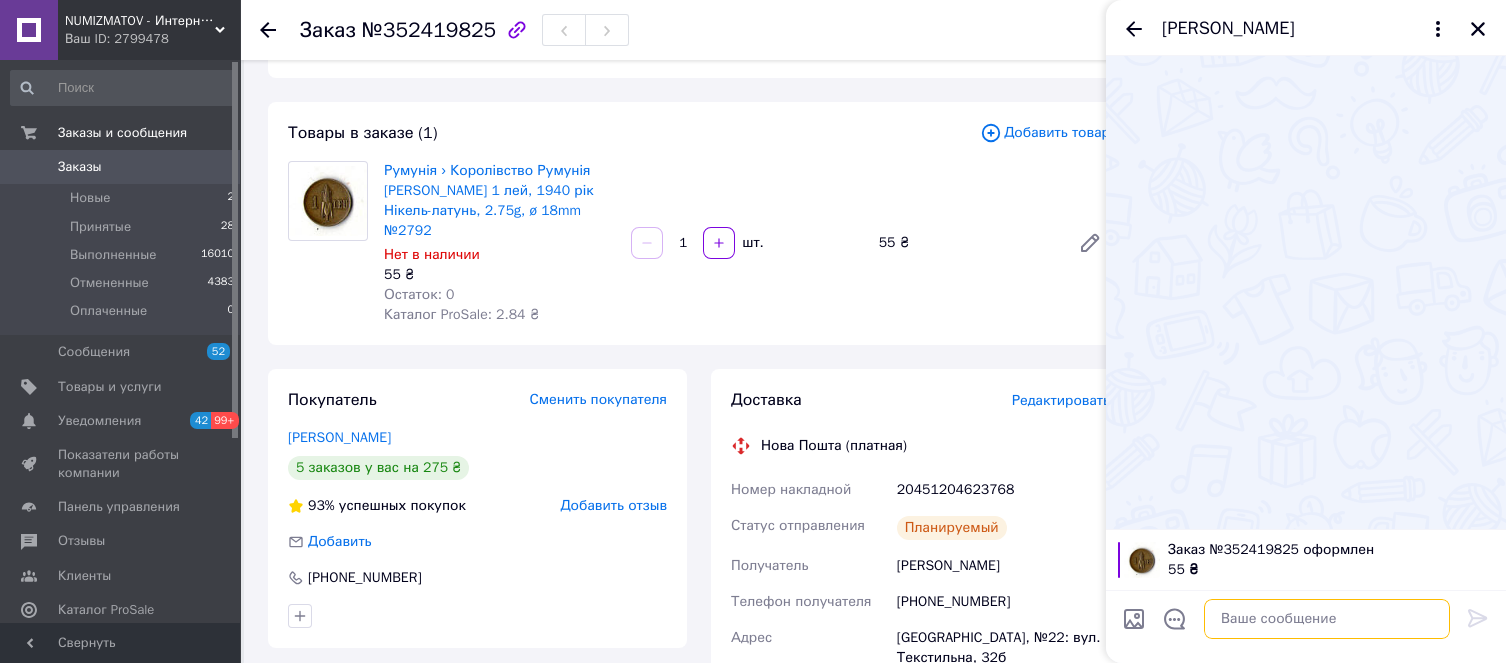 paste on "20451204623768" 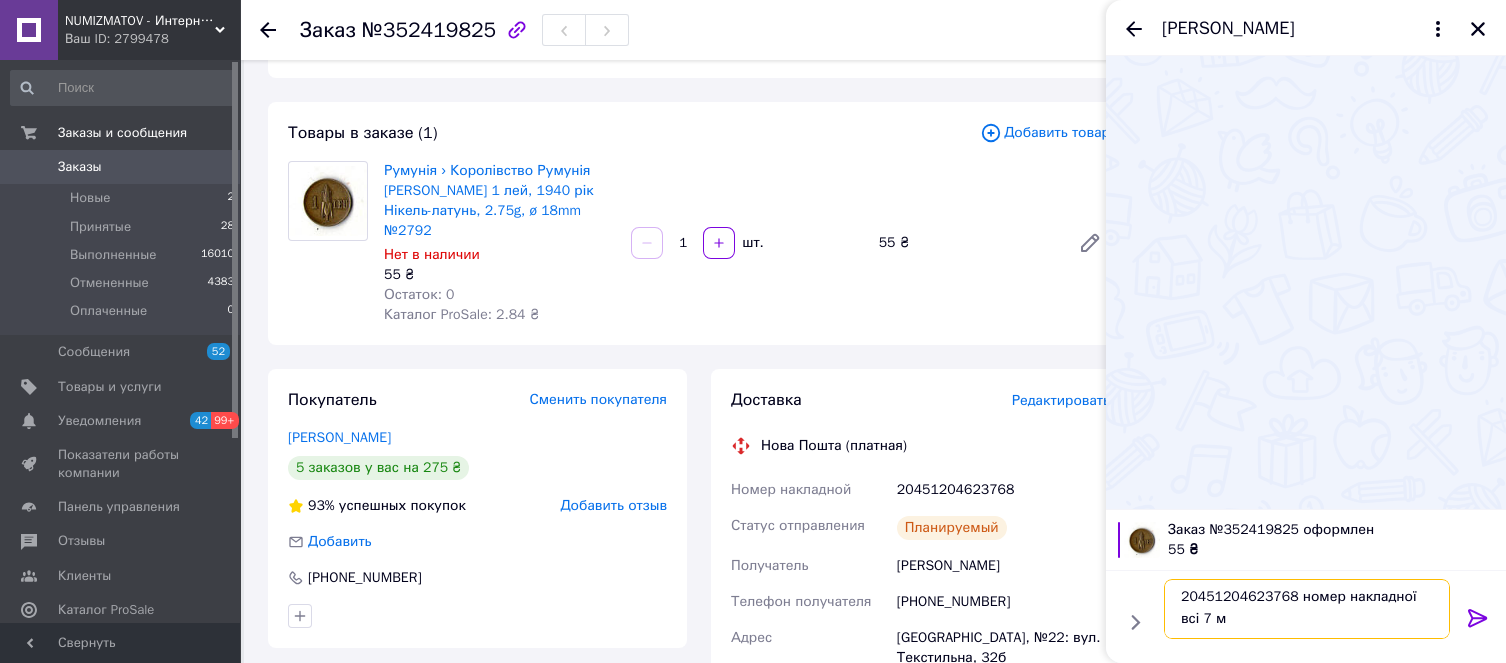 scroll, scrollTop: 2, scrollLeft: 0, axis: vertical 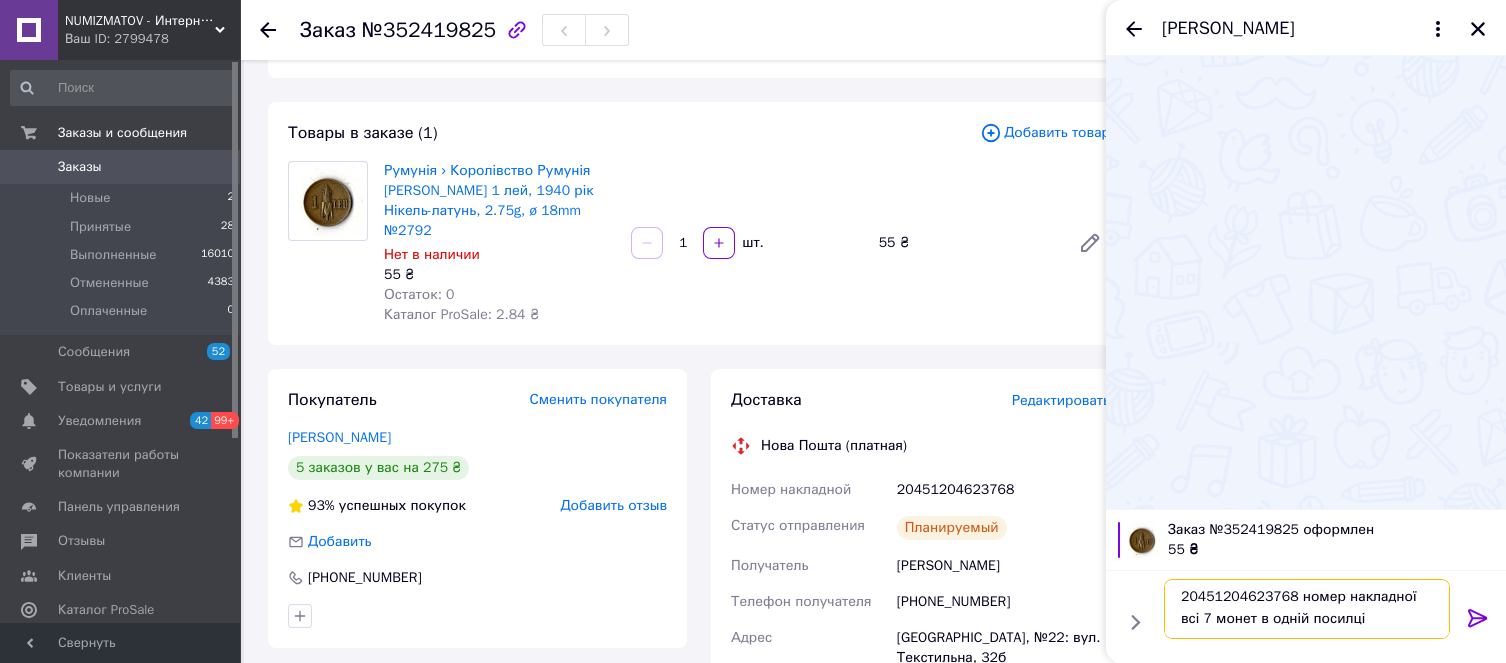 type on "20451204623768 номер накладної всі 7 монет в одній посилці" 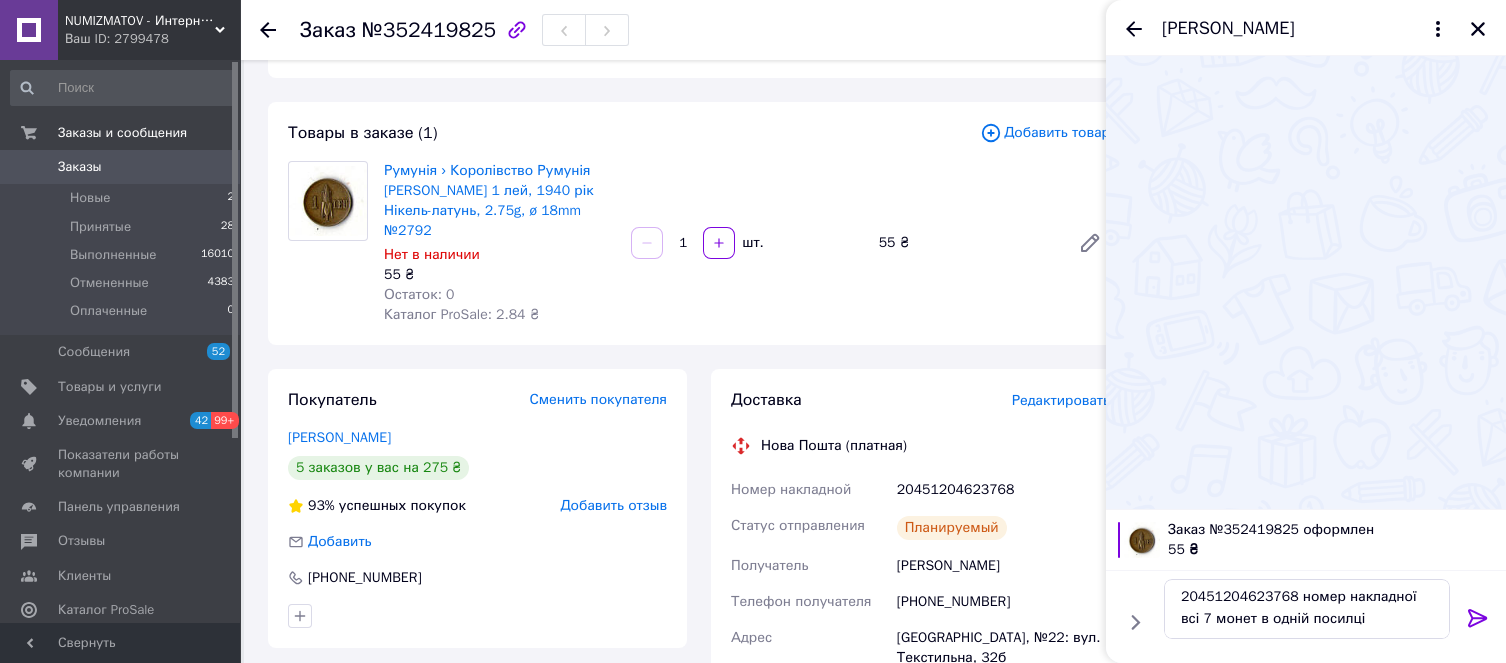 click 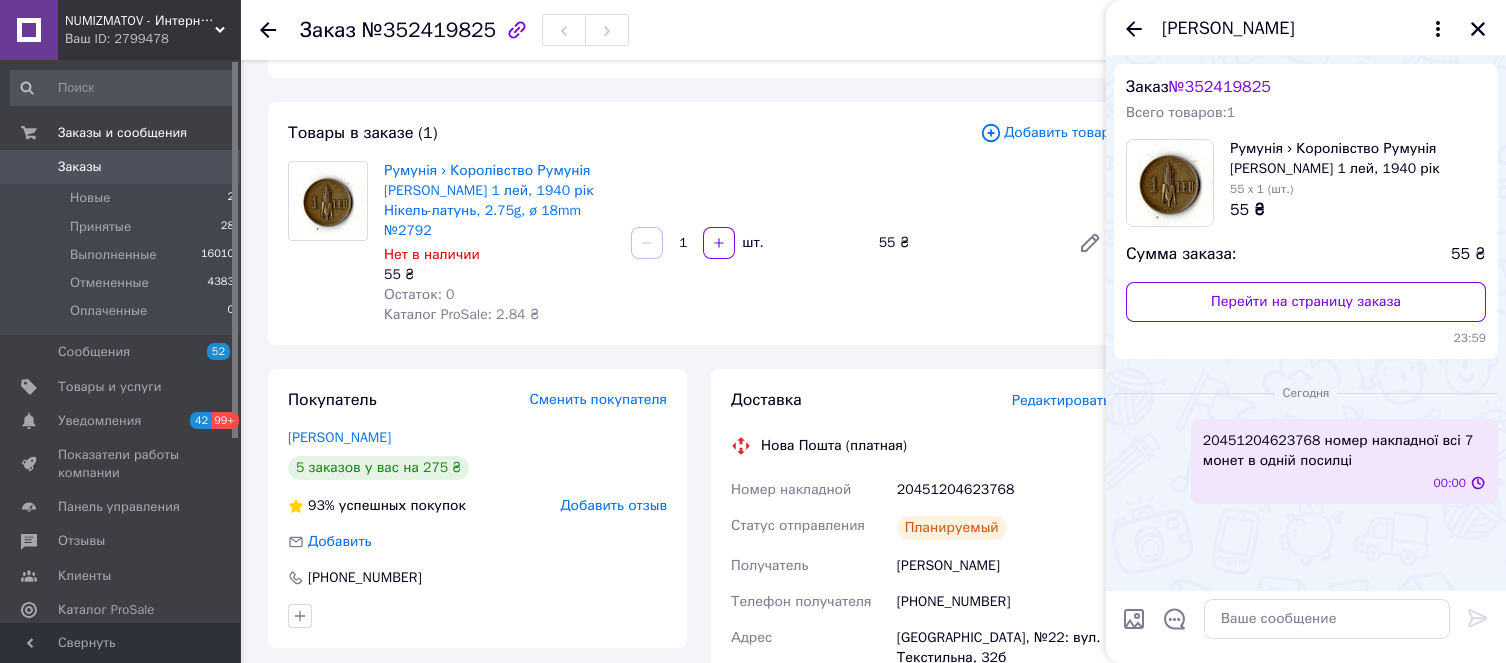 scroll, scrollTop: 0, scrollLeft: 0, axis: both 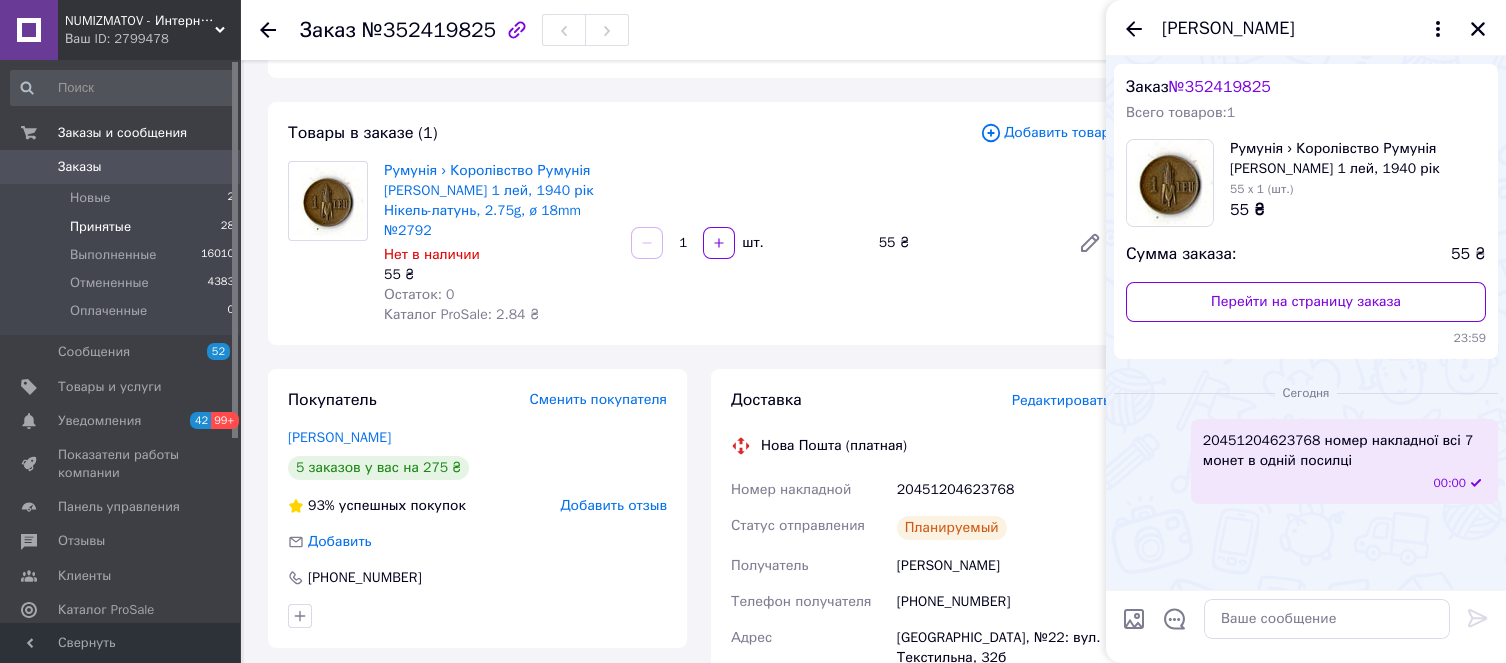 click on "Принятые" at bounding box center (100, 227) 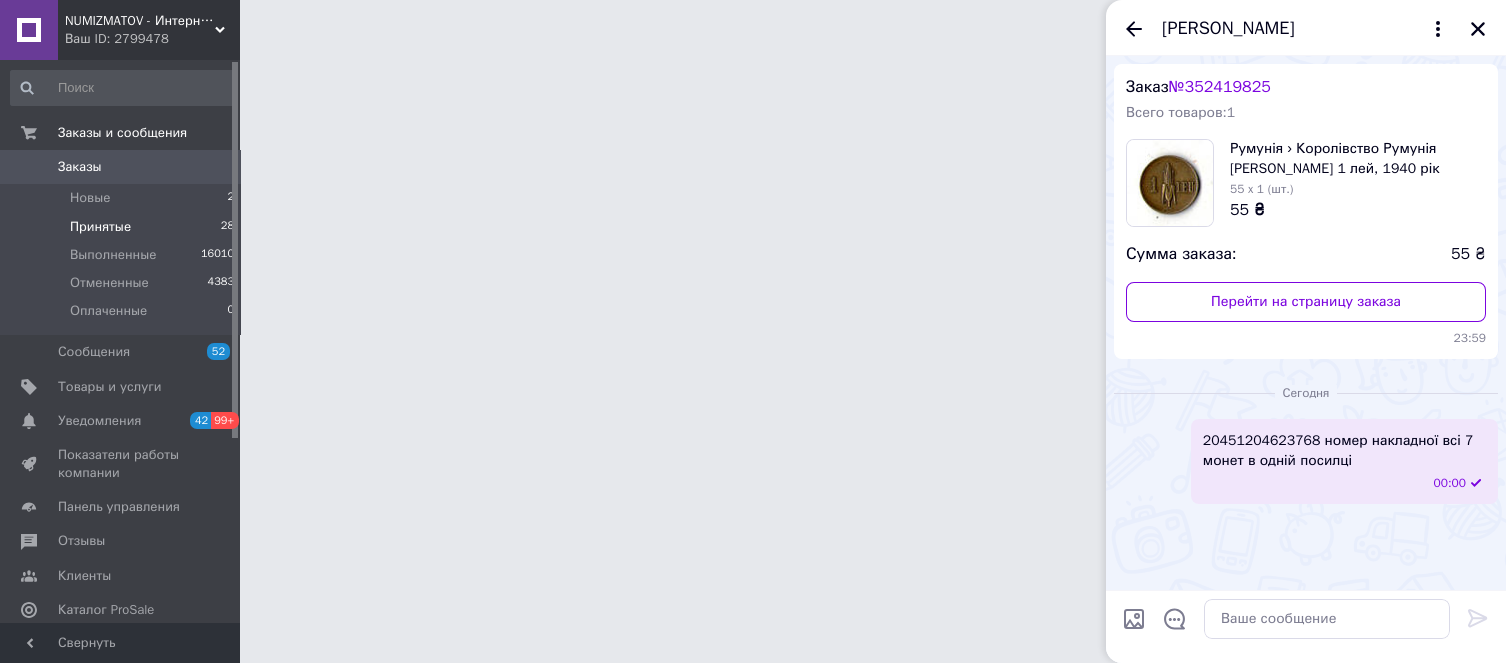 scroll, scrollTop: 0, scrollLeft: 0, axis: both 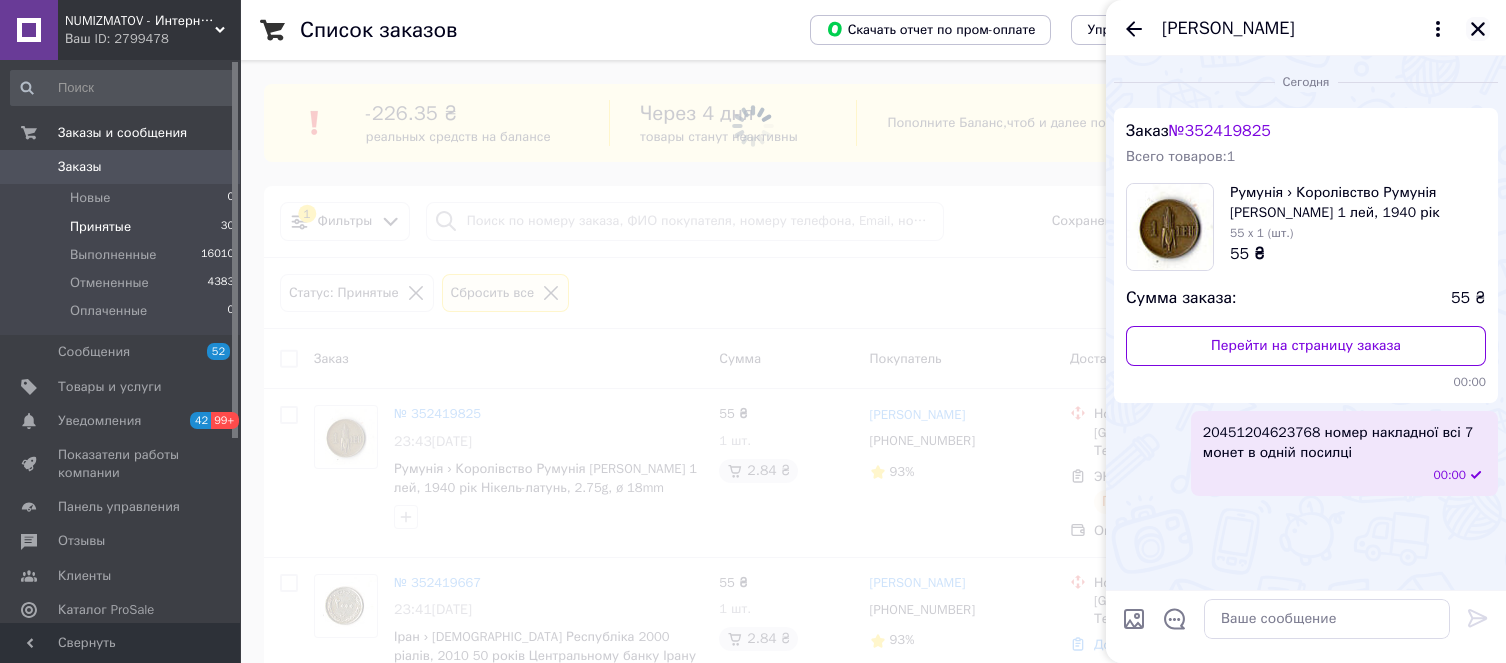 click 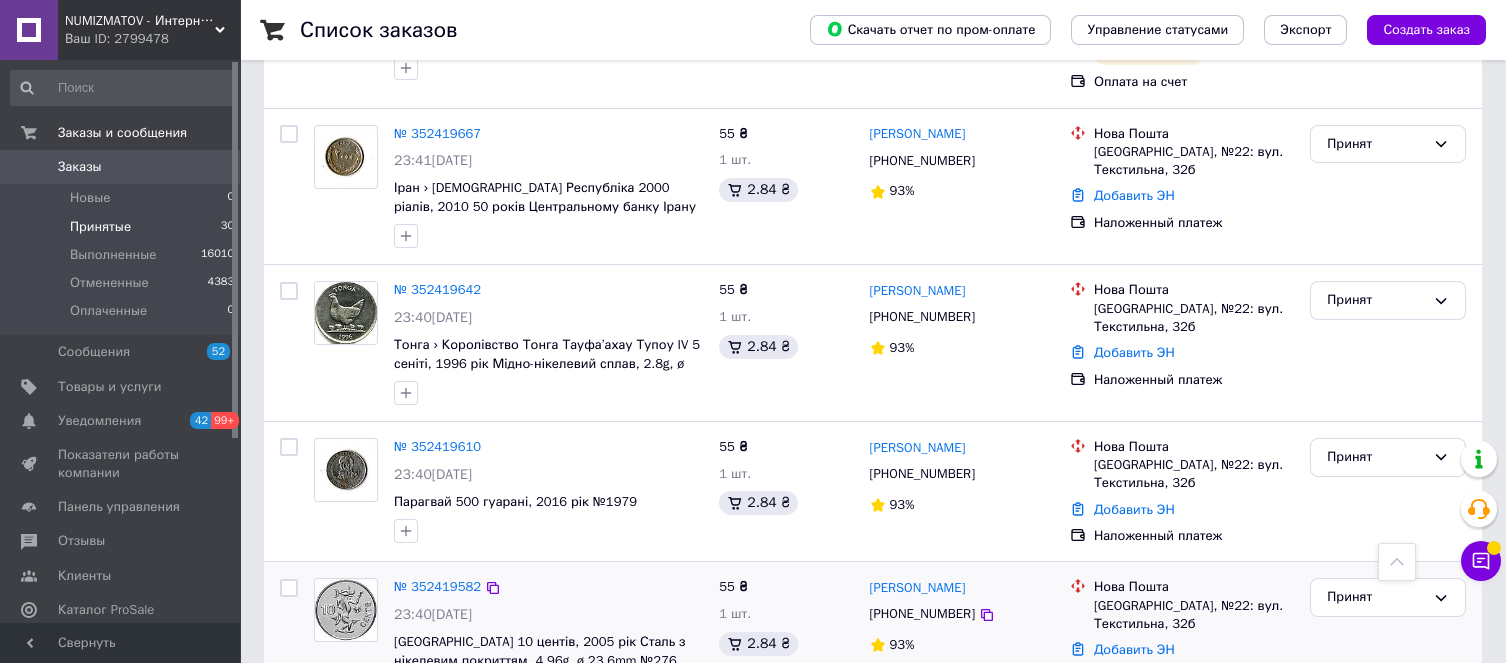 scroll, scrollTop: 600, scrollLeft: 0, axis: vertical 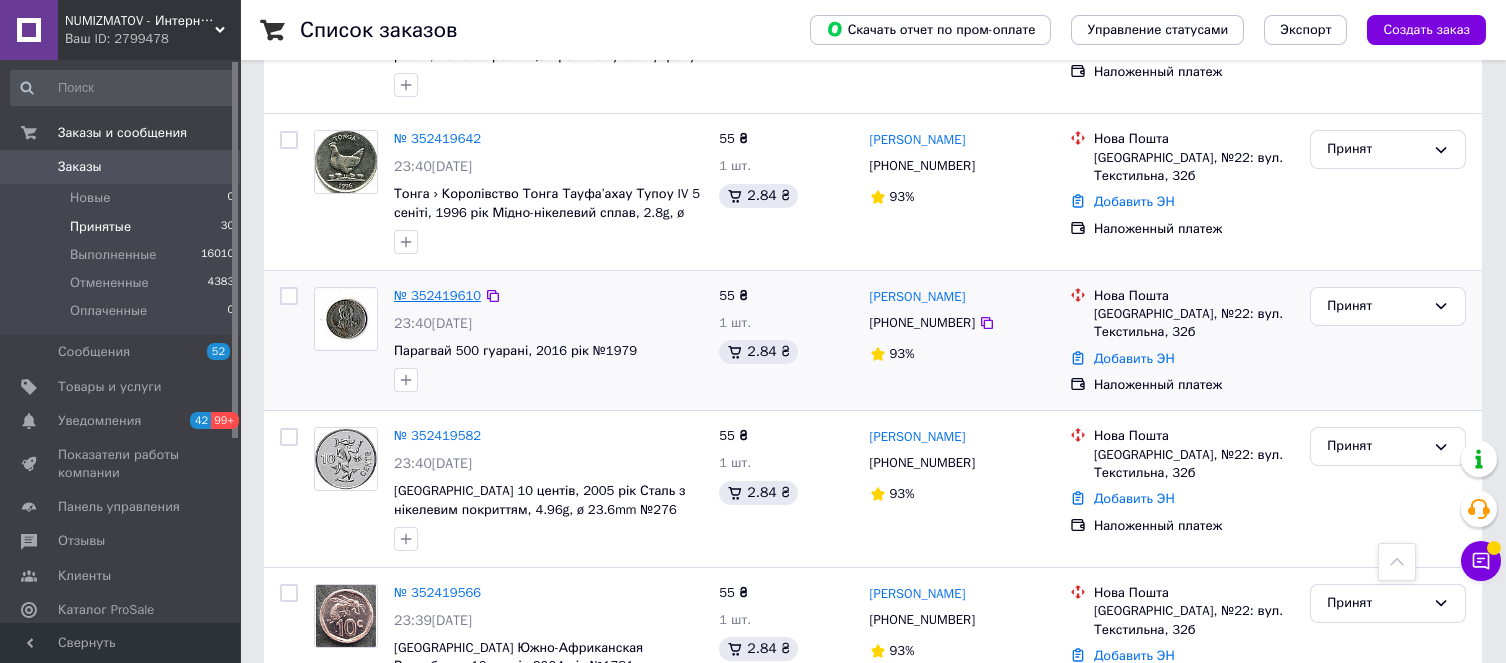 click on "№ 352419610" at bounding box center [437, 295] 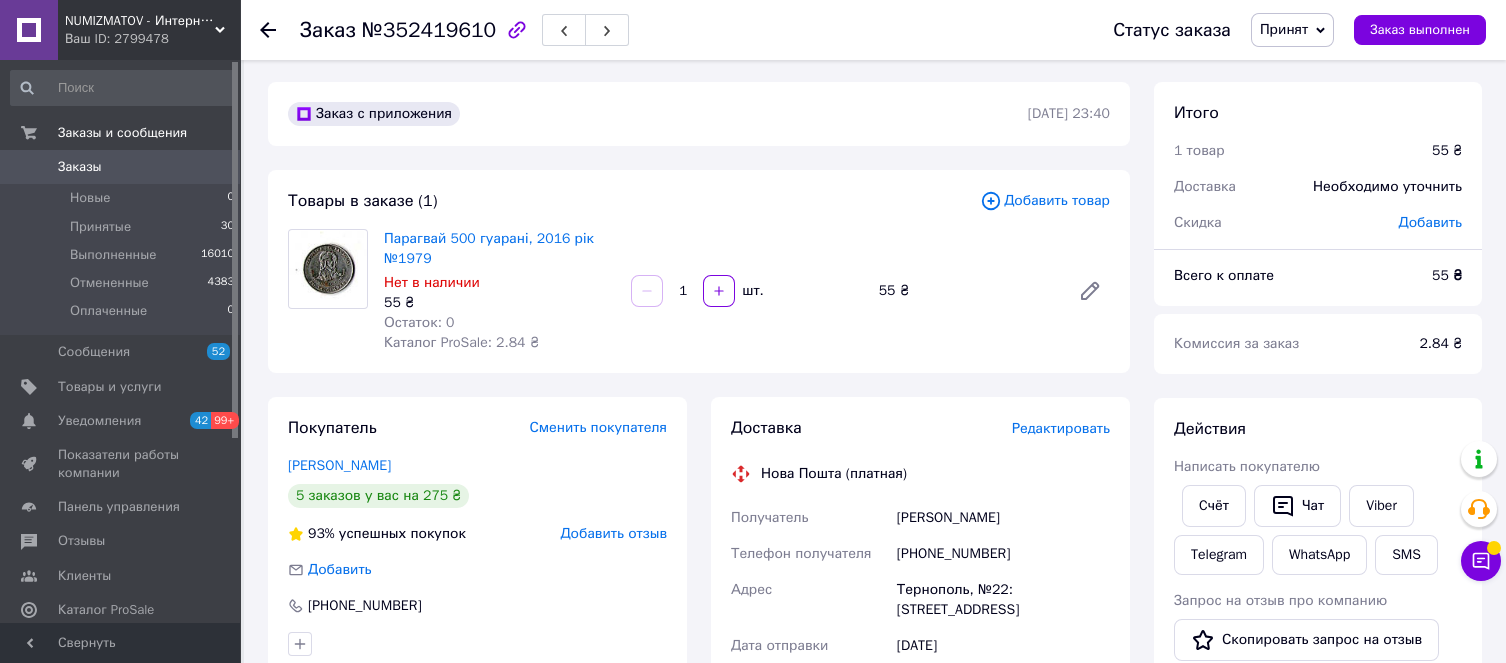 scroll, scrollTop: 0, scrollLeft: 0, axis: both 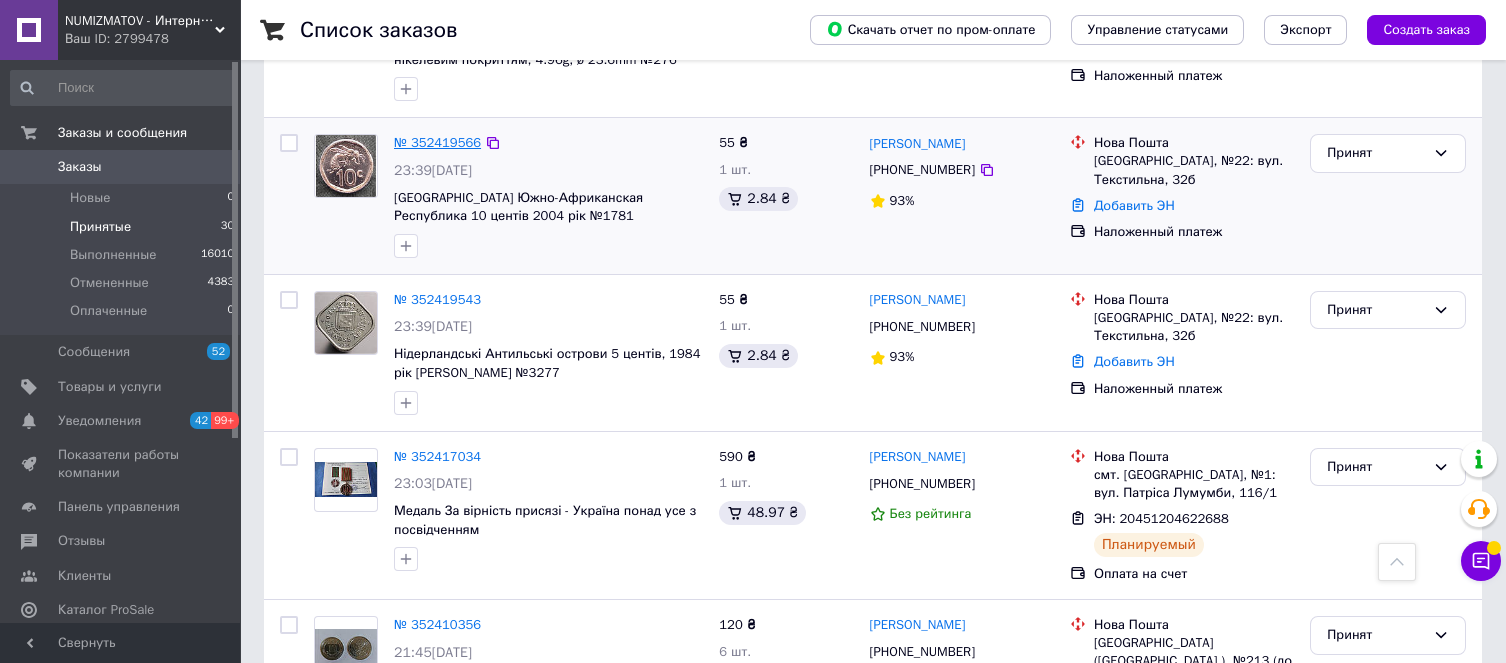 click on "№ 352419566" at bounding box center [437, 142] 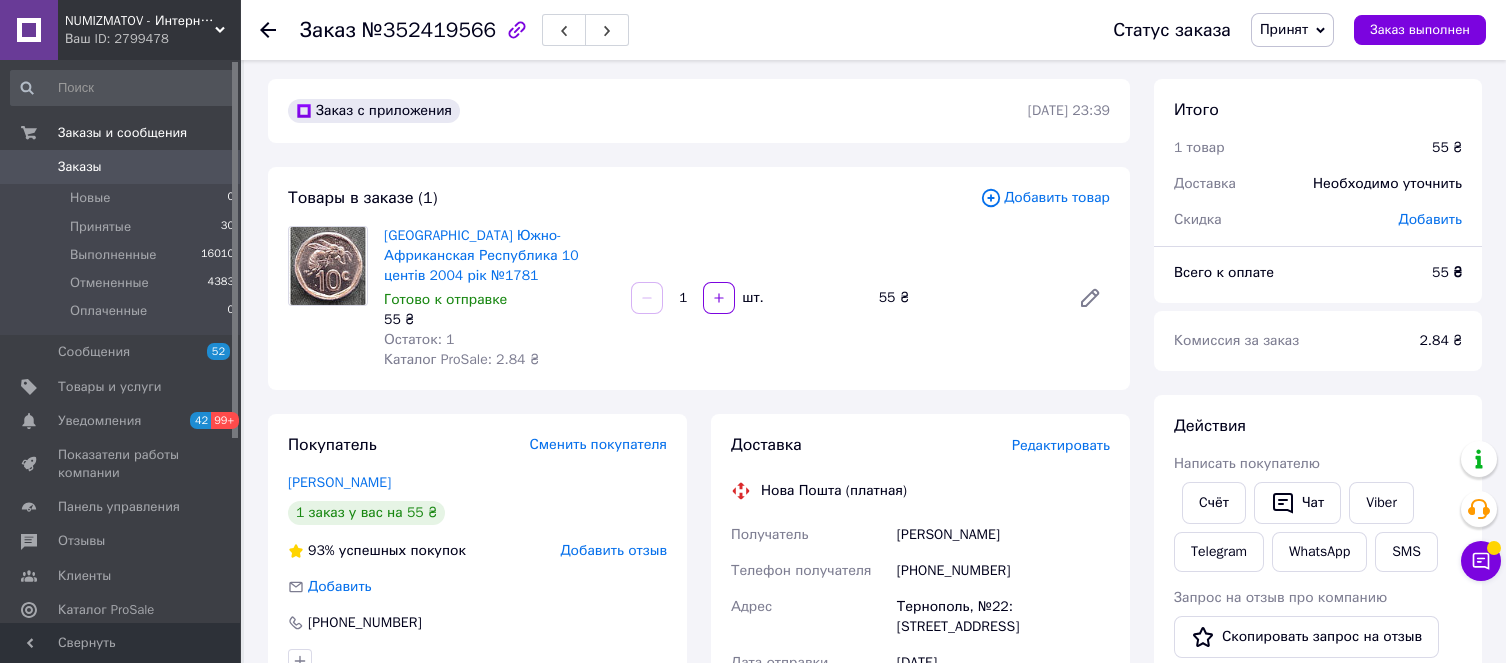 scroll, scrollTop: 0, scrollLeft: 0, axis: both 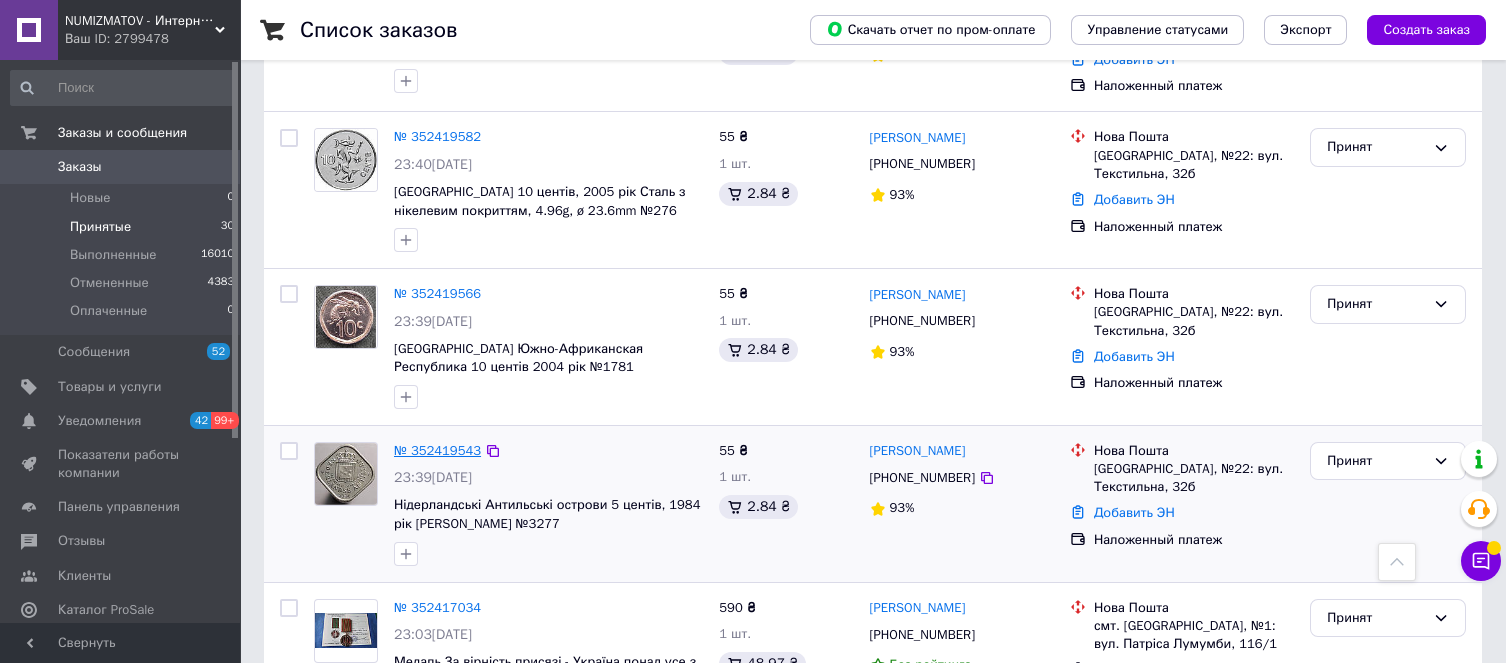 click on "№ 352419543" at bounding box center [437, 450] 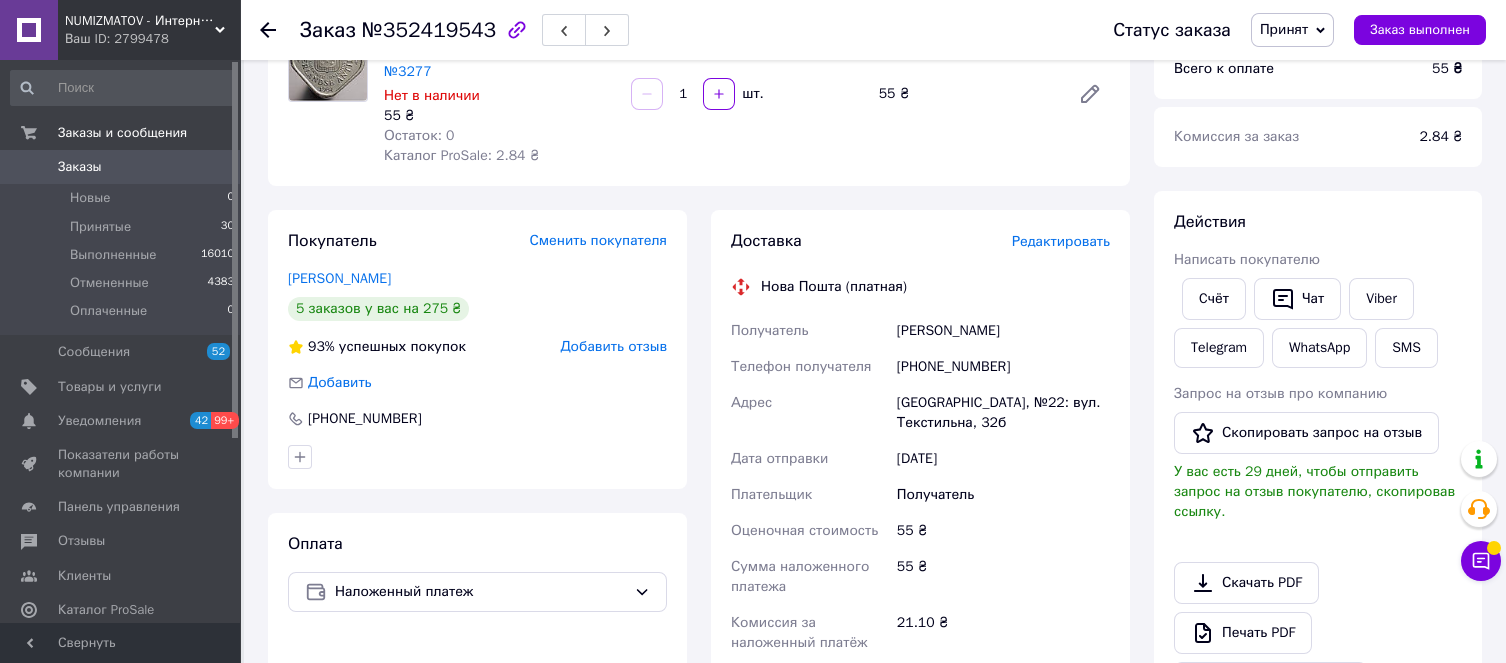 scroll, scrollTop: 739, scrollLeft: 0, axis: vertical 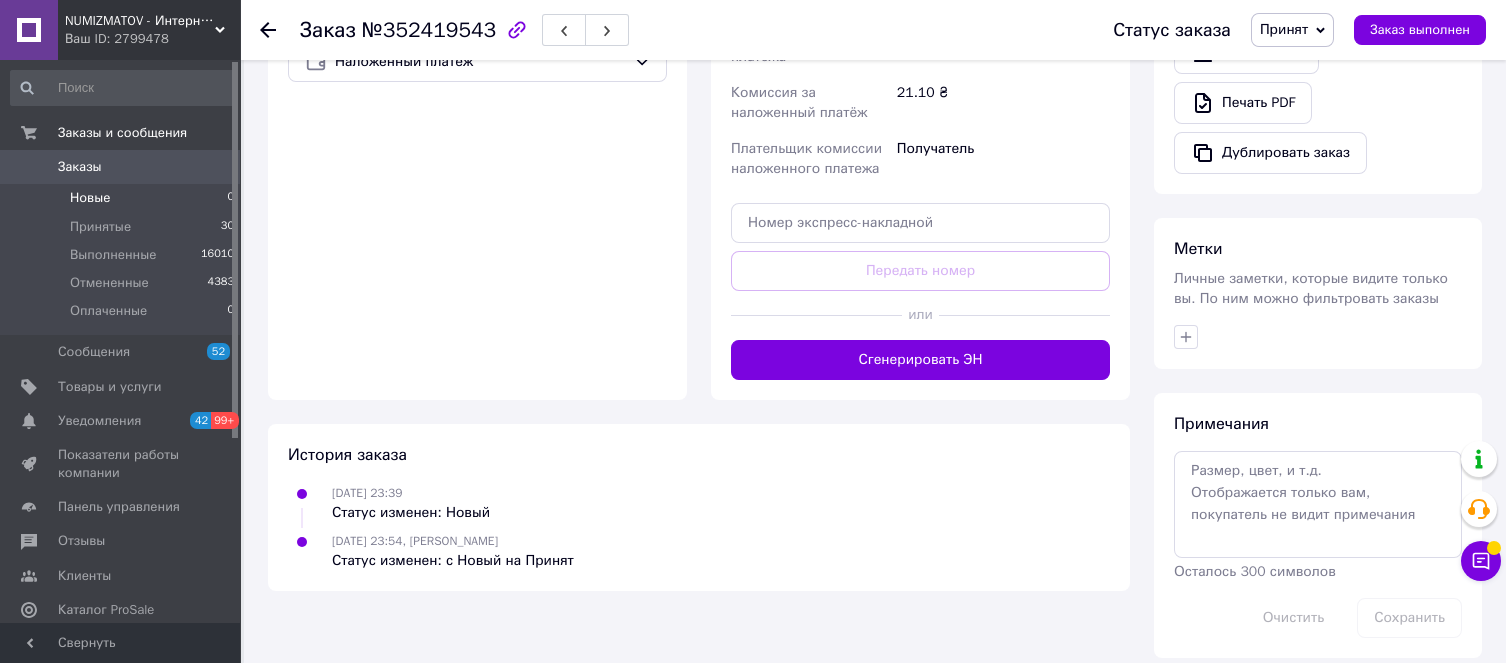 click on "Новые" at bounding box center [90, 198] 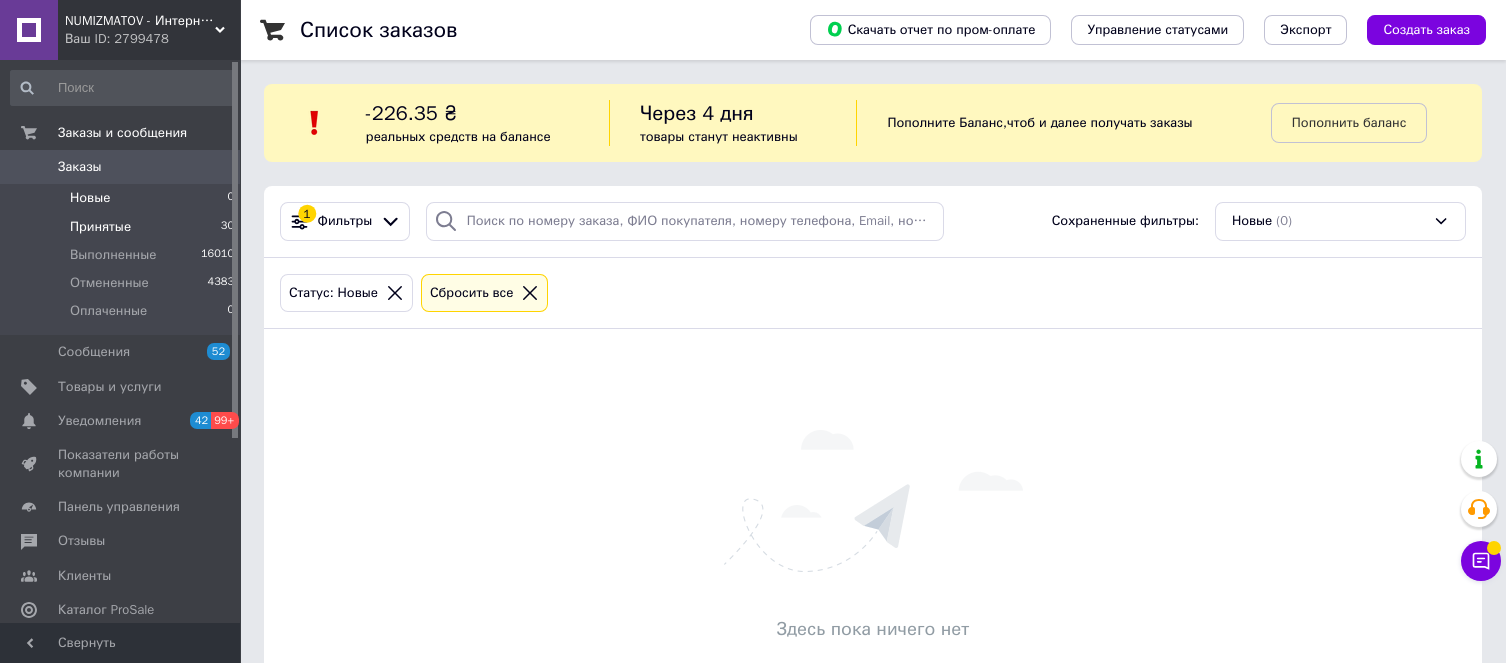 click on "Принятые" at bounding box center [100, 227] 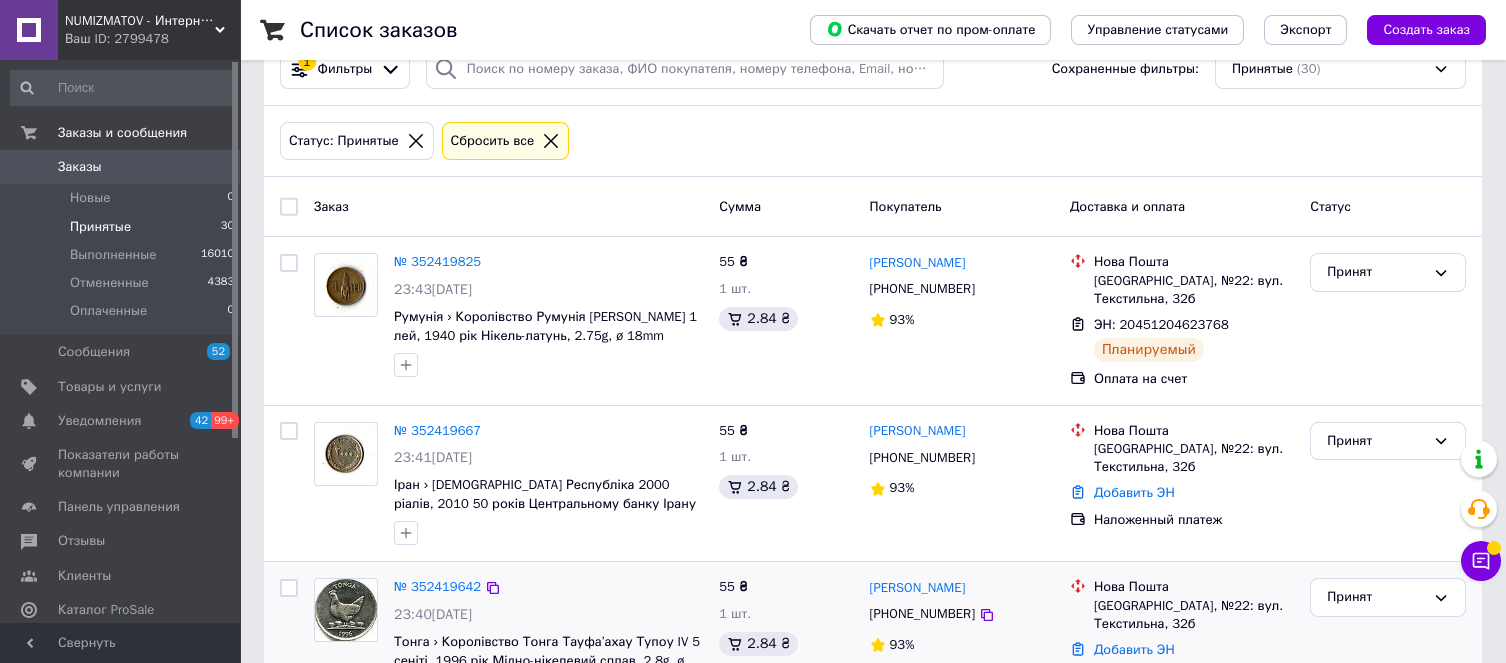 scroll, scrollTop: 150, scrollLeft: 0, axis: vertical 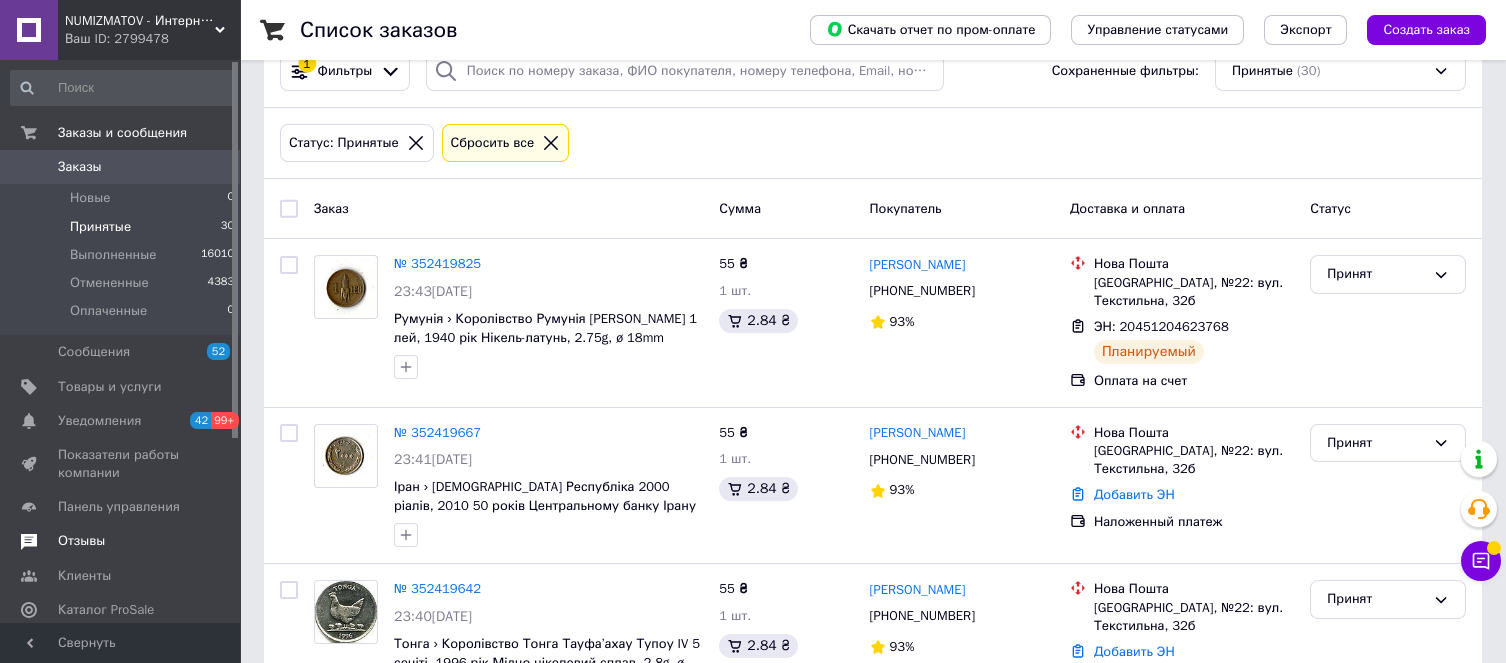 click on "Отзывы" at bounding box center [81, 541] 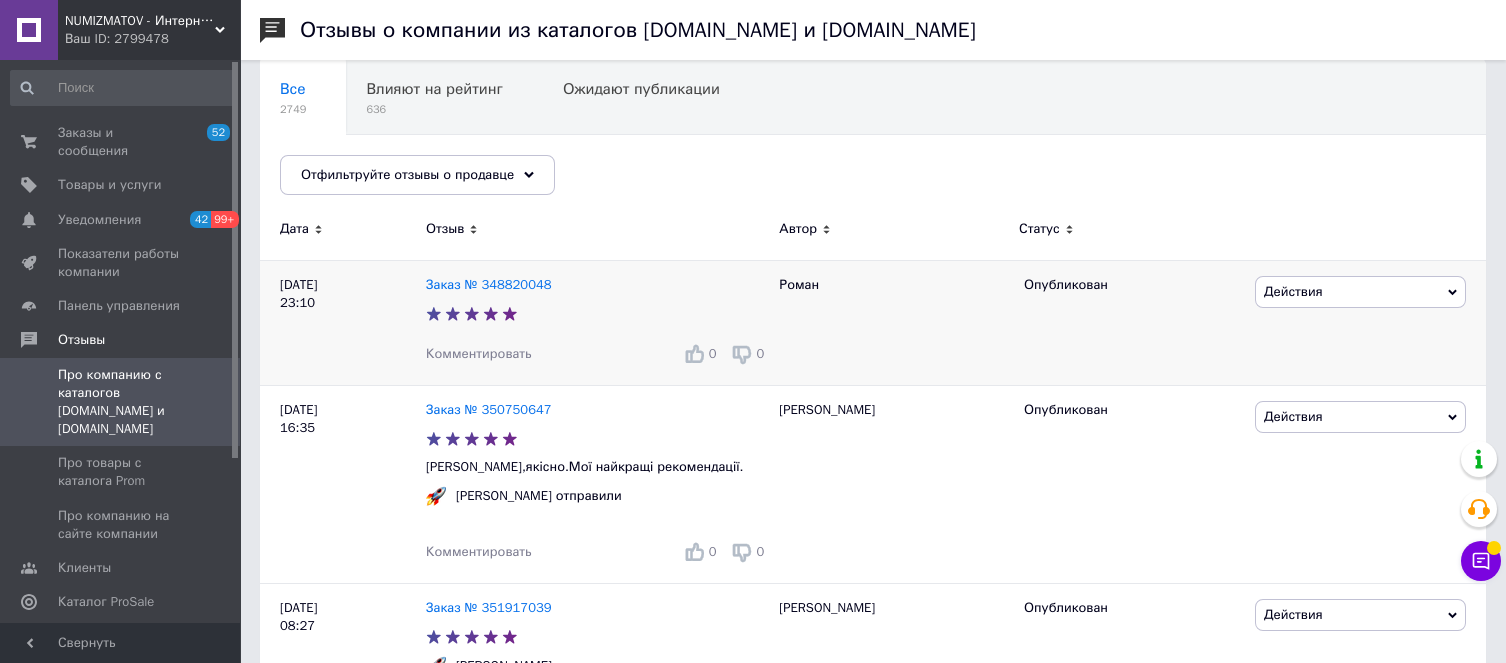 scroll, scrollTop: 0, scrollLeft: 0, axis: both 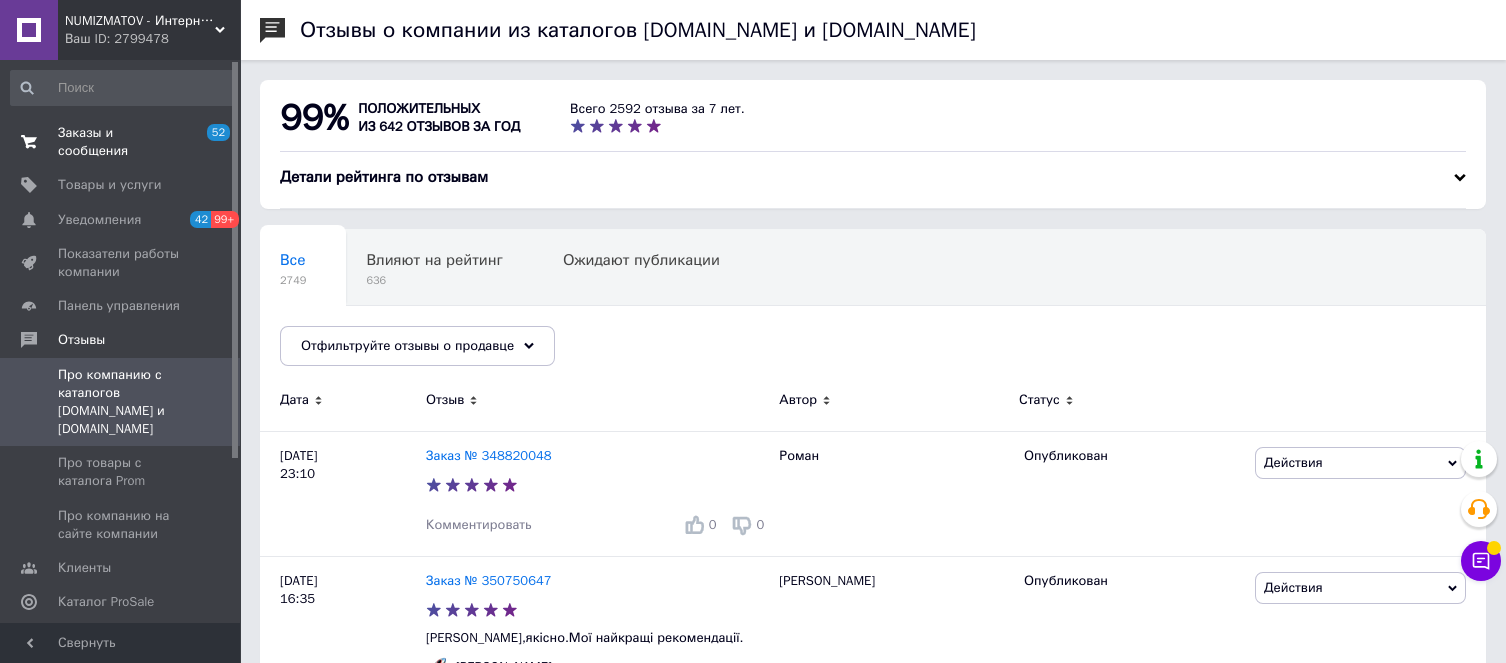 click on "Заказы и сообщения" at bounding box center [121, 142] 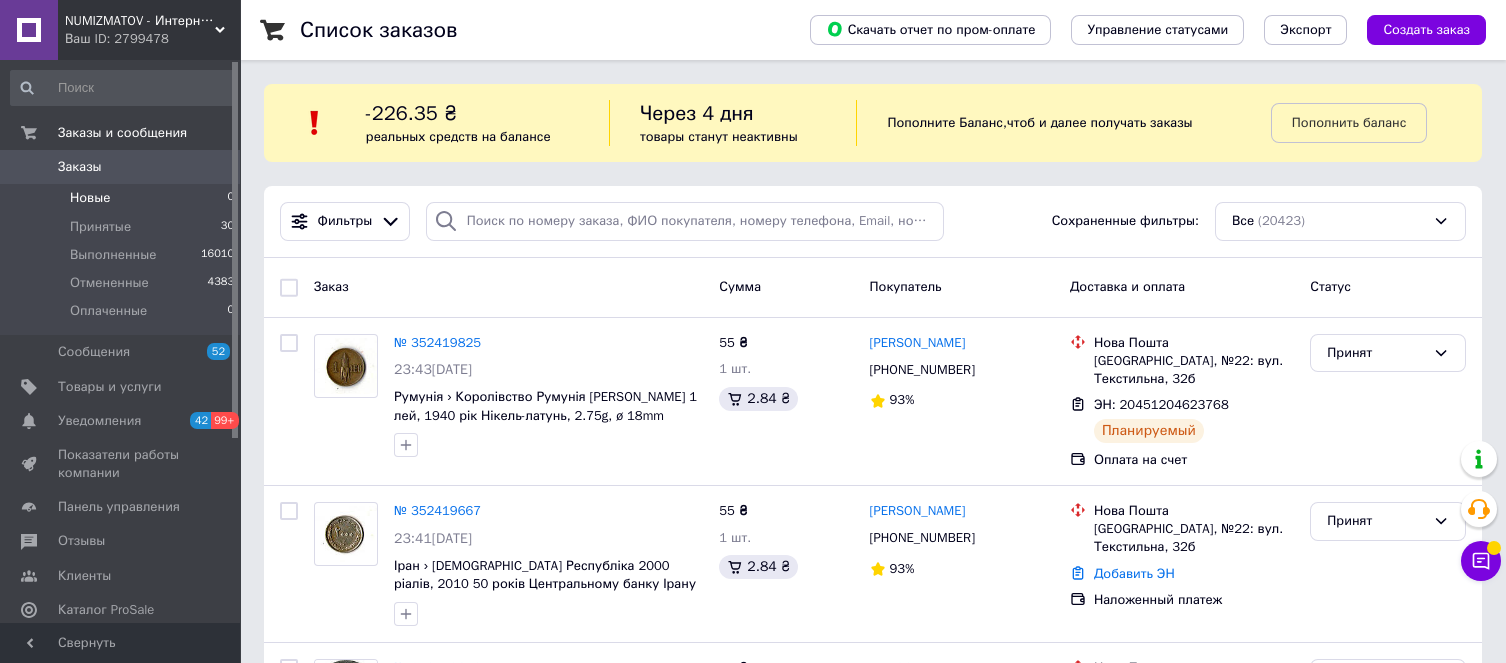 click on "Новые" at bounding box center (90, 198) 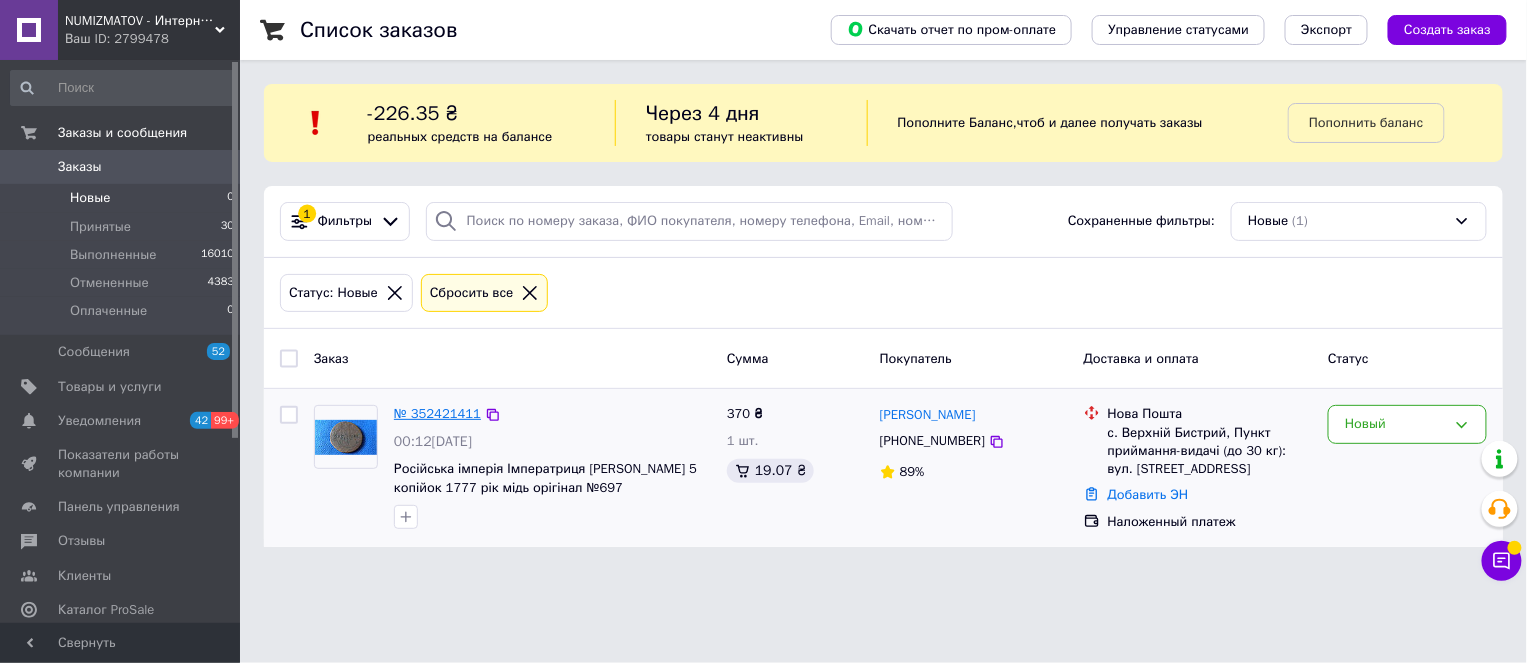 click on "№ 352421411" at bounding box center [437, 413] 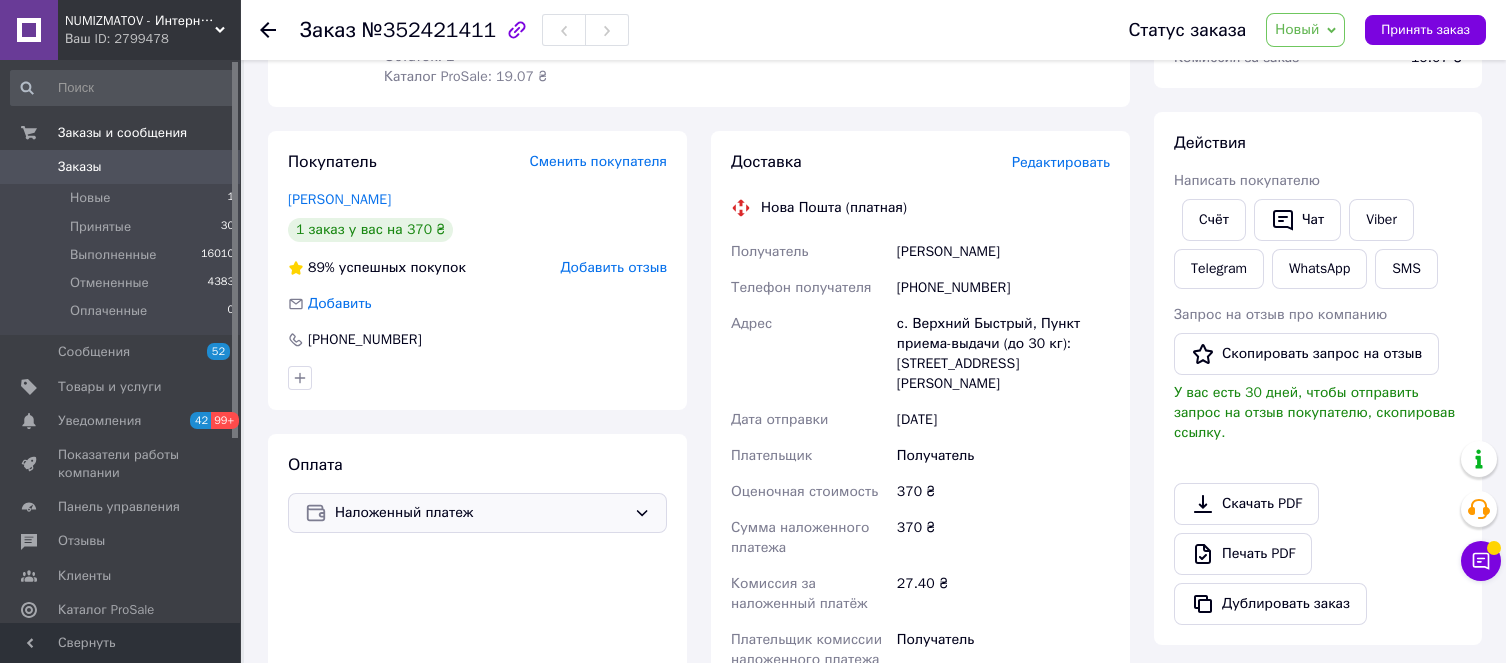 scroll, scrollTop: 300, scrollLeft: 0, axis: vertical 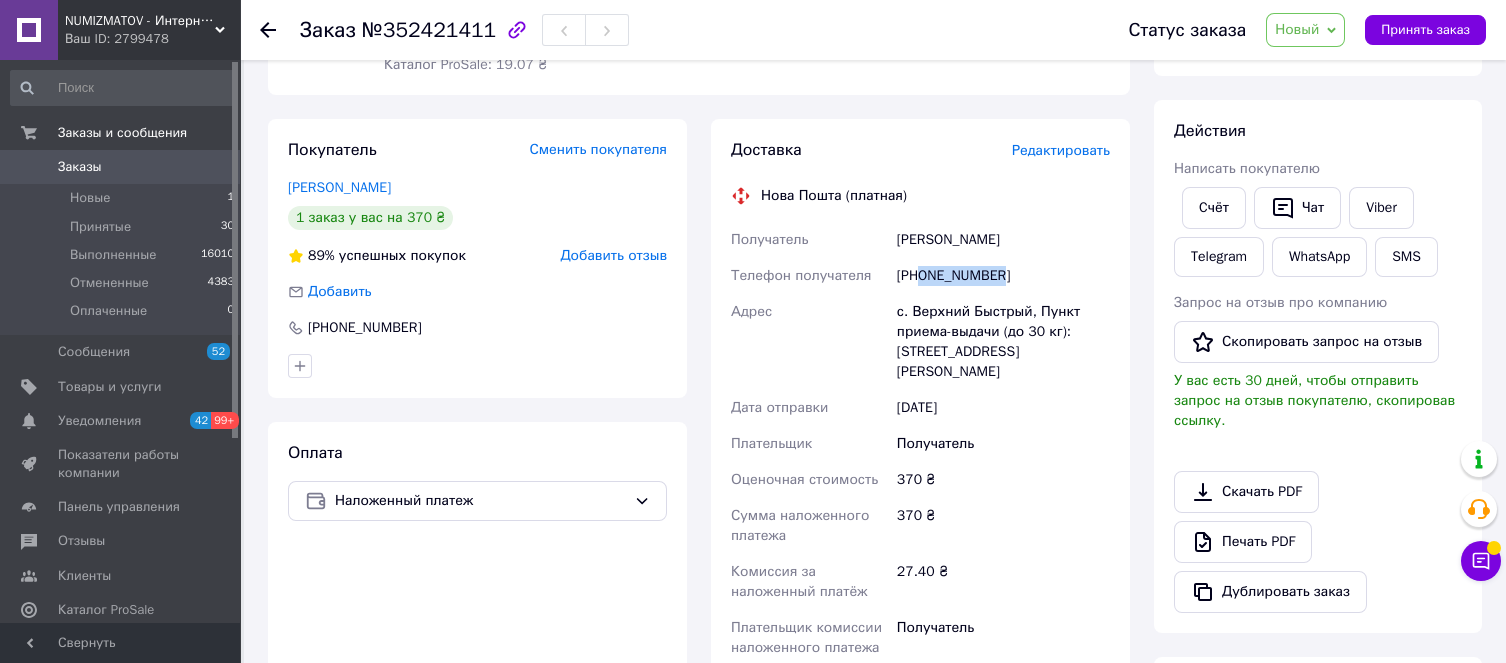 drag, startPoint x: 1000, startPoint y: 272, endPoint x: 917, endPoint y: 281, distance: 83.48653 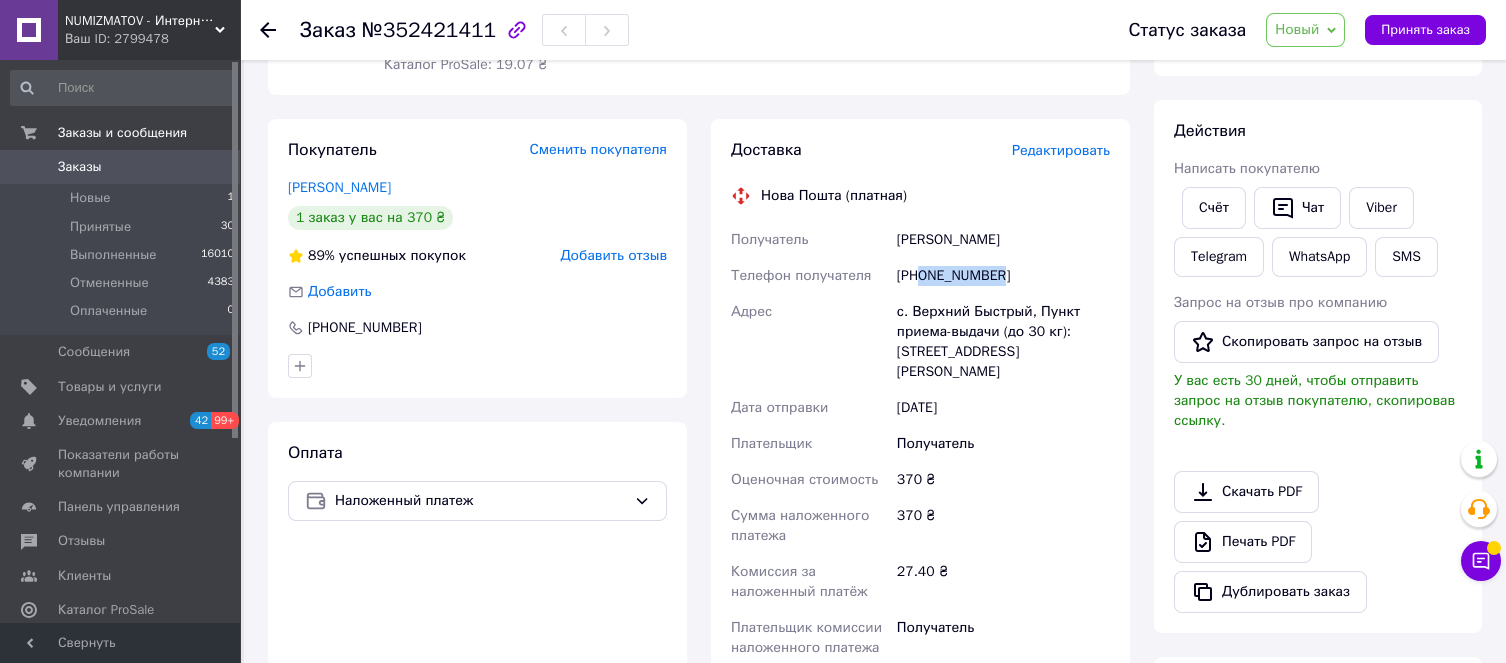 click on "[PHONE_NUMBER]" at bounding box center [1003, 276] 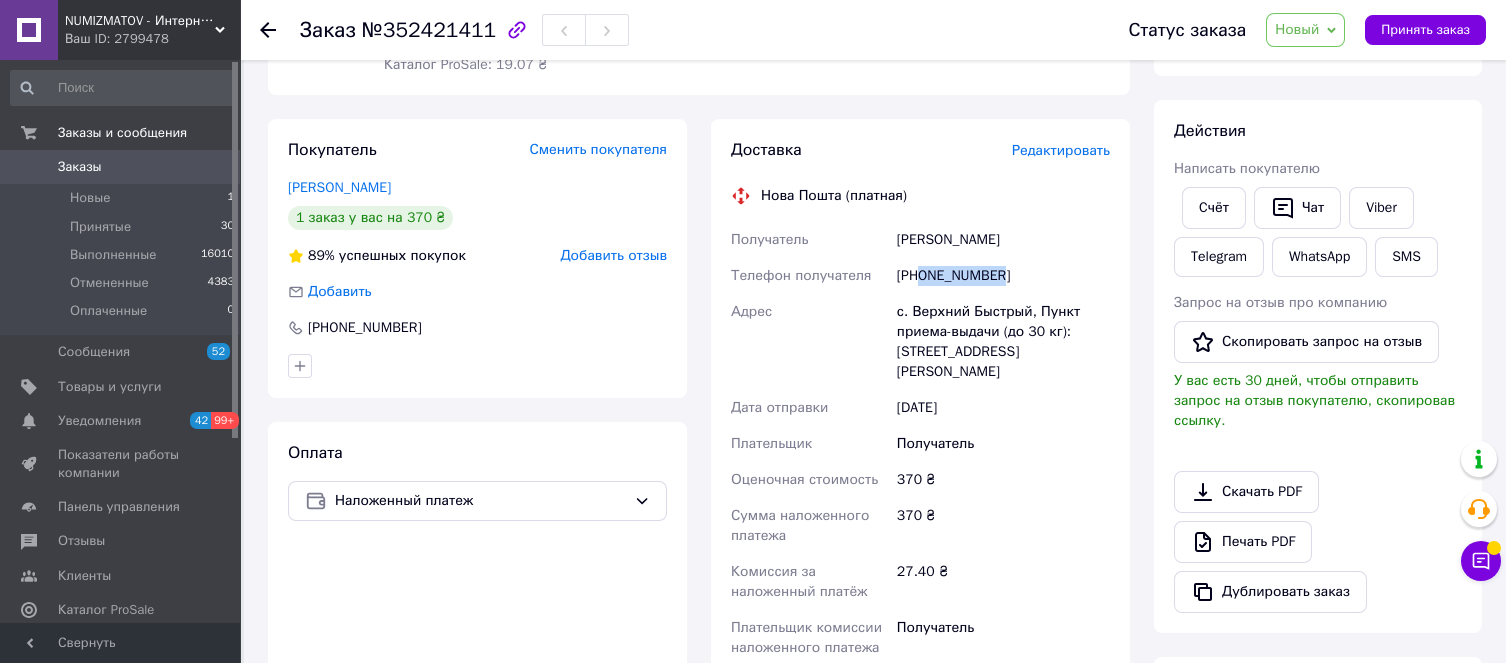 copy on "0979627547" 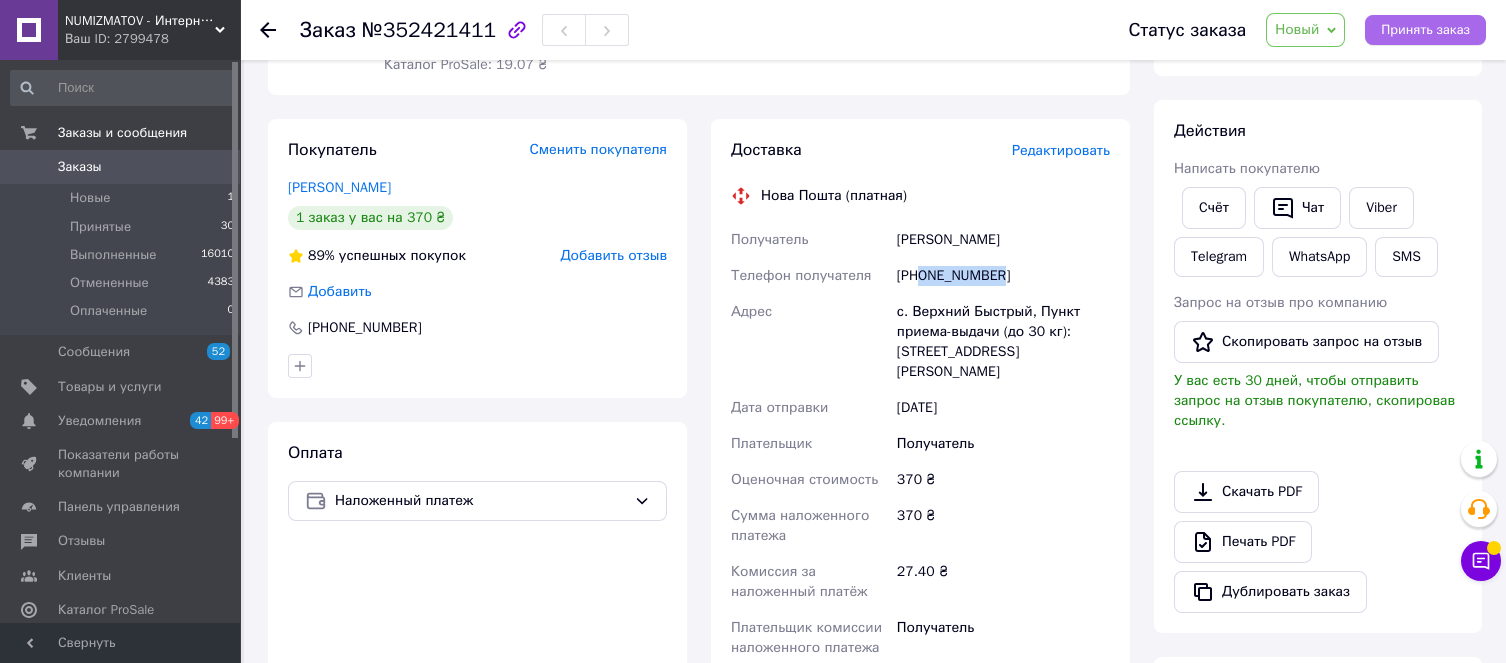 click on "Принять заказ" at bounding box center (1425, 30) 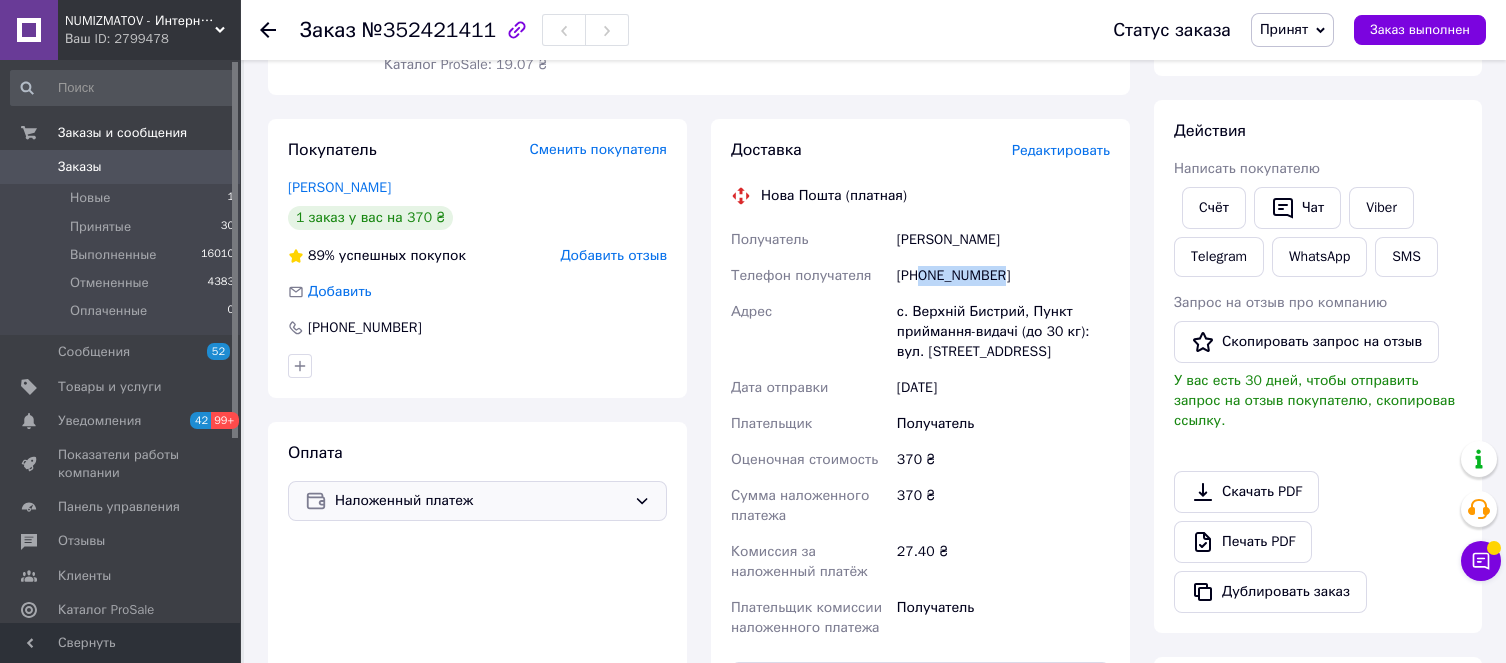 click 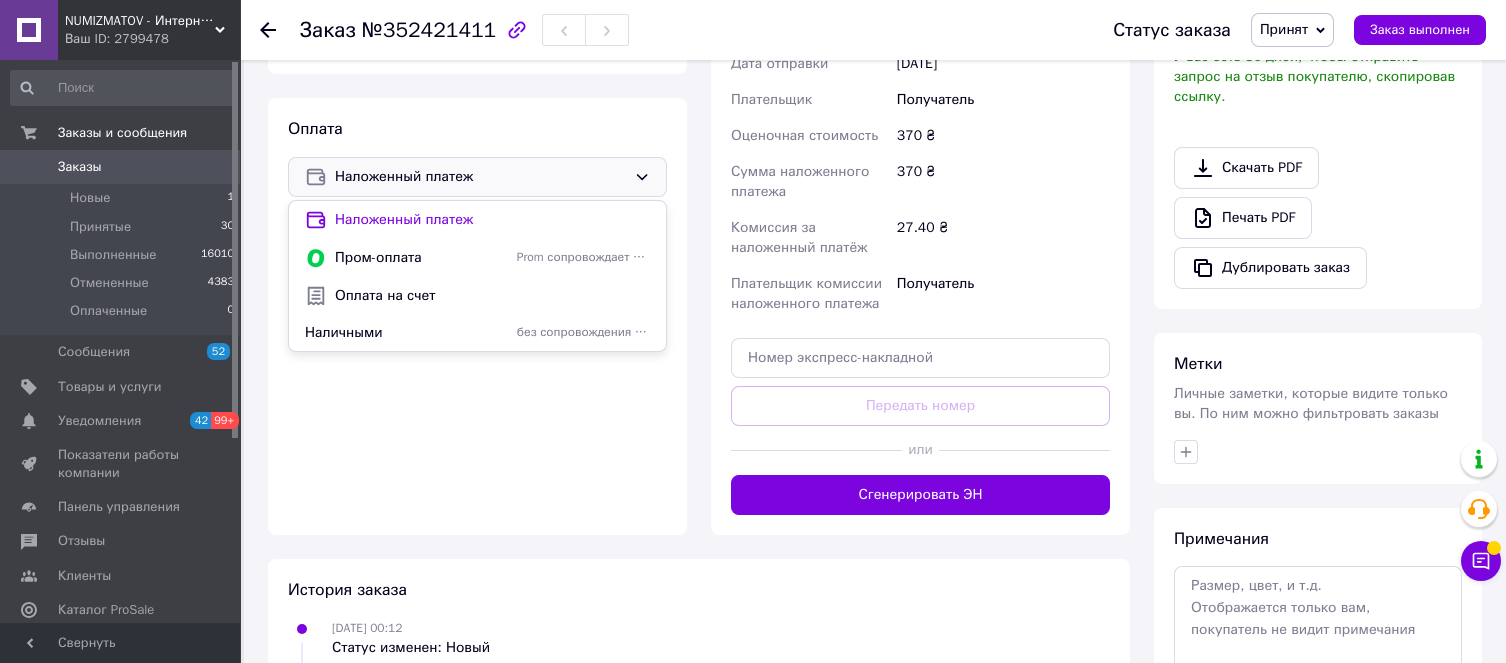 scroll, scrollTop: 739, scrollLeft: 0, axis: vertical 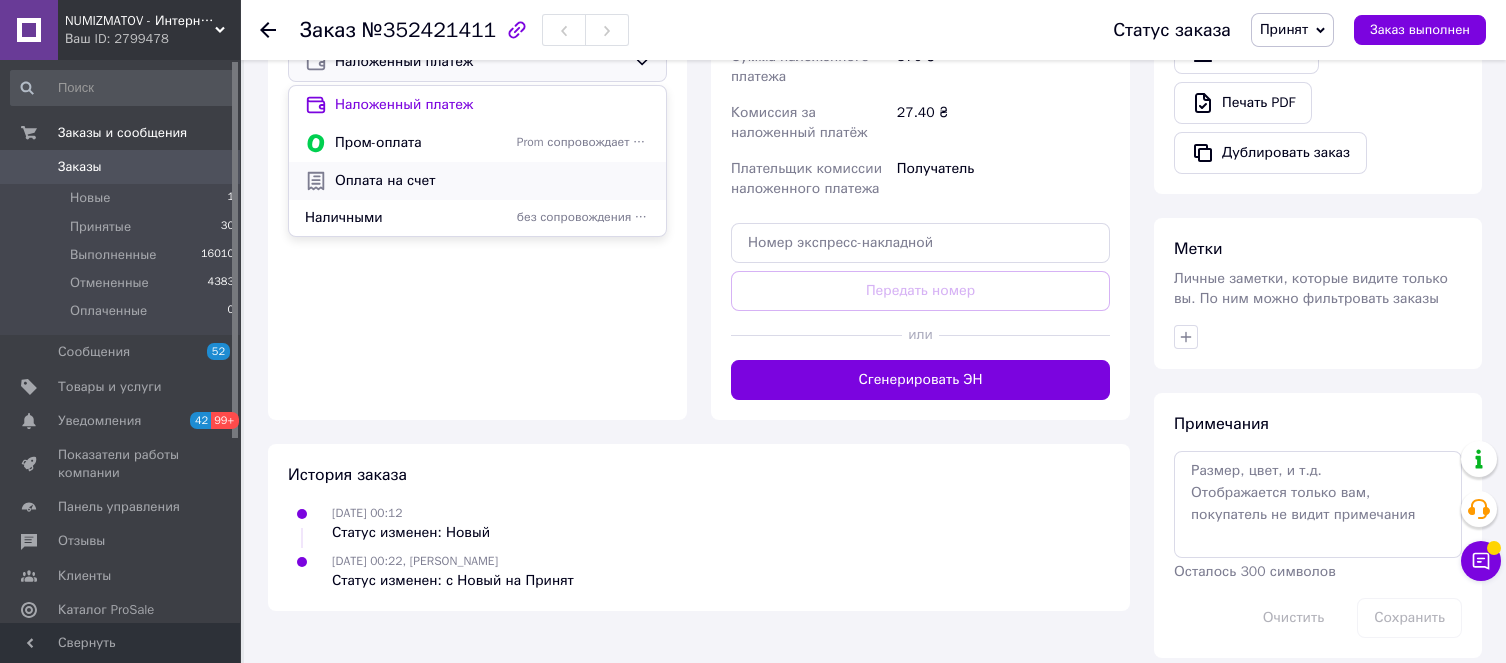 click on "Оплата на счет" at bounding box center [492, 181] 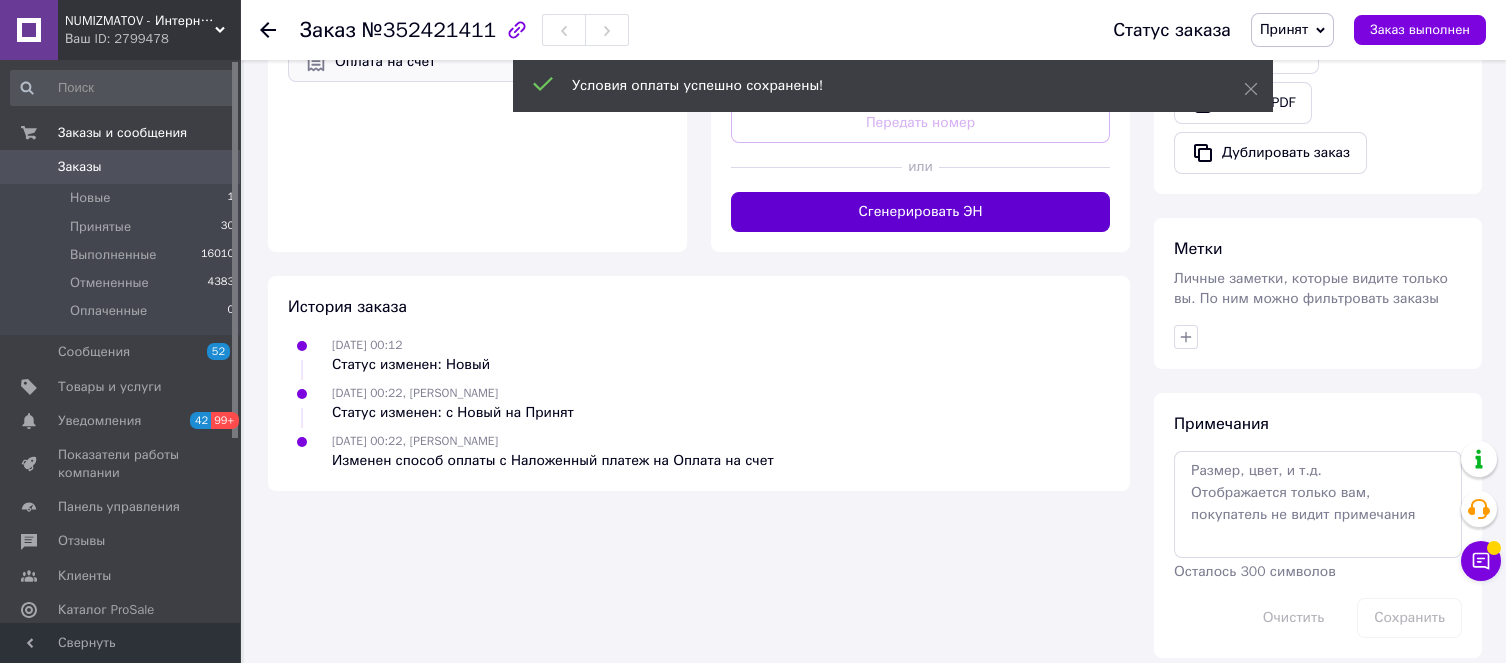 click on "Сгенерировать ЭН" at bounding box center (920, 212) 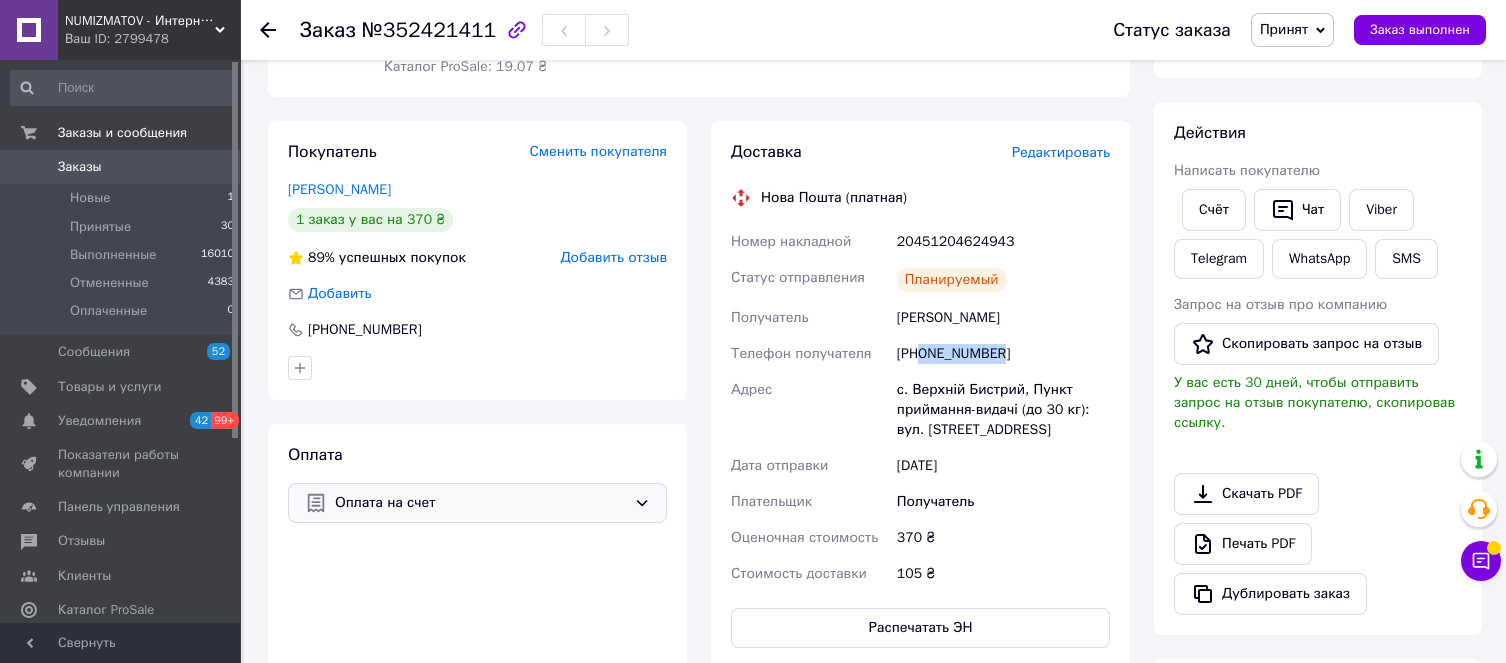 scroll, scrollTop: 289, scrollLeft: 0, axis: vertical 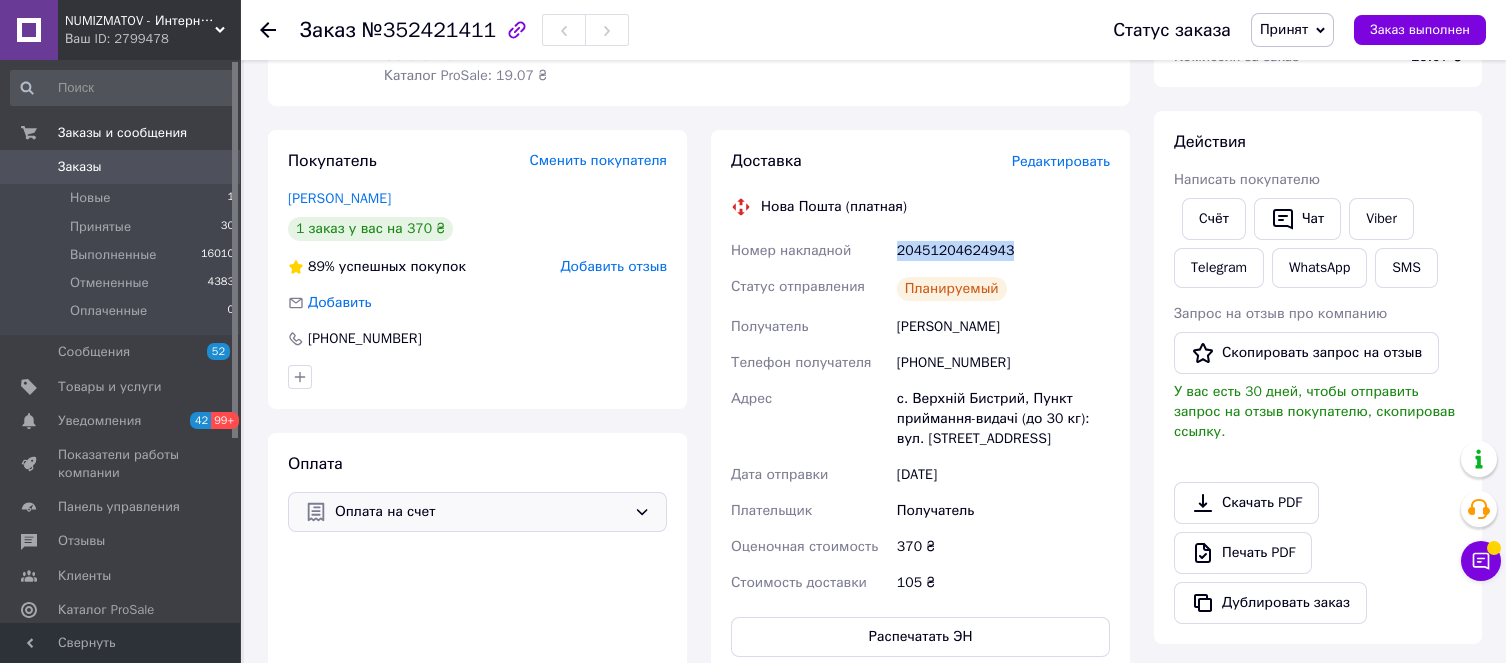 drag, startPoint x: 1009, startPoint y: 256, endPoint x: 896, endPoint y: 253, distance: 113.03982 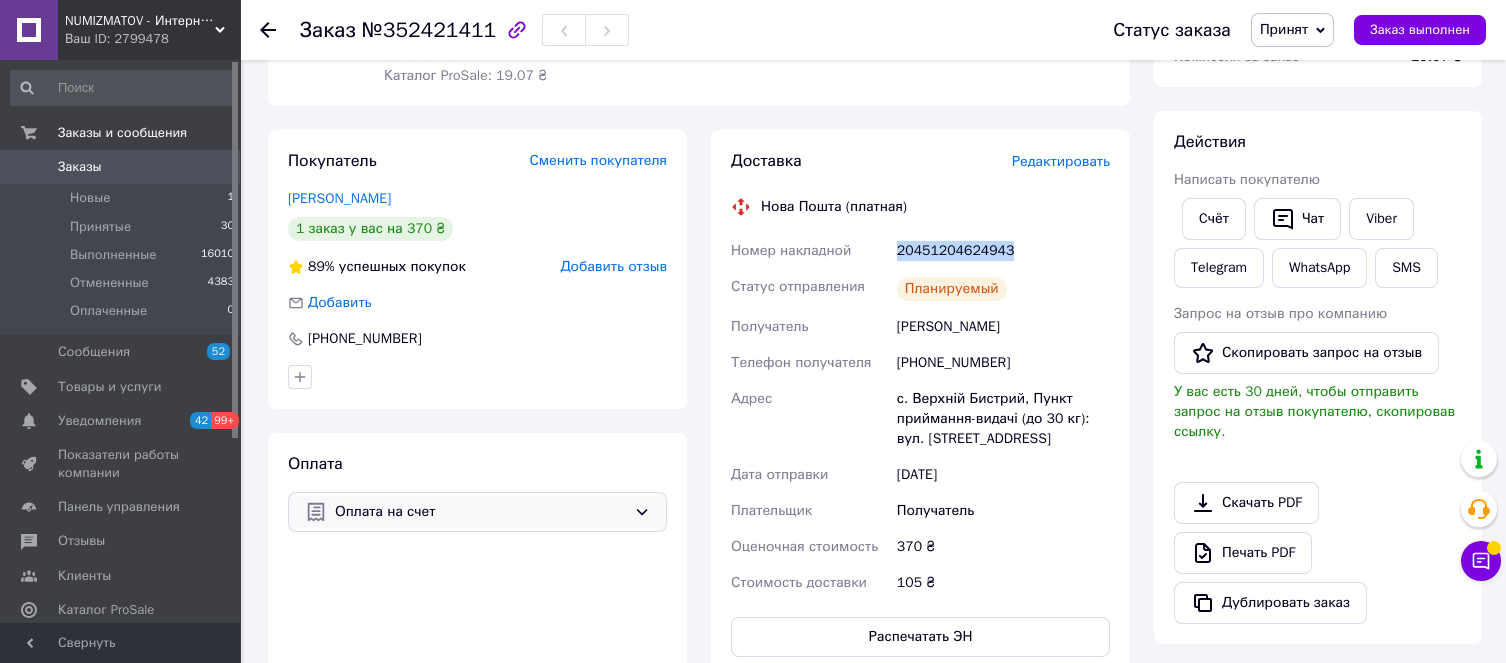 click on "20451204624943" at bounding box center (1003, 251) 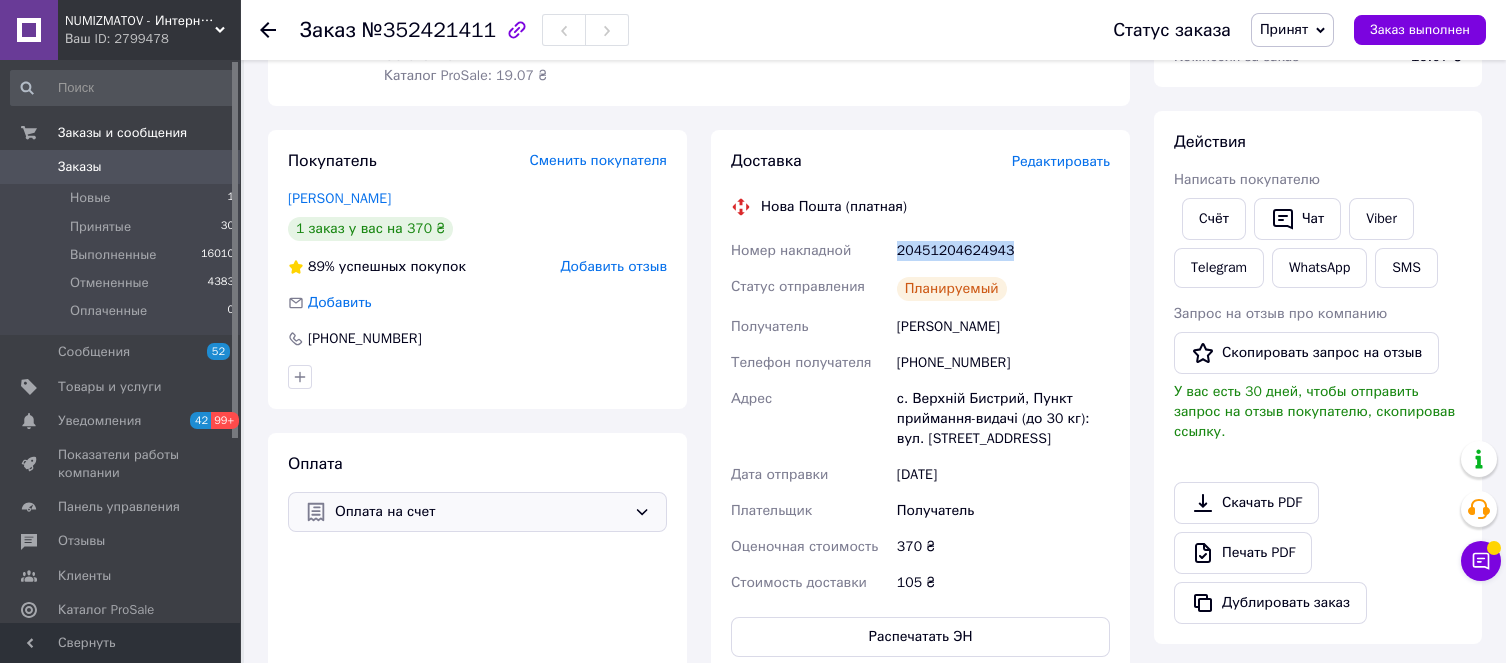 copy on "20451204624943" 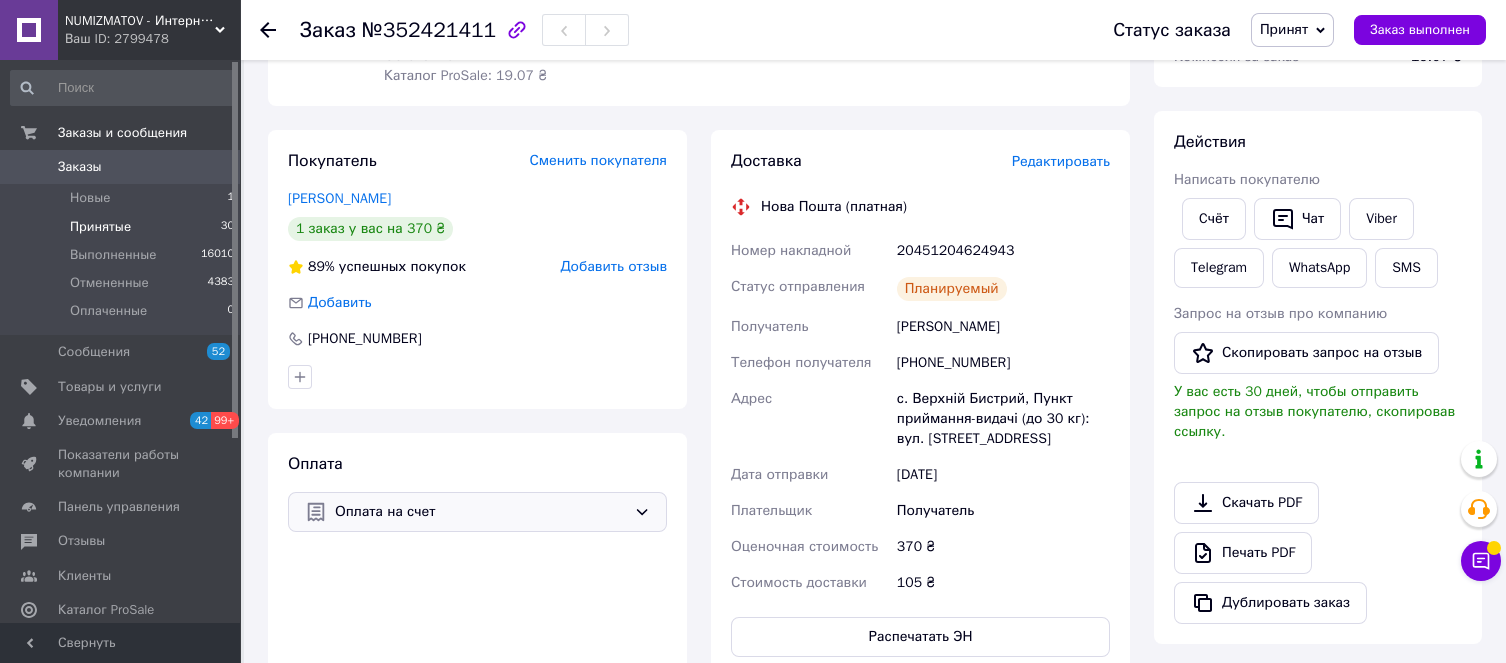 click on "Принятые" at bounding box center (100, 227) 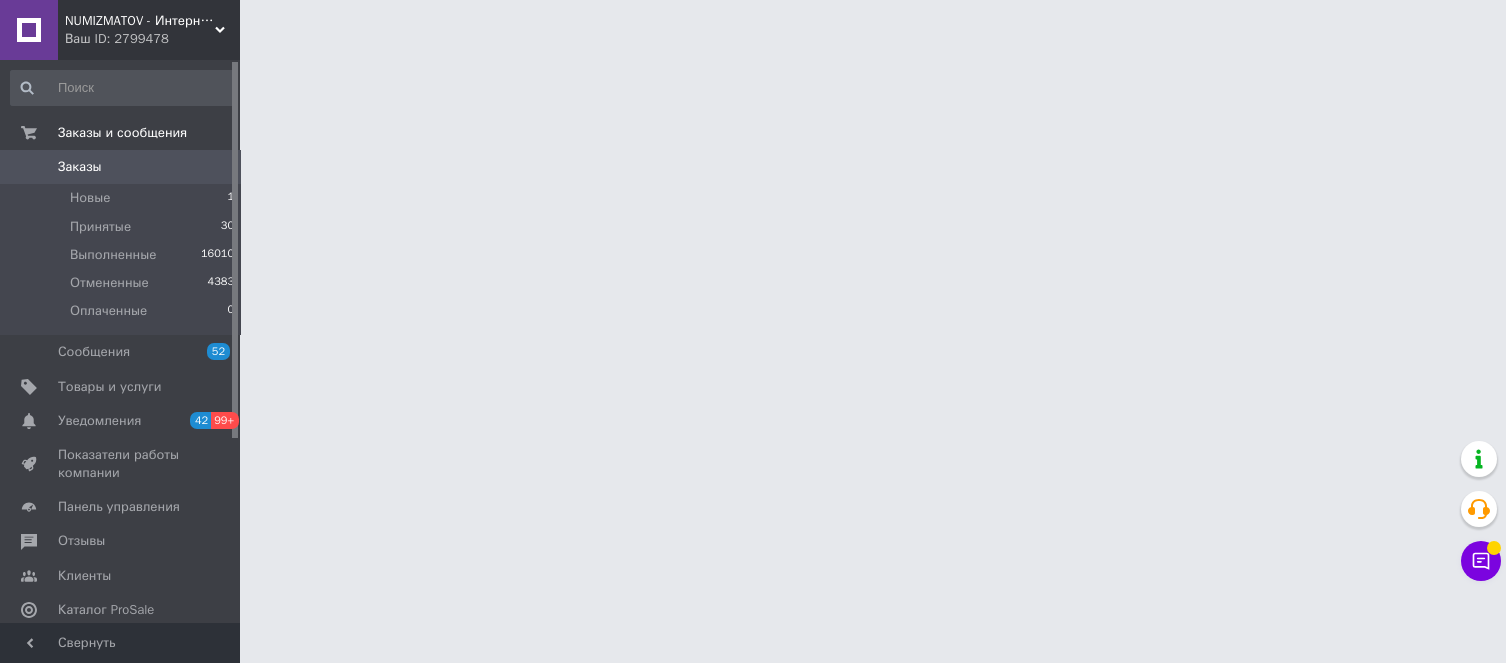 scroll, scrollTop: 0, scrollLeft: 0, axis: both 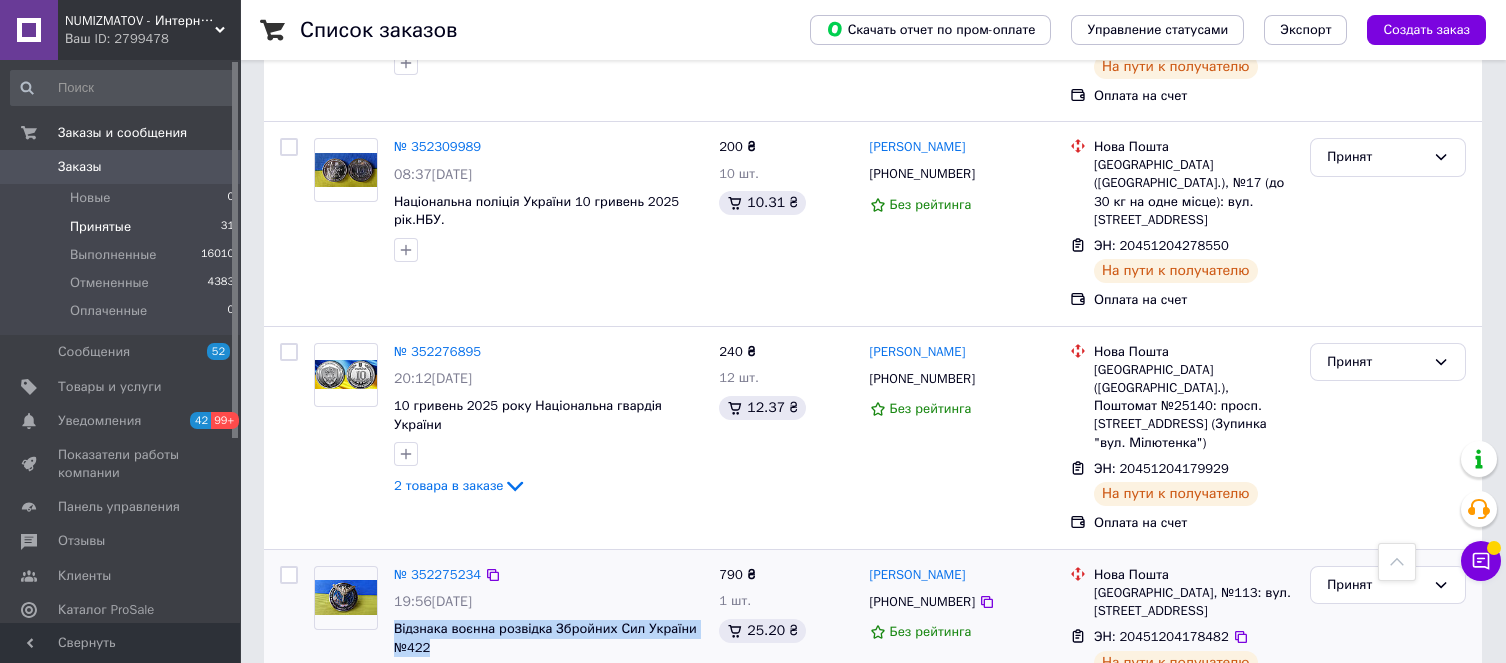 drag, startPoint x: 393, startPoint y: 486, endPoint x: 447, endPoint y: 521, distance: 64.3506 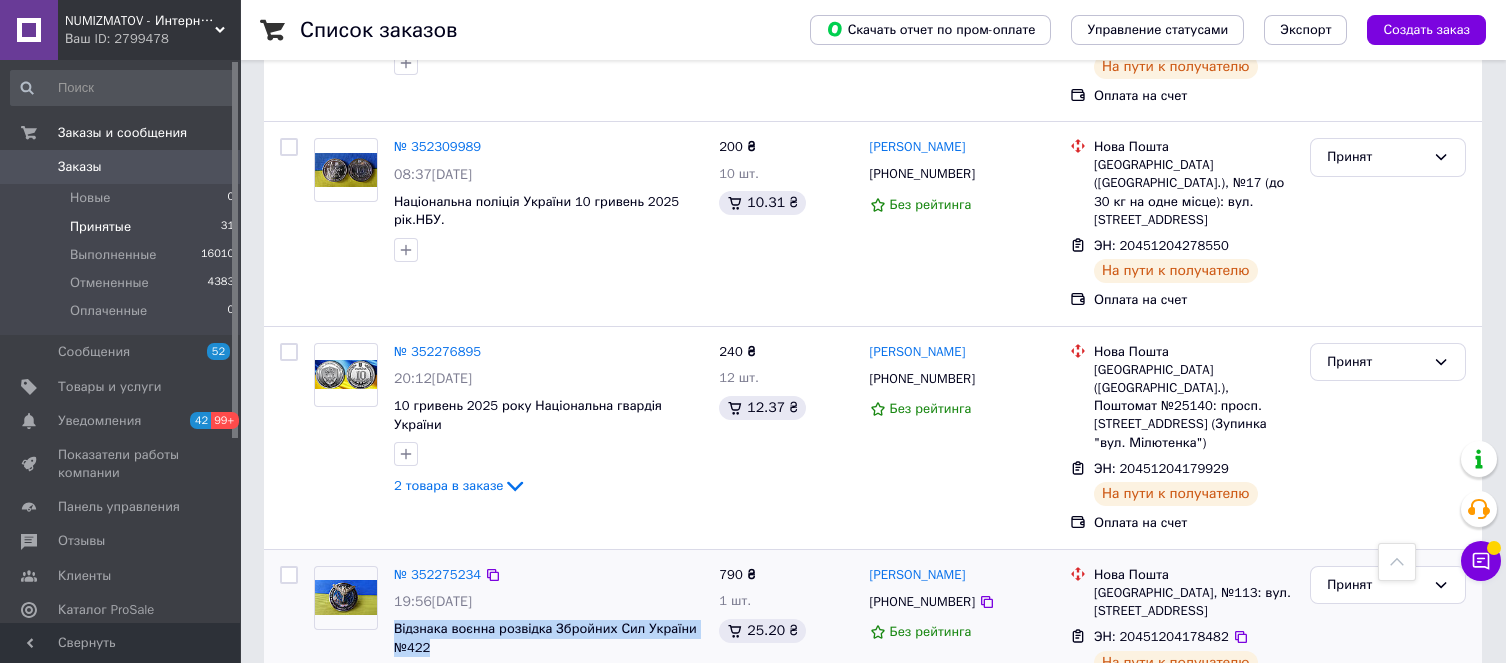 click on "№ 352275234 19:56[DATE] Відзнака воєнна розвідка Збройних Сил України  №422" at bounding box center (548, 628) 